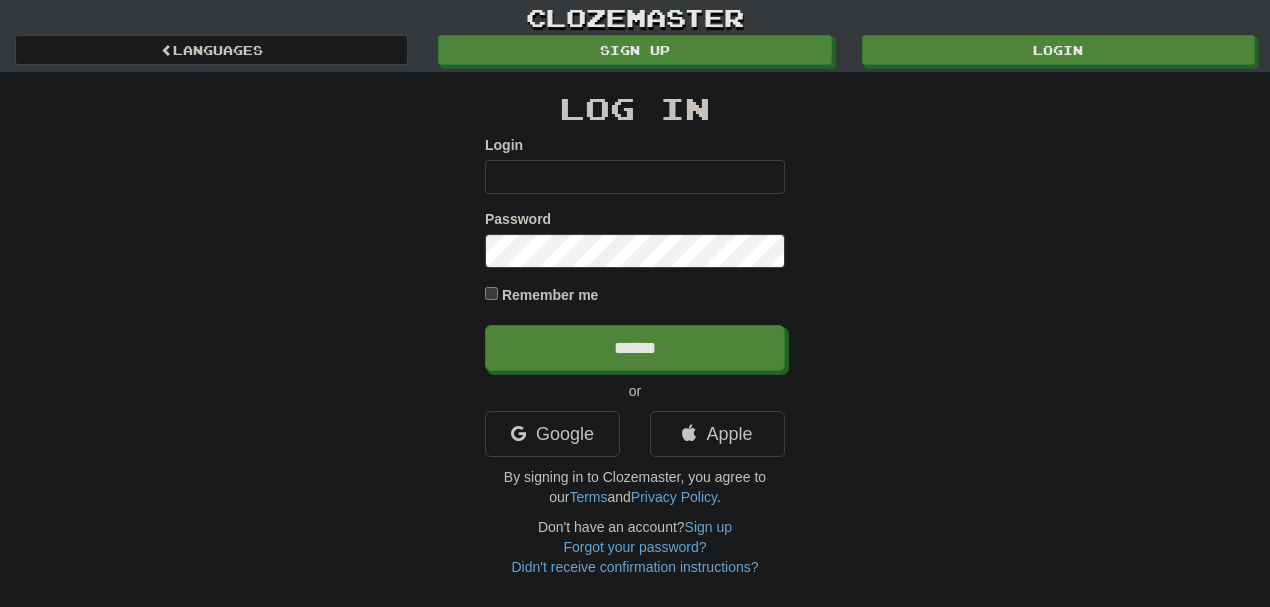 scroll, scrollTop: 0, scrollLeft: 0, axis: both 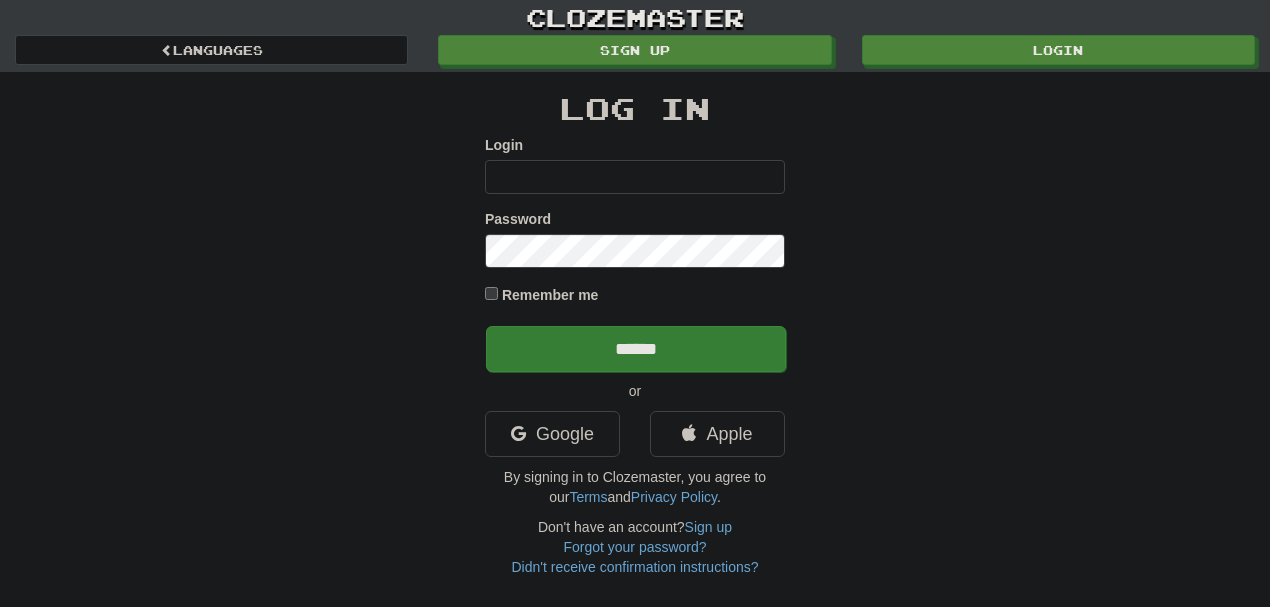 type on "********" 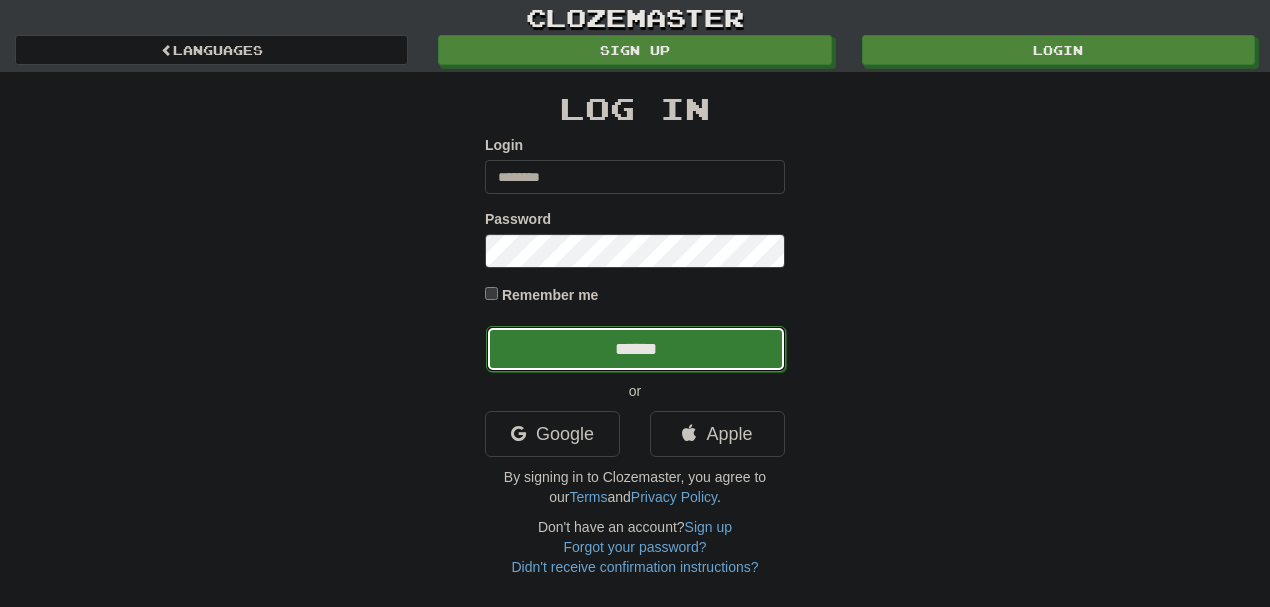 click on "******" at bounding box center (636, 349) 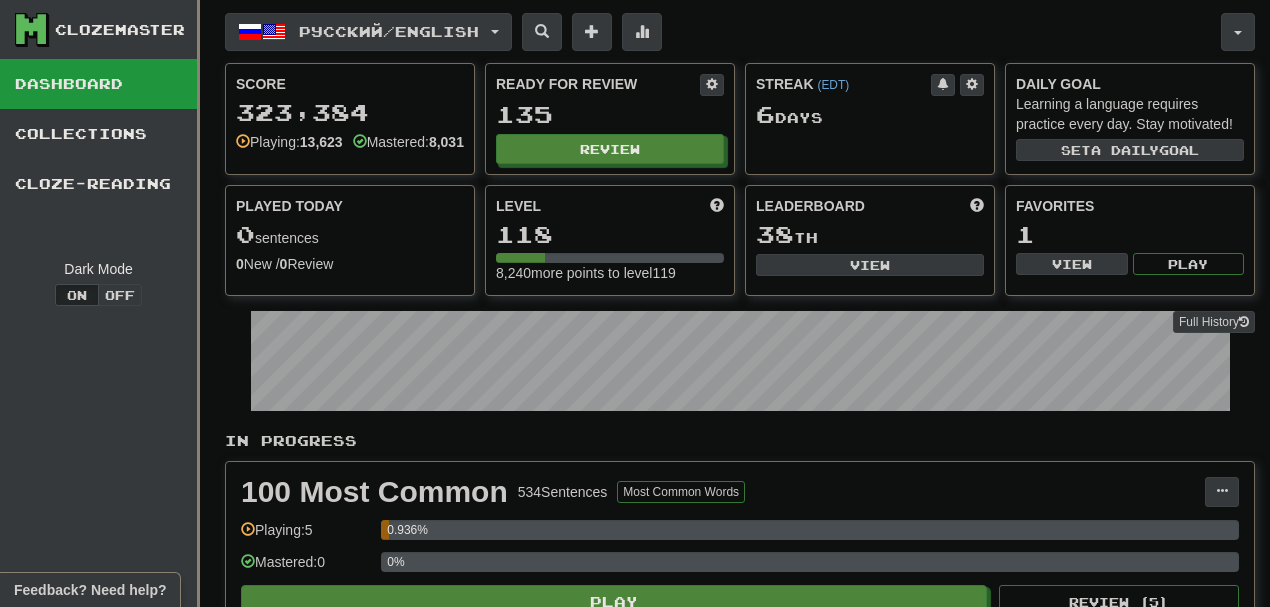 scroll, scrollTop: 0, scrollLeft: 0, axis: both 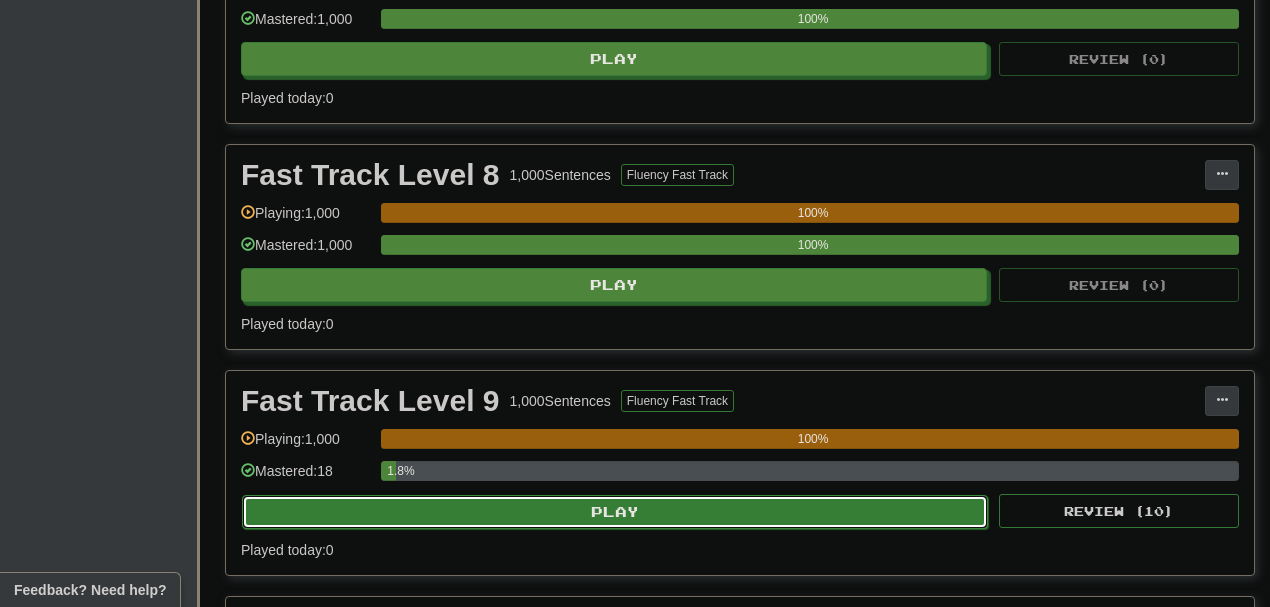 click on "Play" at bounding box center [615, 512] 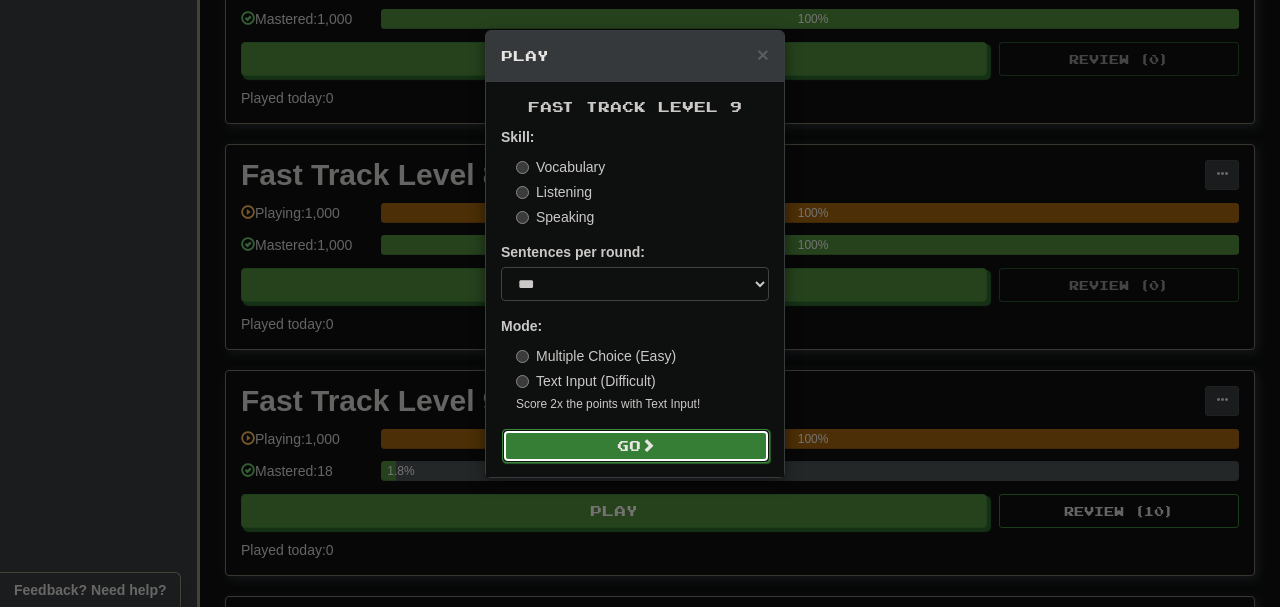 click on "Go" at bounding box center [636, 446] 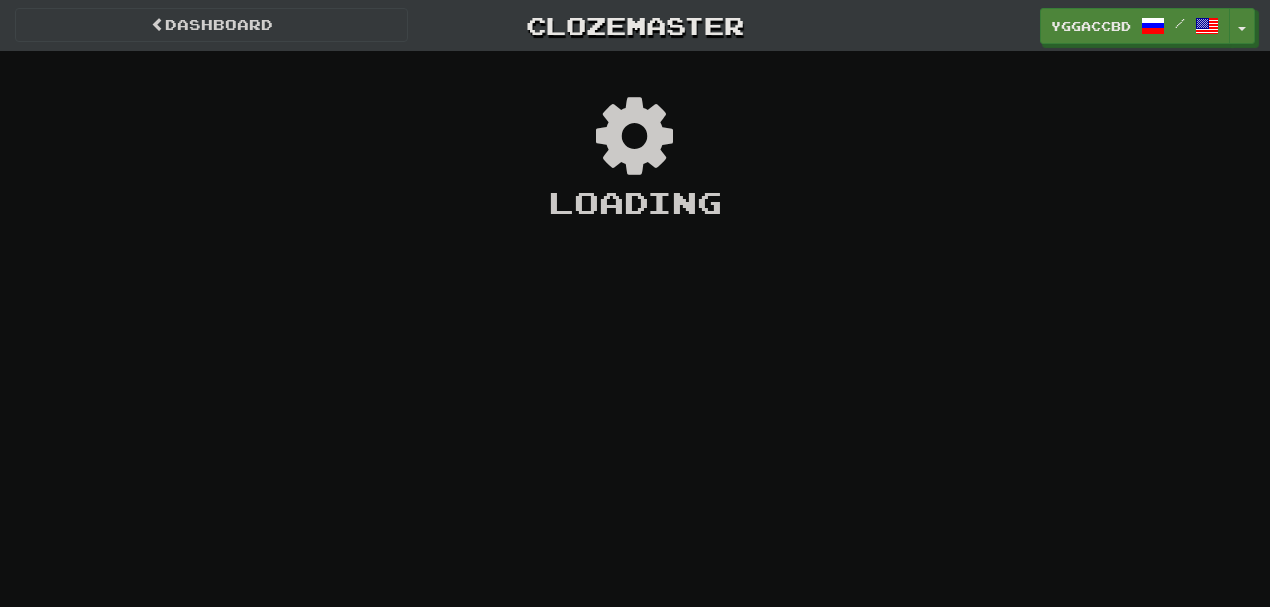 scroll, scrollTop: 0, scrollLeft: 0, axis: both 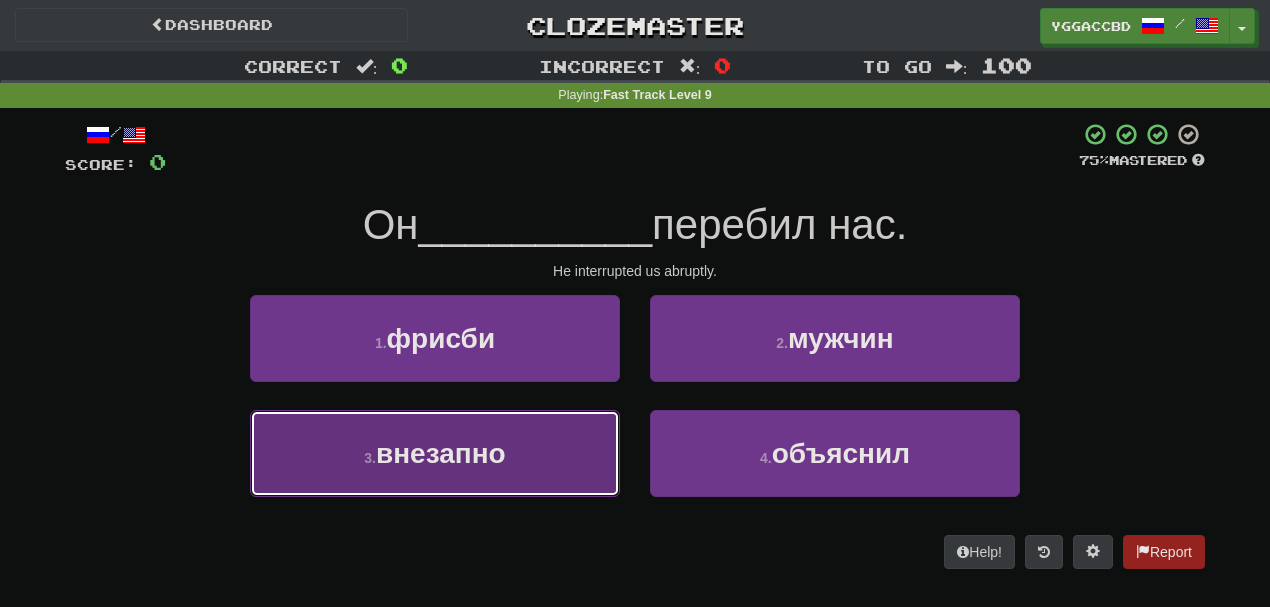 click on "внезапно" at bounding box center (441, 453) 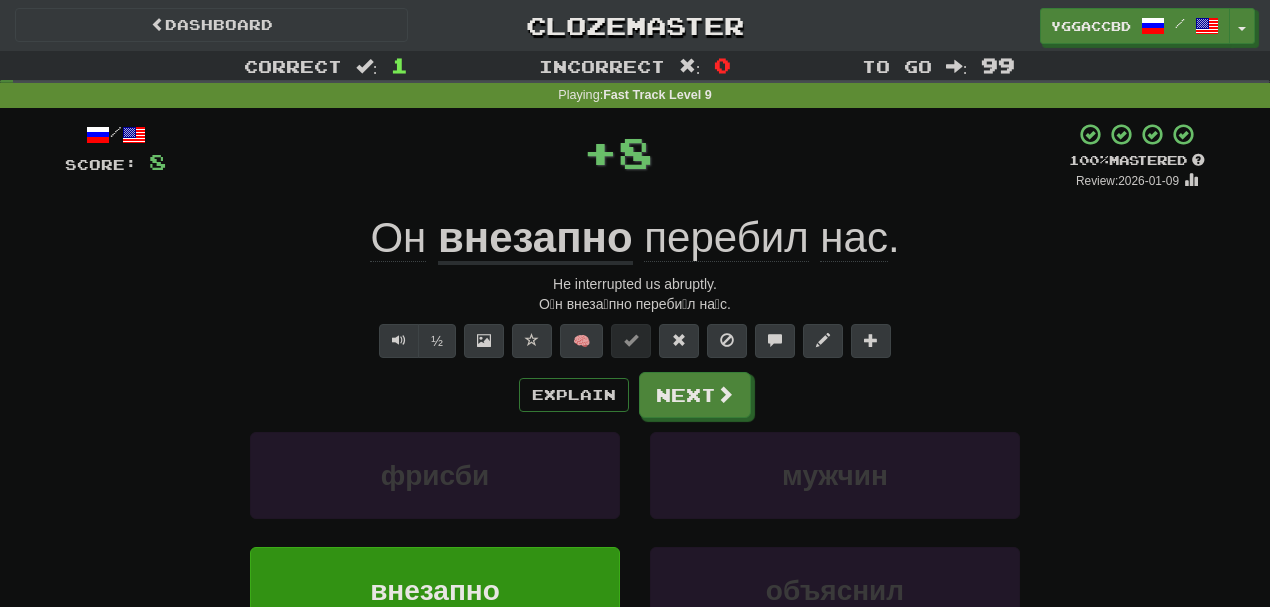 click on "/  Score:   8 + 8 100 %  Mastered Review:  2026-01-09 Он   внезапно   перебил   нас . He interrupted us abruptly. О́н внеза́пно переби́л на́с. ½ 🧠 Explain Next фрисби мужчин внезапно объяснил Learn more: фрисби мужчин внезапно объяснил  Help!  Report" at bounding box center [635, 429] 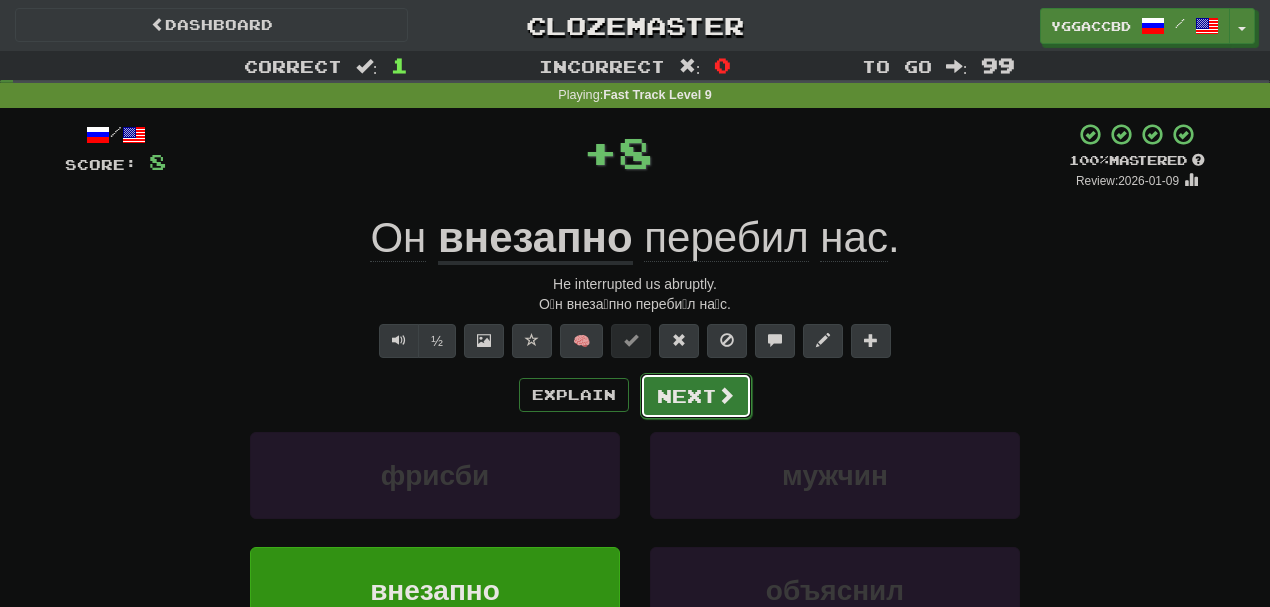 click on "Next" at bounding box center (696, 396) 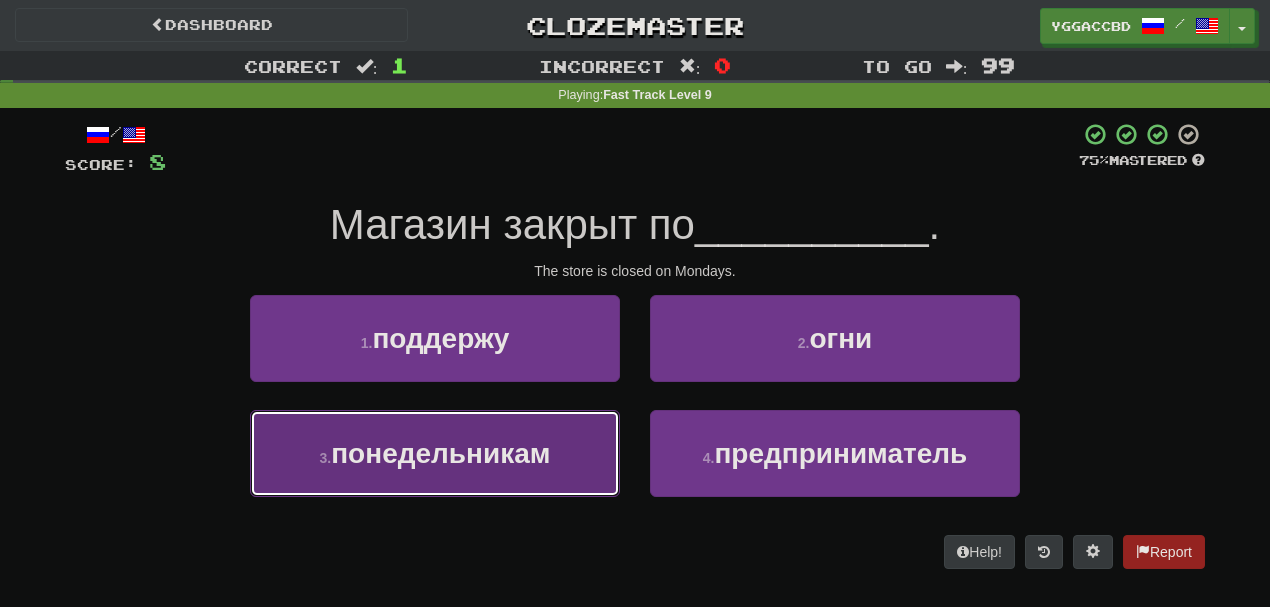 click on "3 .  понедельникам" at bounding box center (435, 453) 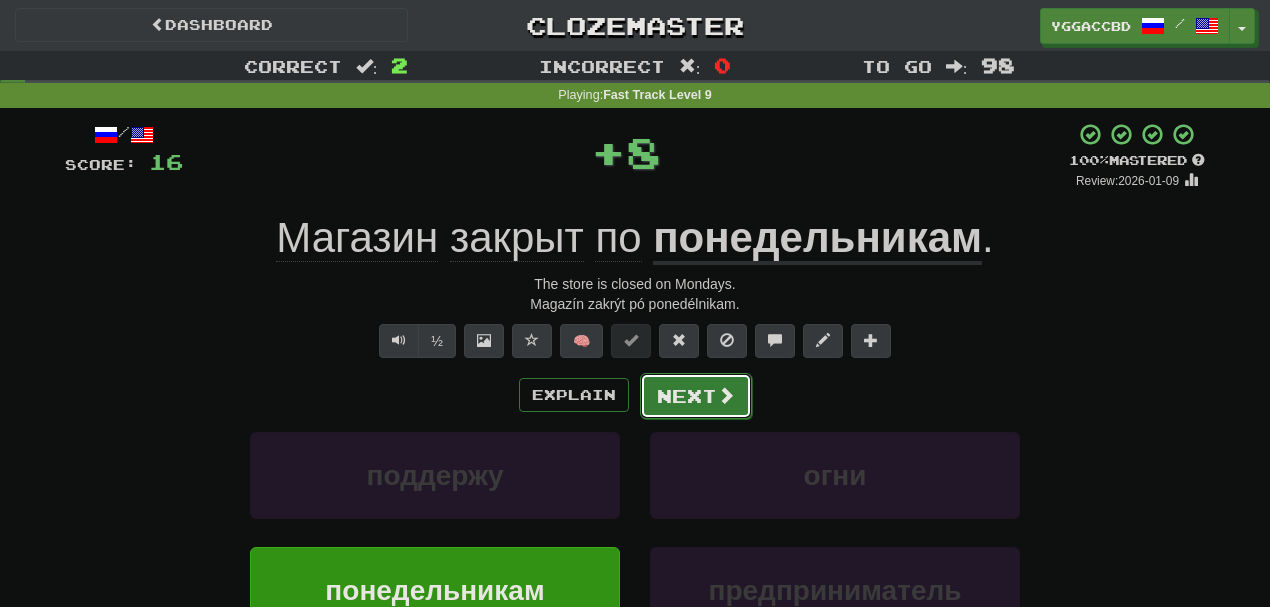click on "Next" at bounding box center [696, 396] 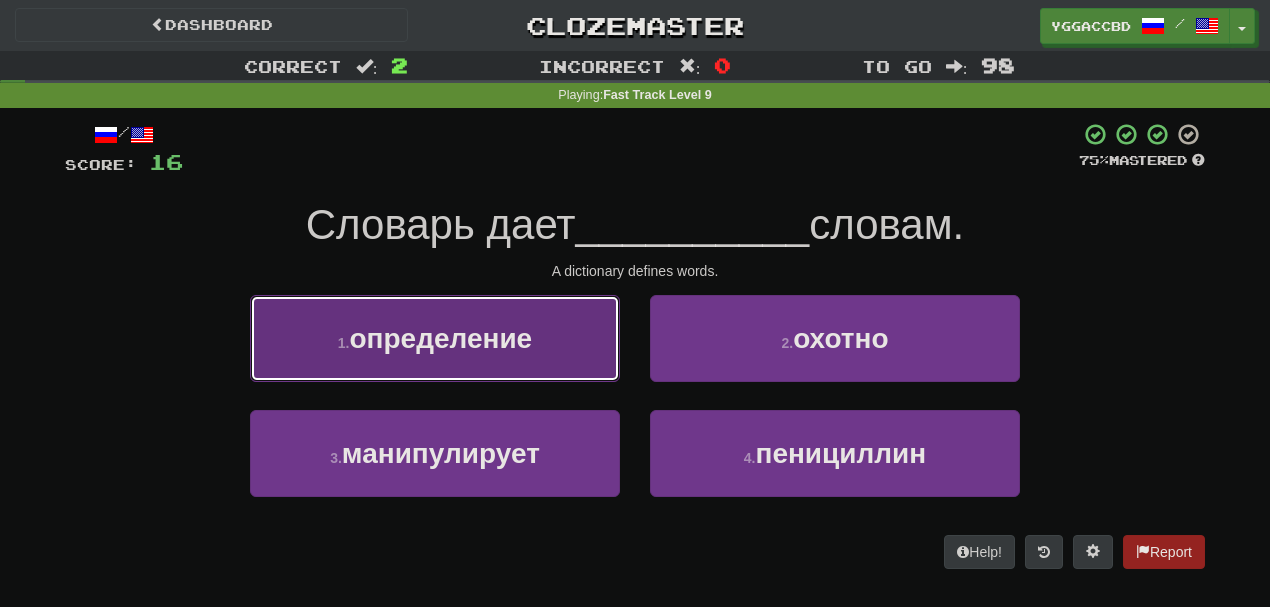 click on "определение" at bounding box center [440, 338] 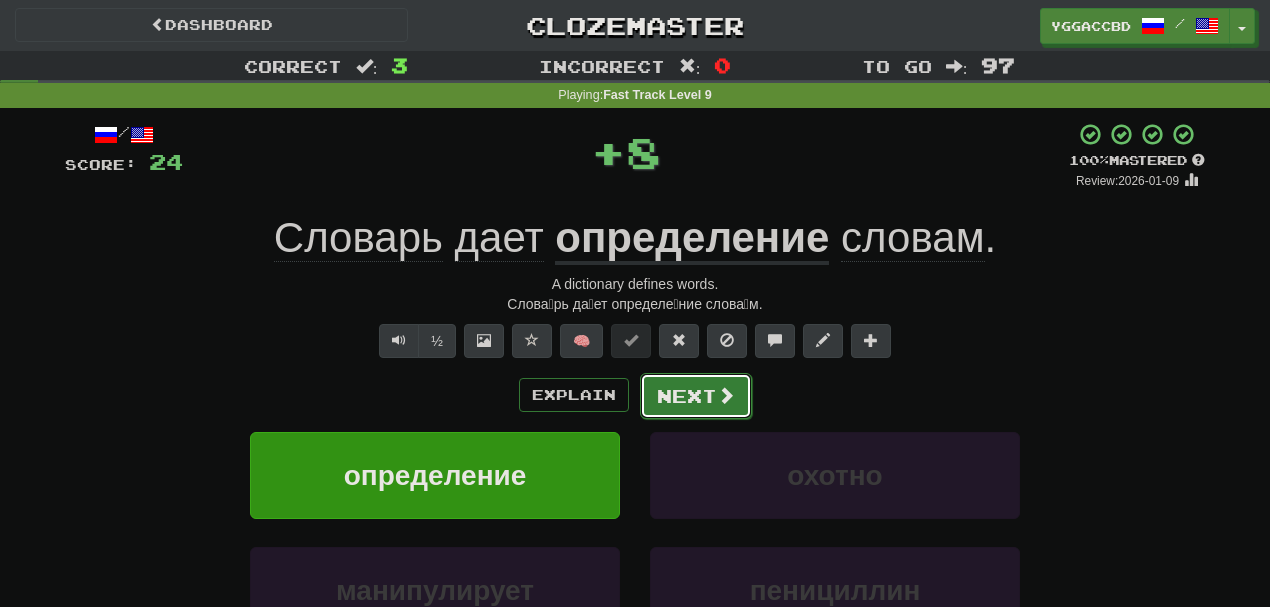 click on "Next" at bounding box center [696, 396] 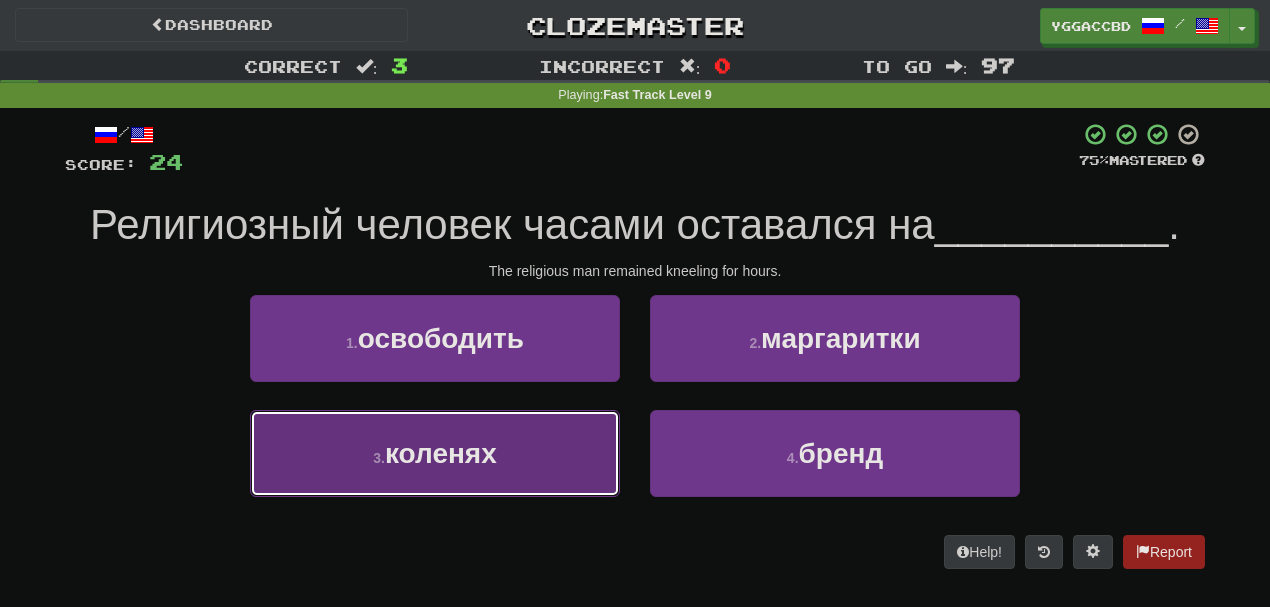 click on "3 .  коленях" at bounding box center (435, 453) 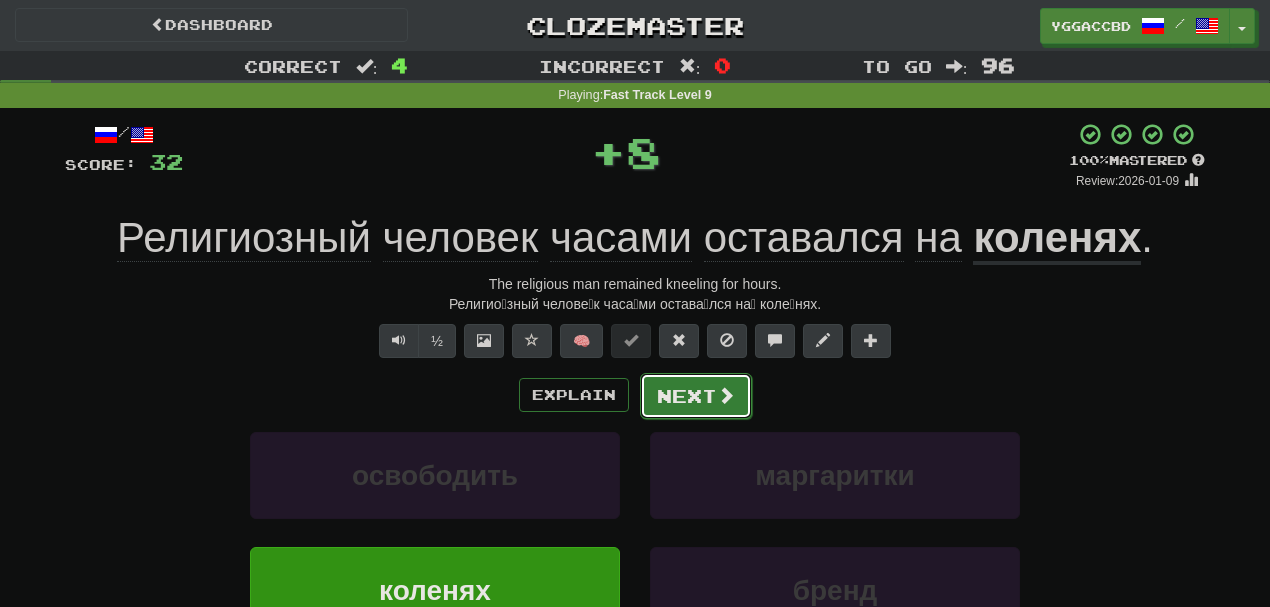 click on "Next" at bounding box center (696, 396) 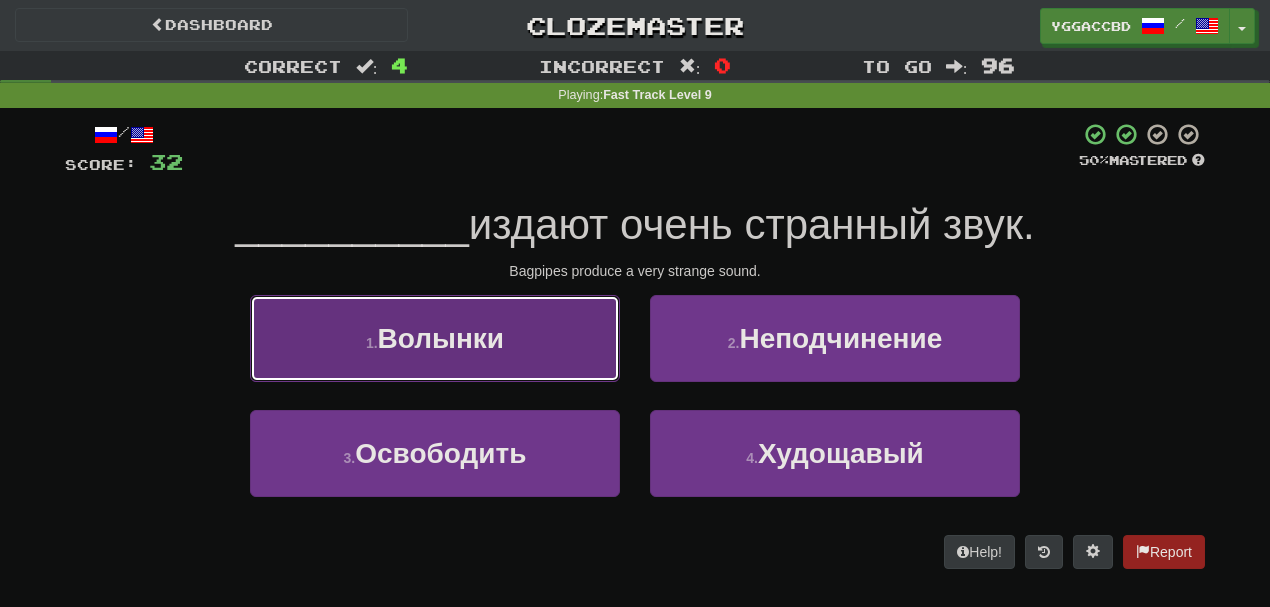 click on "1 .  Волынки" at bounding box center (435, 338) 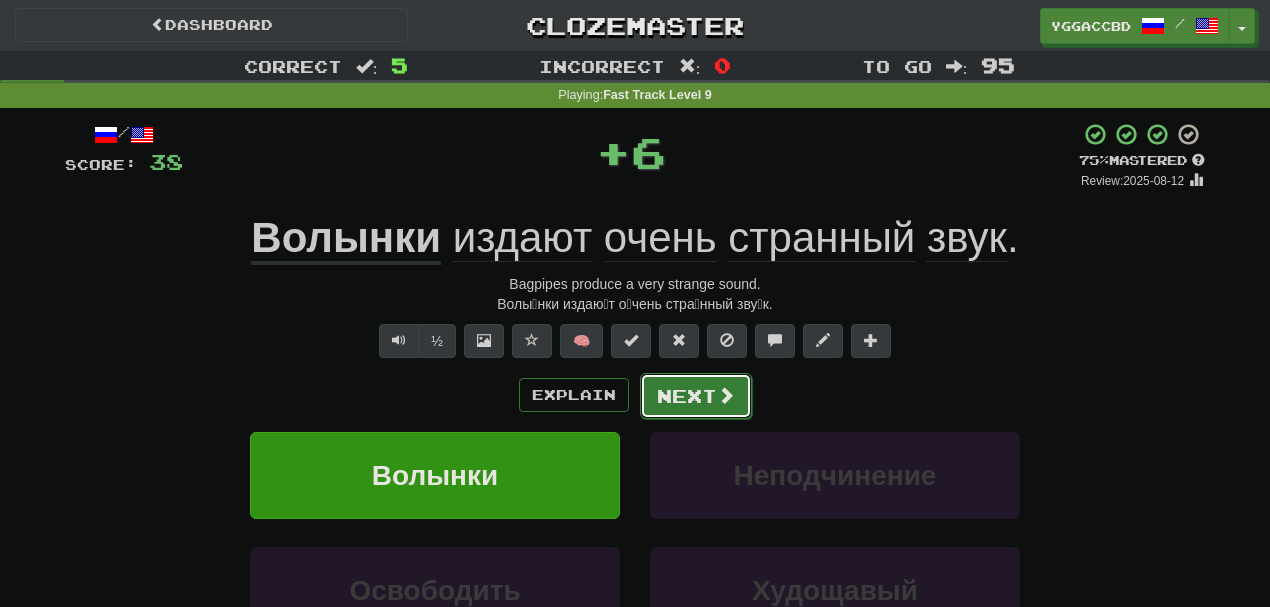 click on "Next" at bounding box center (696, 396) 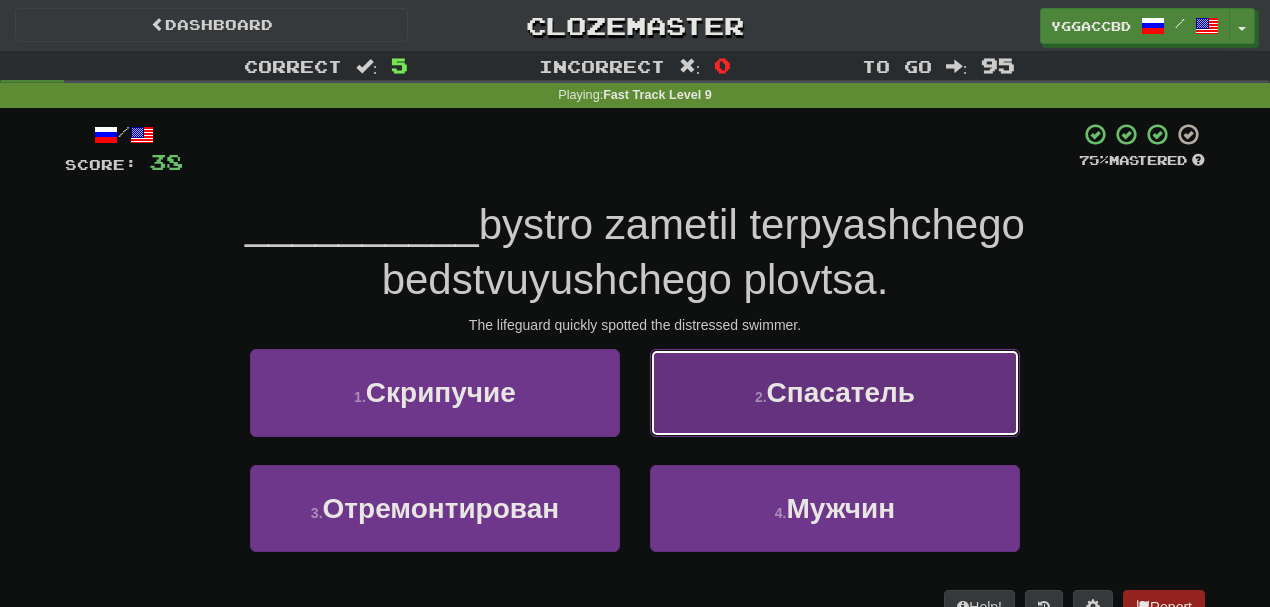 click on "Спасатель" at bounding box center (841, 392) 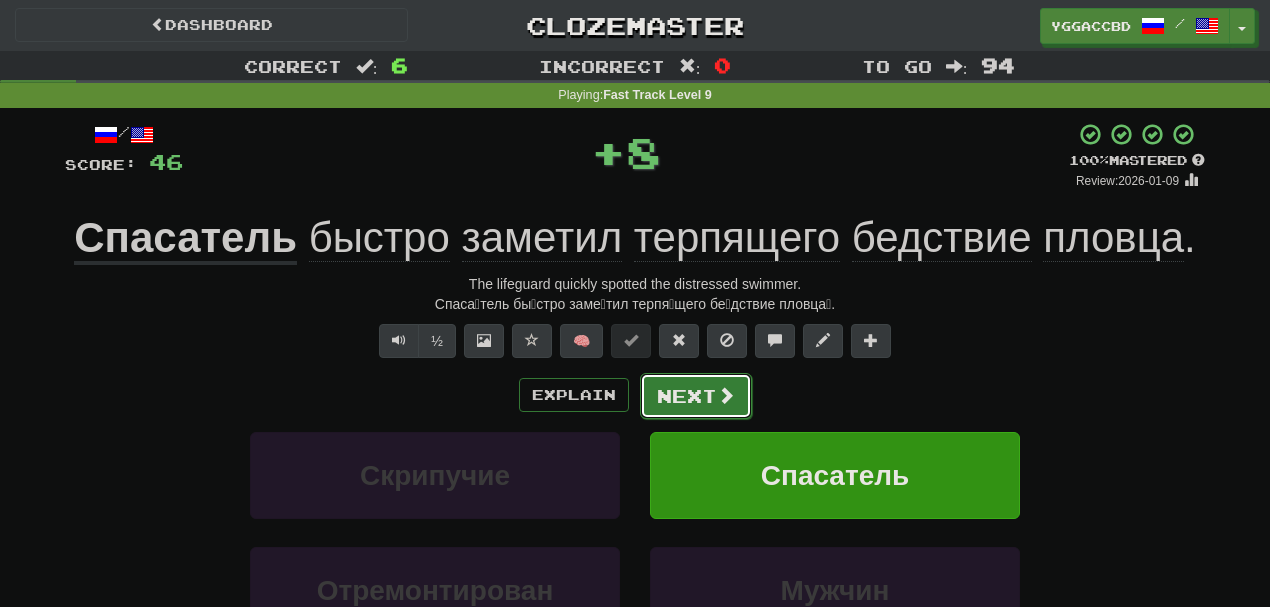 click on "Next" at bounding box center [696, 396] 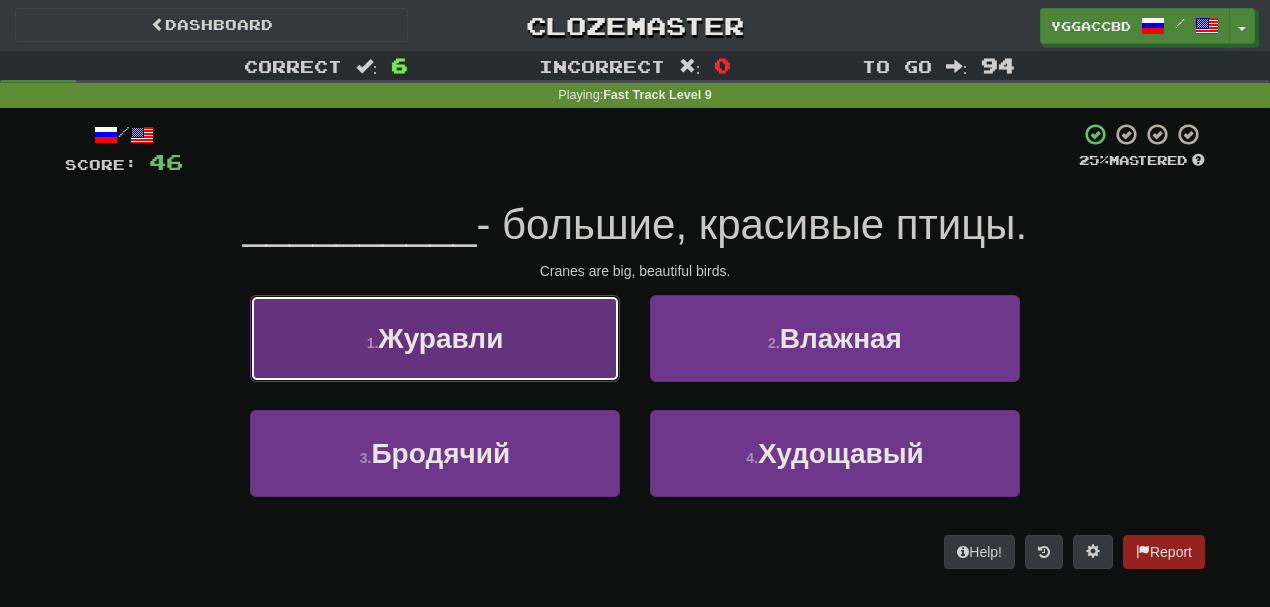 click on "1 .  Журавли" at bounding box center [435, 338] 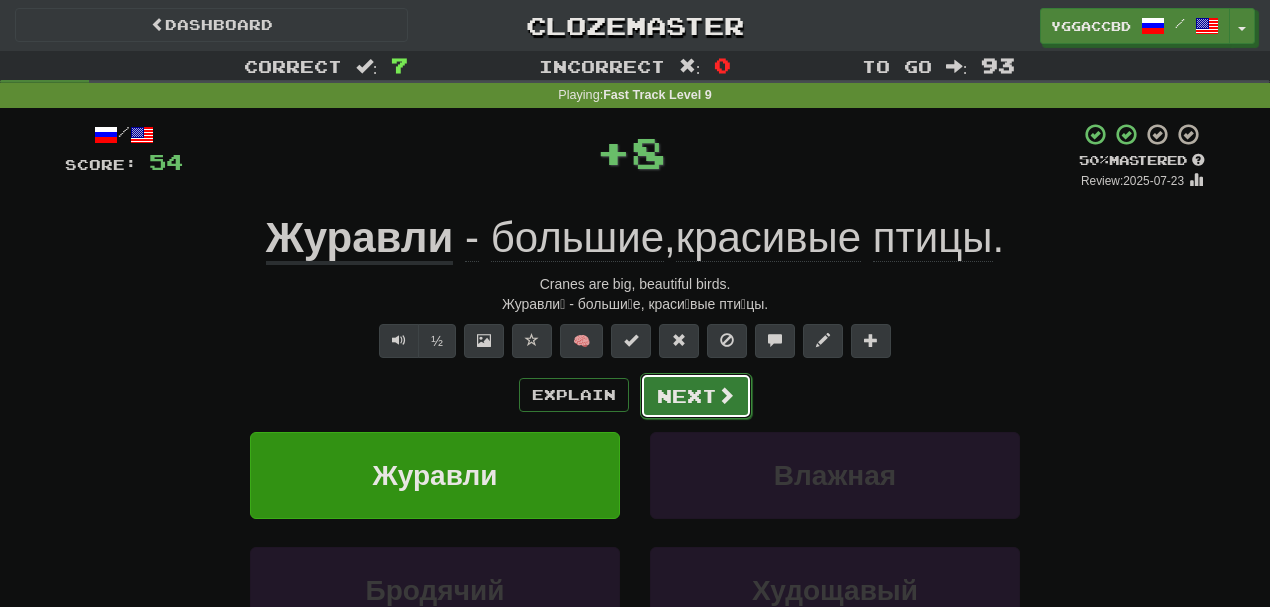 click on "Next" at bounding box center [696, 396] 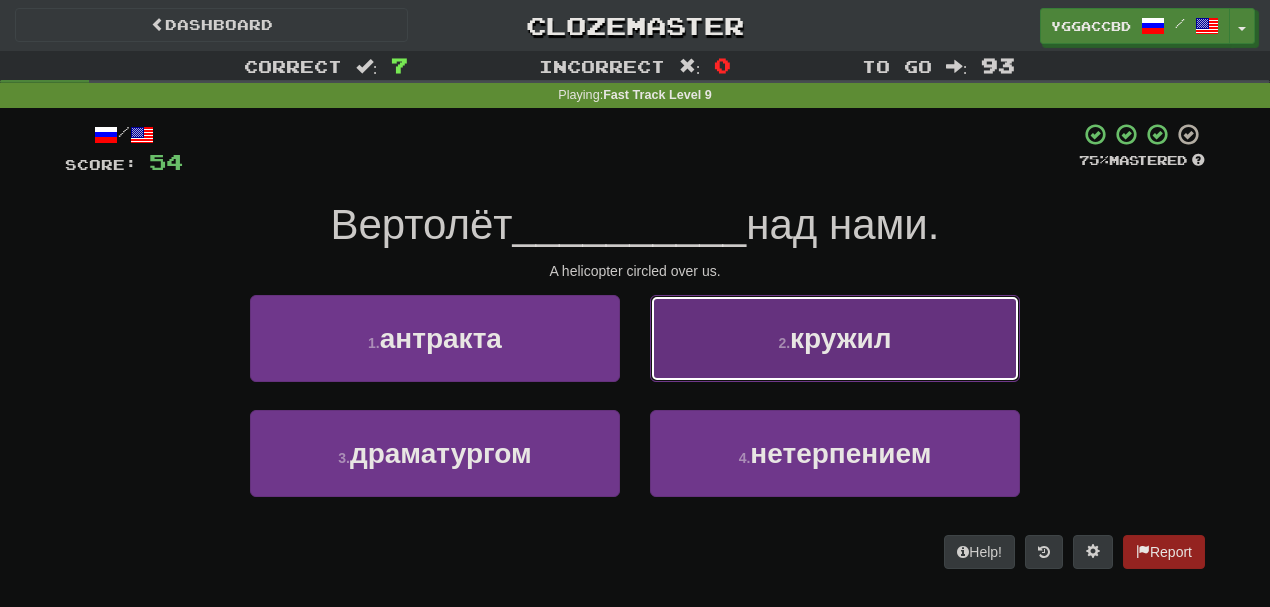 click on "2 .  кружил" at bounding box center (835, 338) 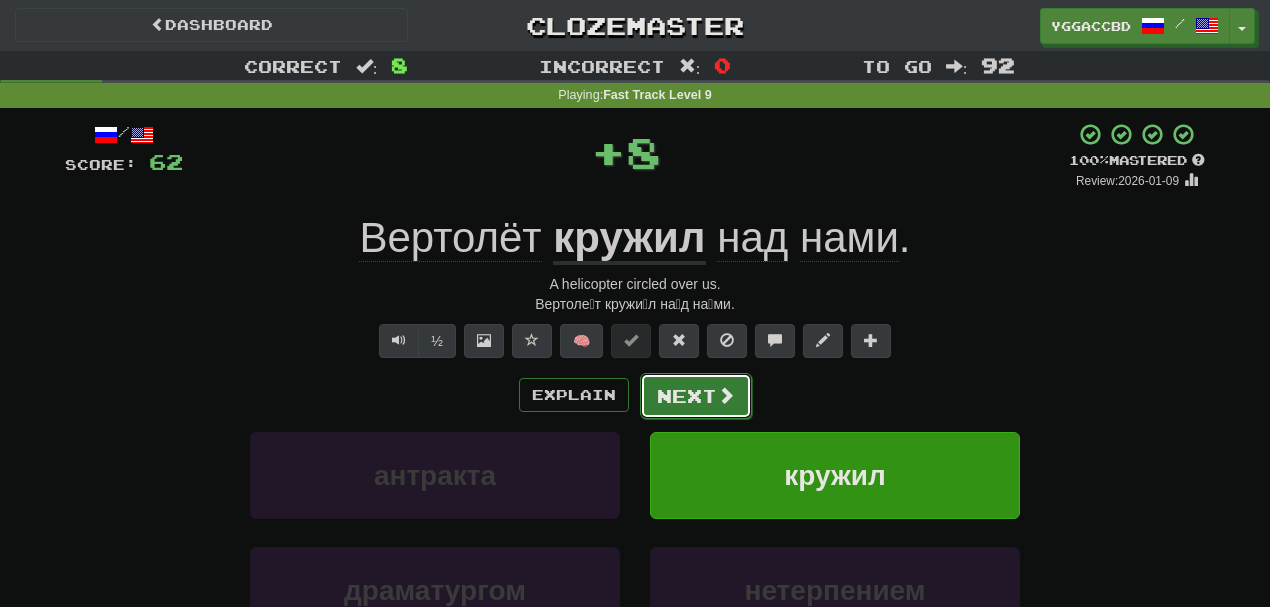 click on "Next" at bounding box center (696, 396) 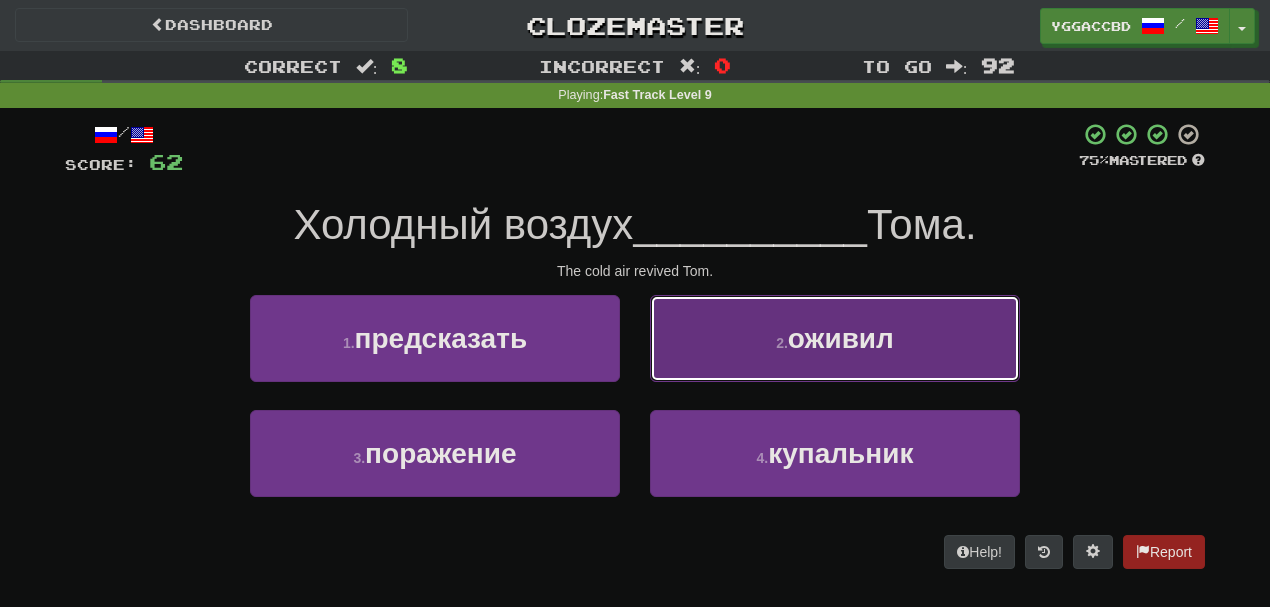 click on "оживил" at bounding box center (841, 338) 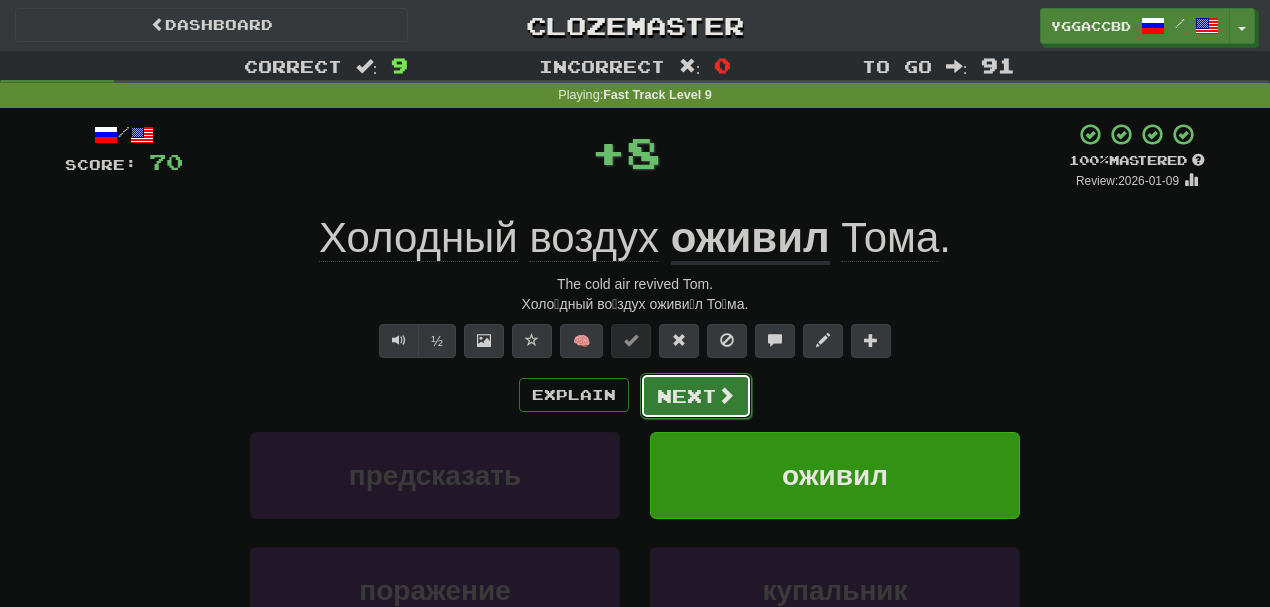 click on "Next" at bounding box center [696, 396] 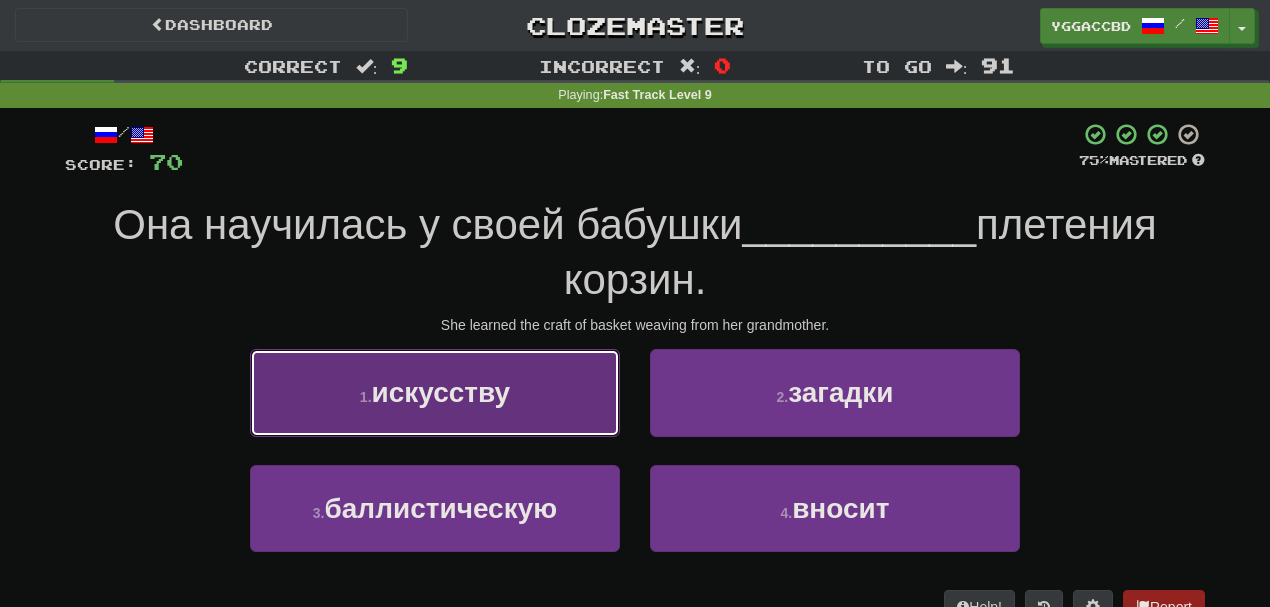 click on "1 .  искусству" at bounding box center [435, 392] 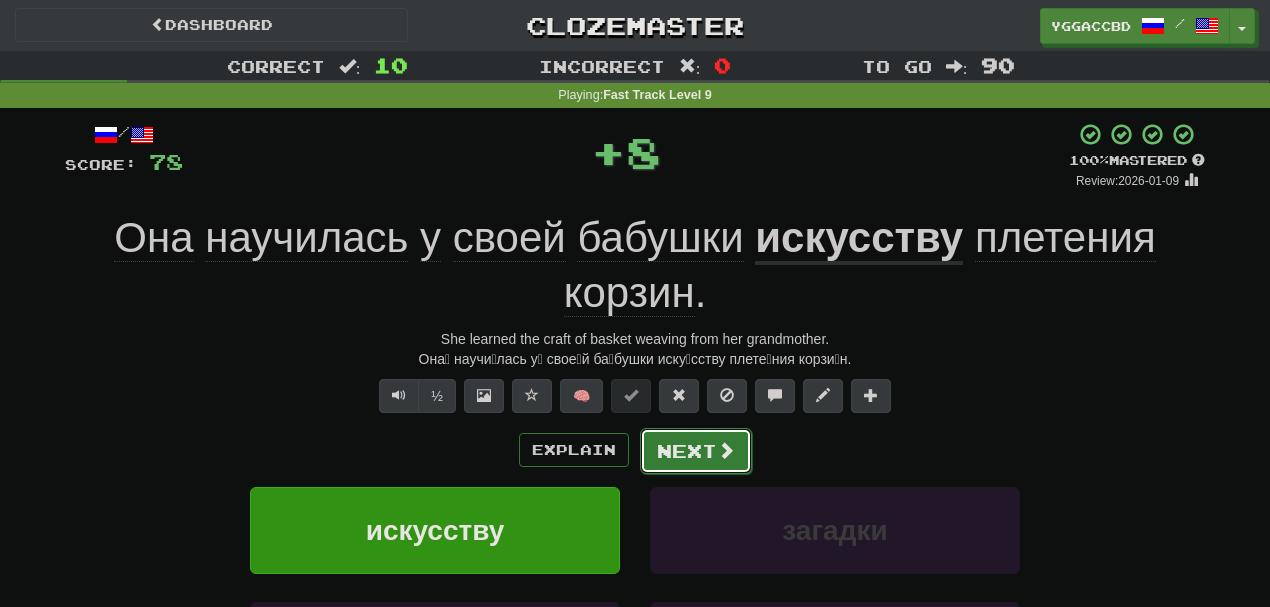 click on "Next" at bounding box center (696, 451) 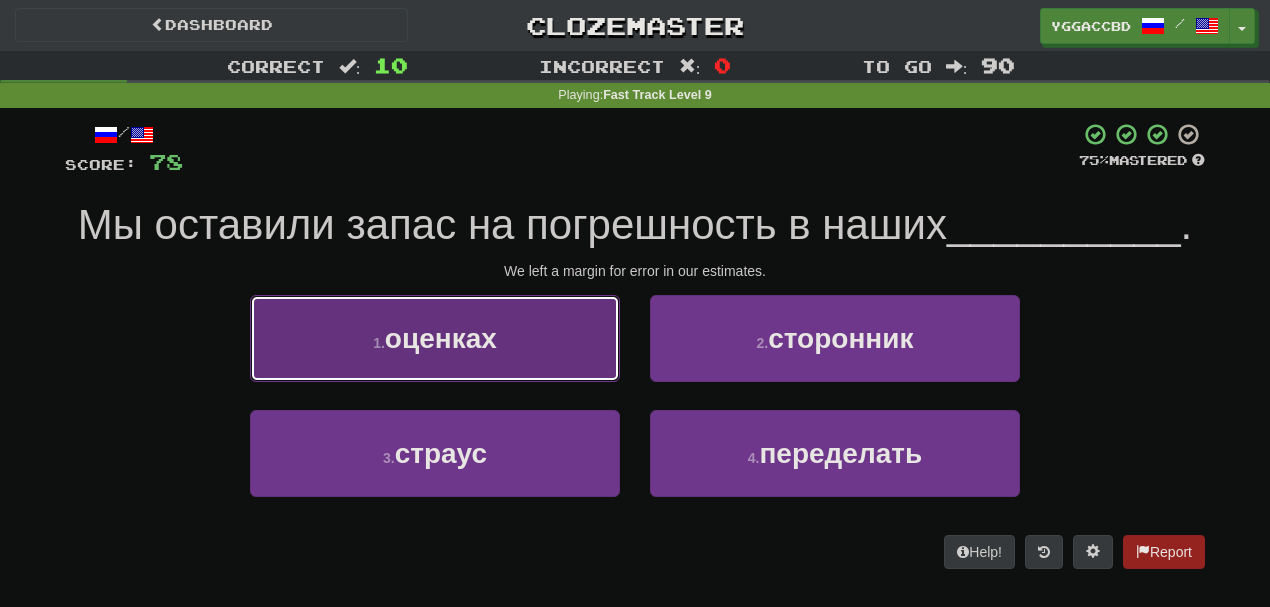 click on "1 .  оценках" at bounding box center (435, 338) 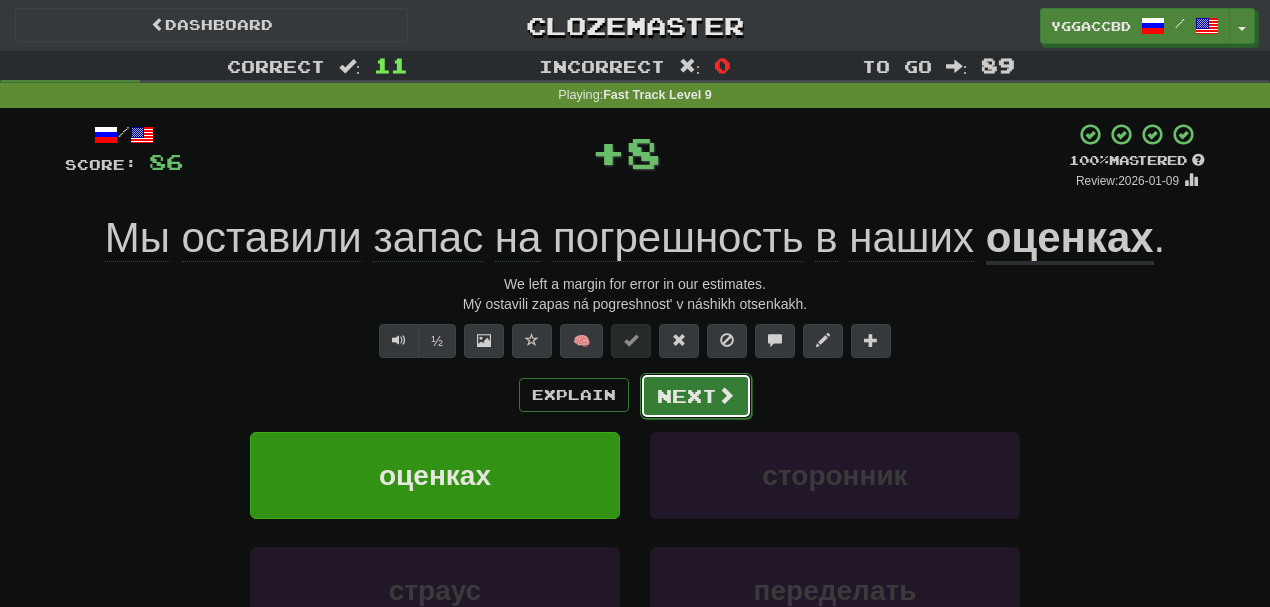 click on "Next" at bounding box center (696, 396) 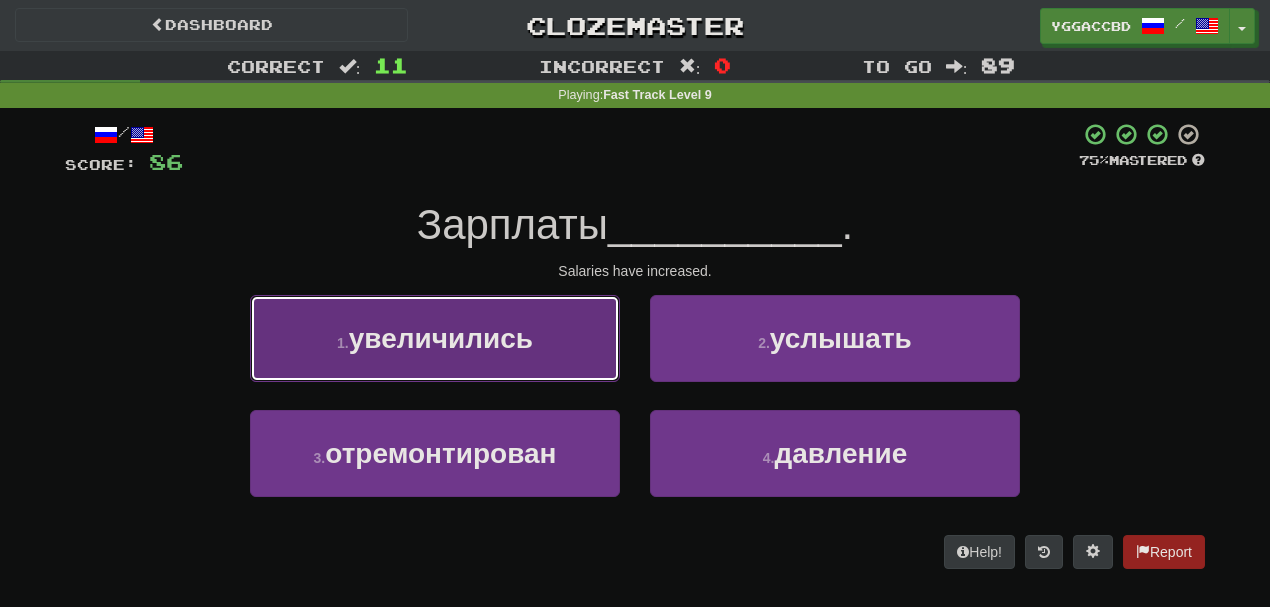 click on "1 .  увеличились" at bounding box center (435, 338) 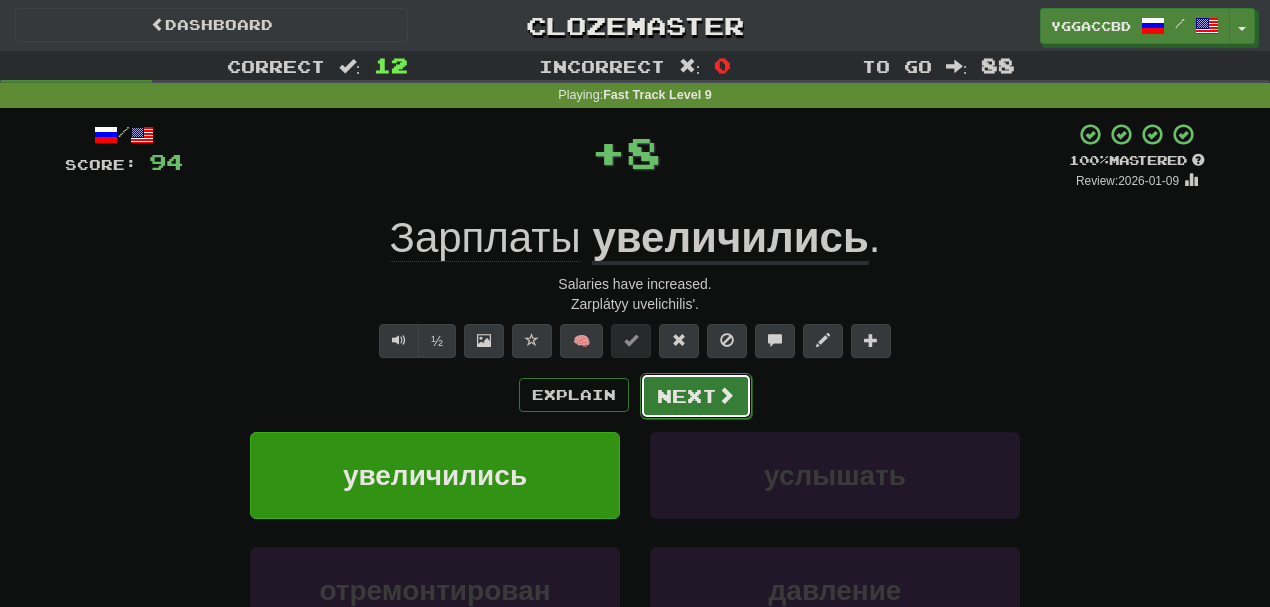 click on "Next" at bounding box center (696, 396) 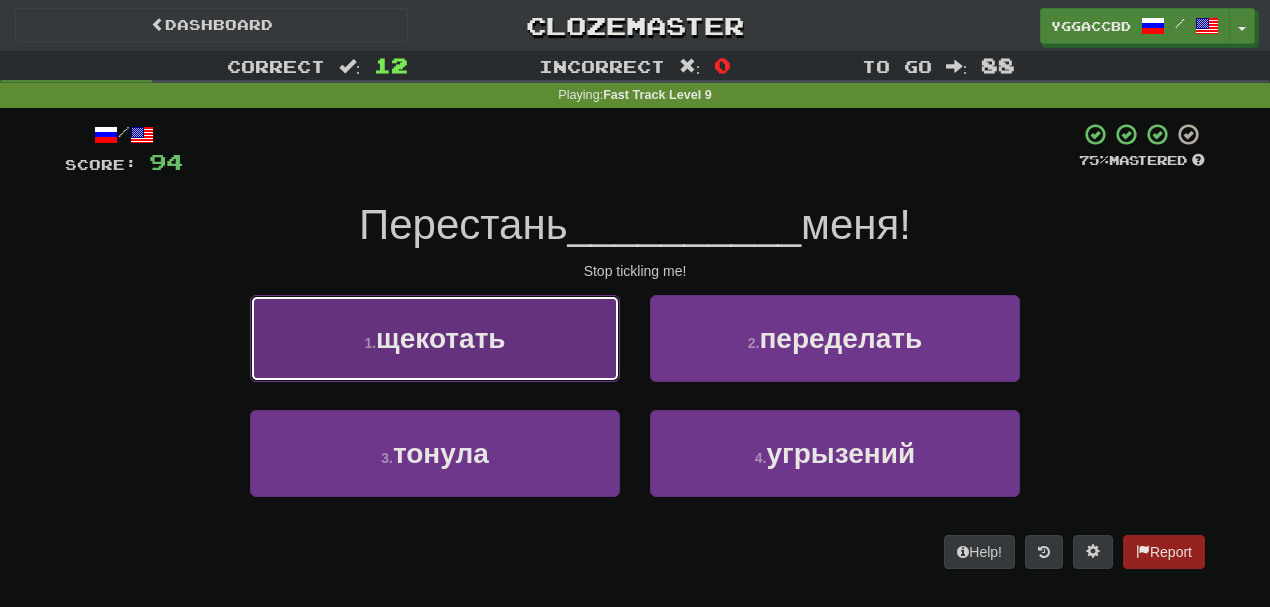 click on "1 .  щекотать" at bounding box center [435, 338] 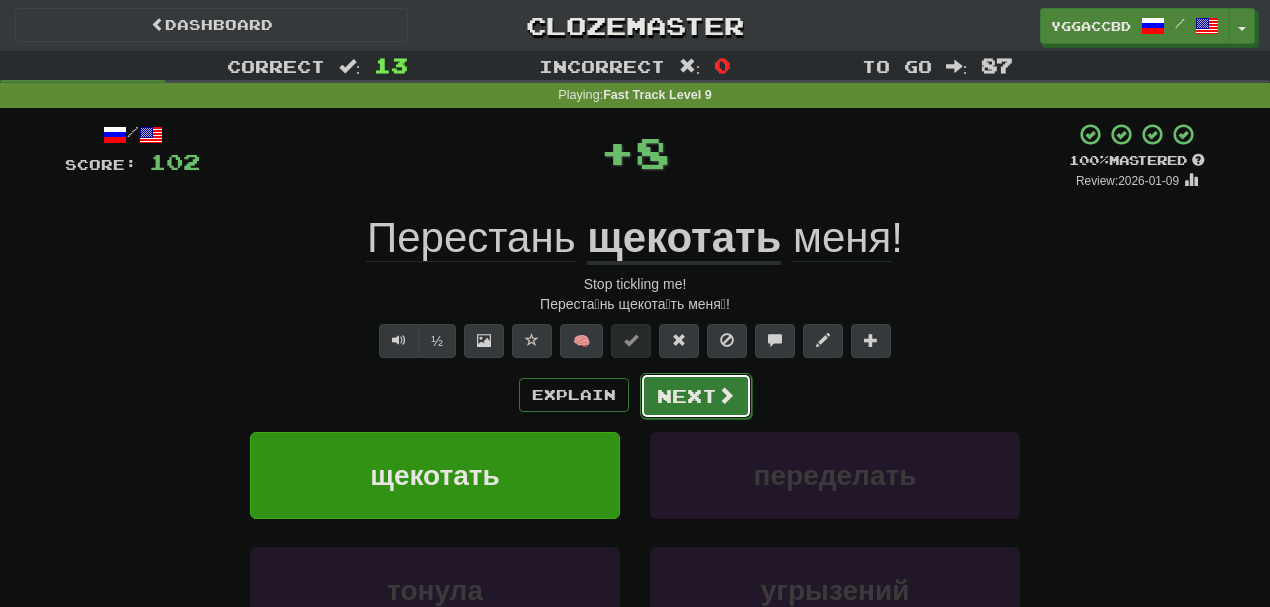 click on "Next" at bounding box center [696, 396] 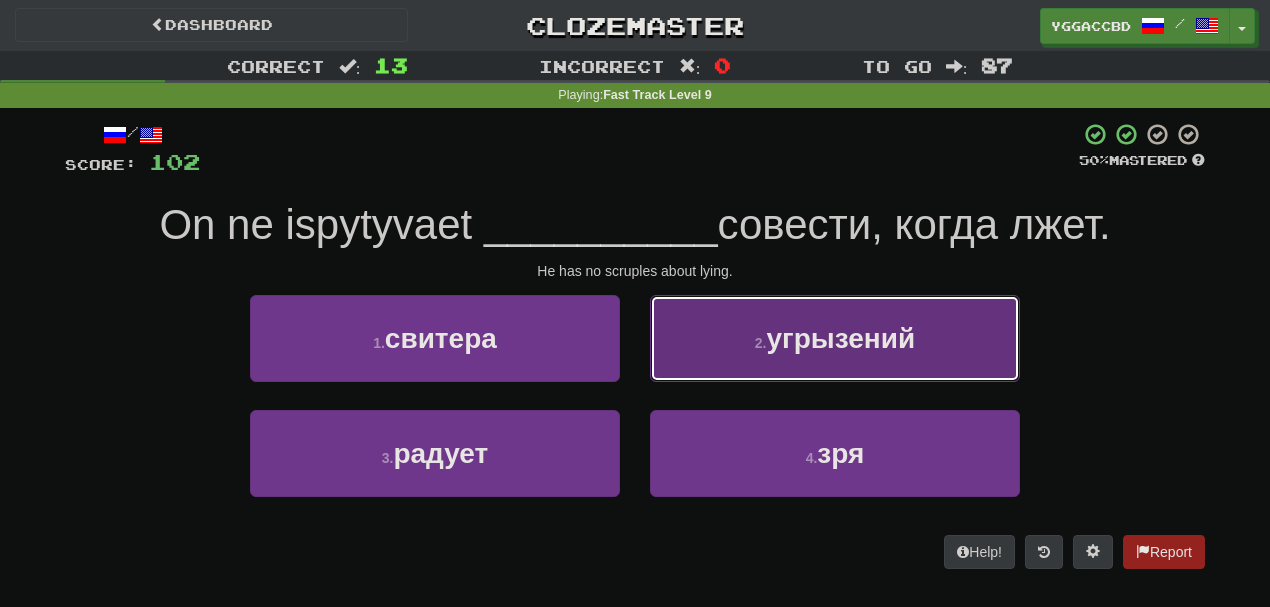 click on "2 .  угрызений" at bounding box center [835, 338] 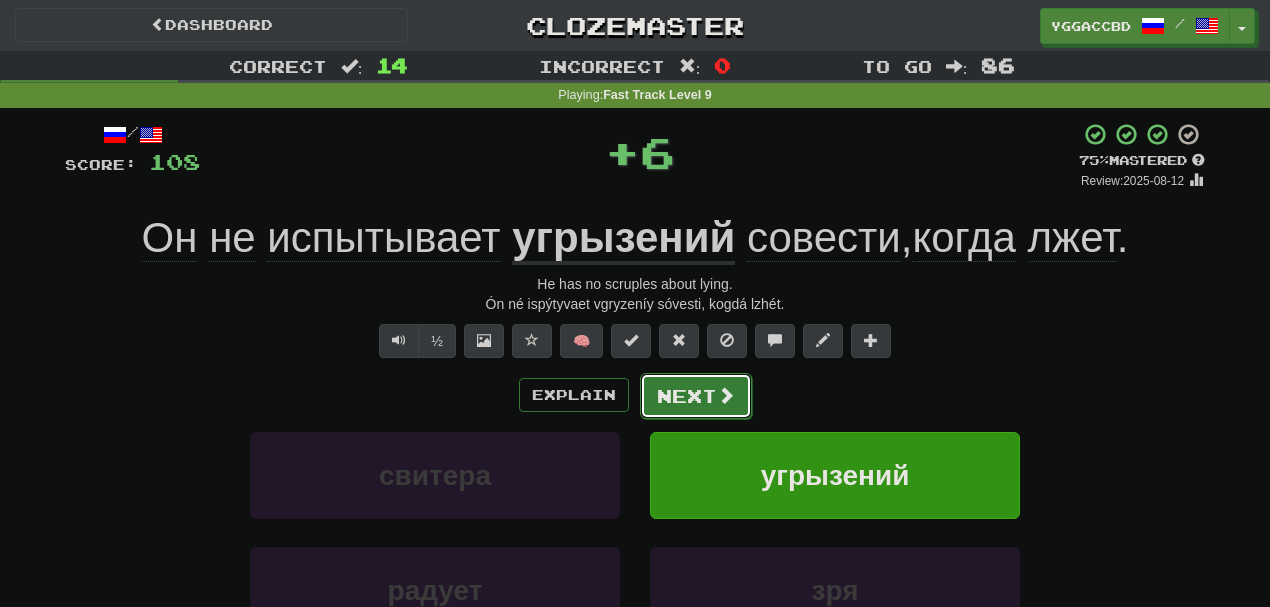 click on "Next" at bounding box center (696, 396) 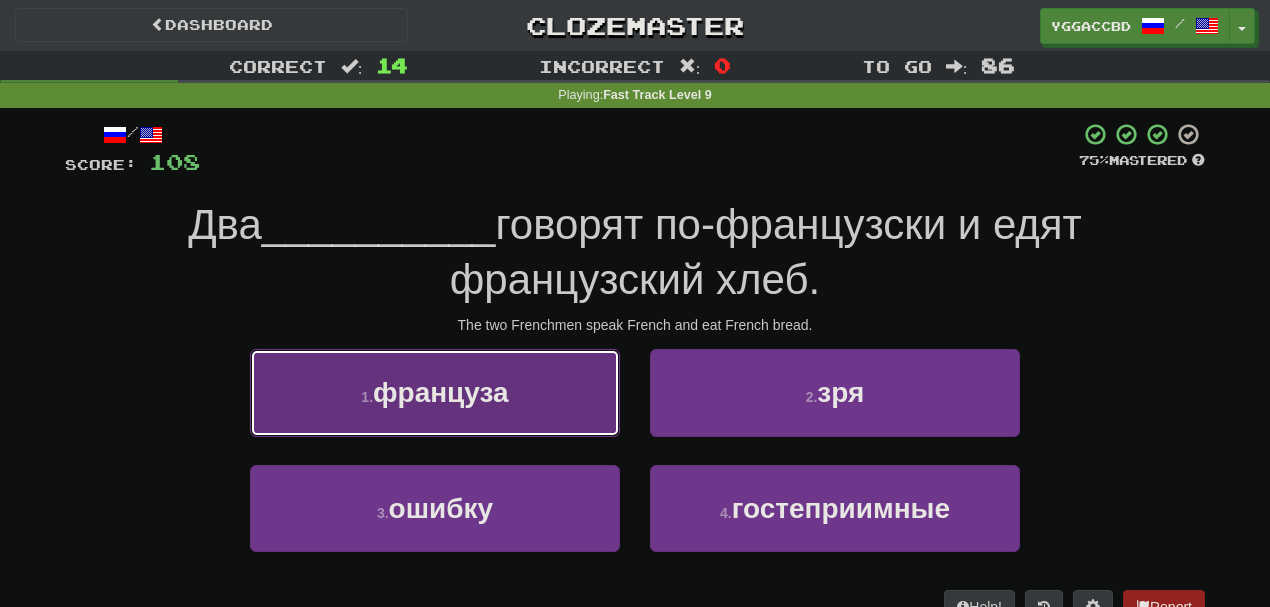 click on "1 .  француза" at bounding box center [435, 392] 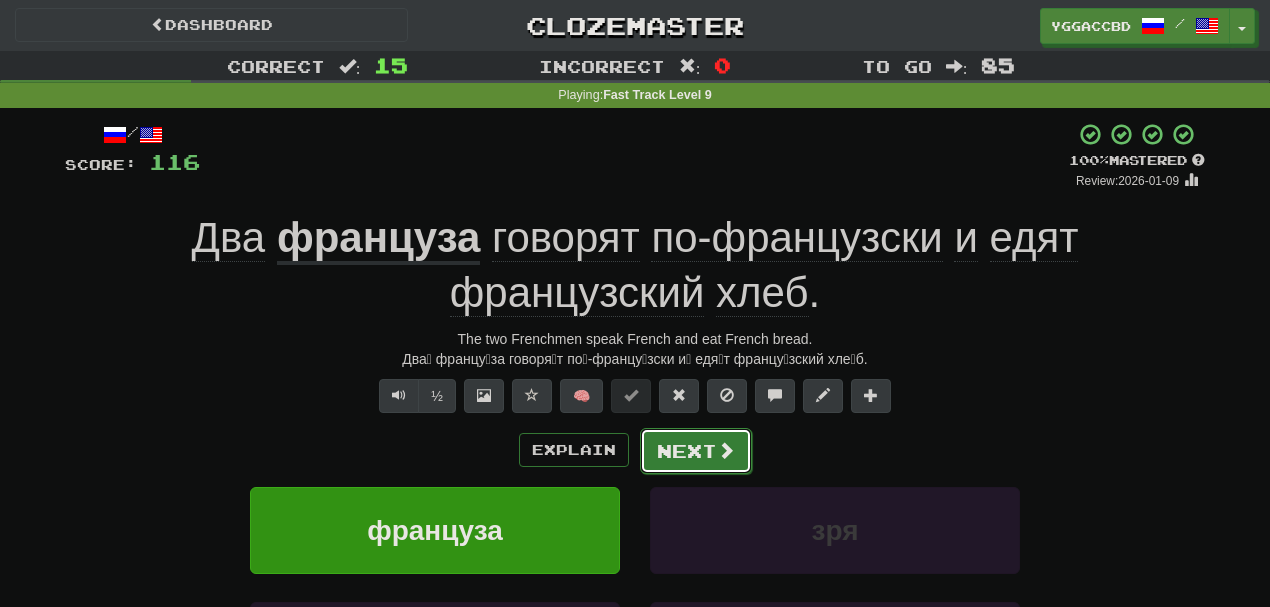 click on "Next" at bounding box center (696, 451) 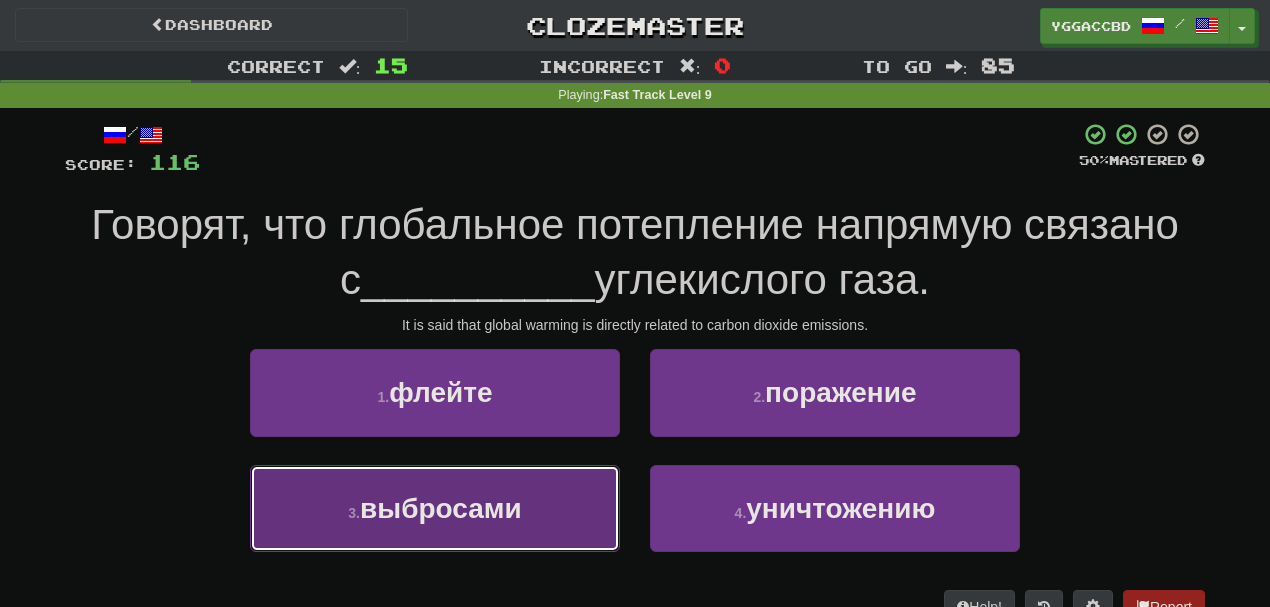 click on "3 .  выбросами" at bounding box center (435, 508) 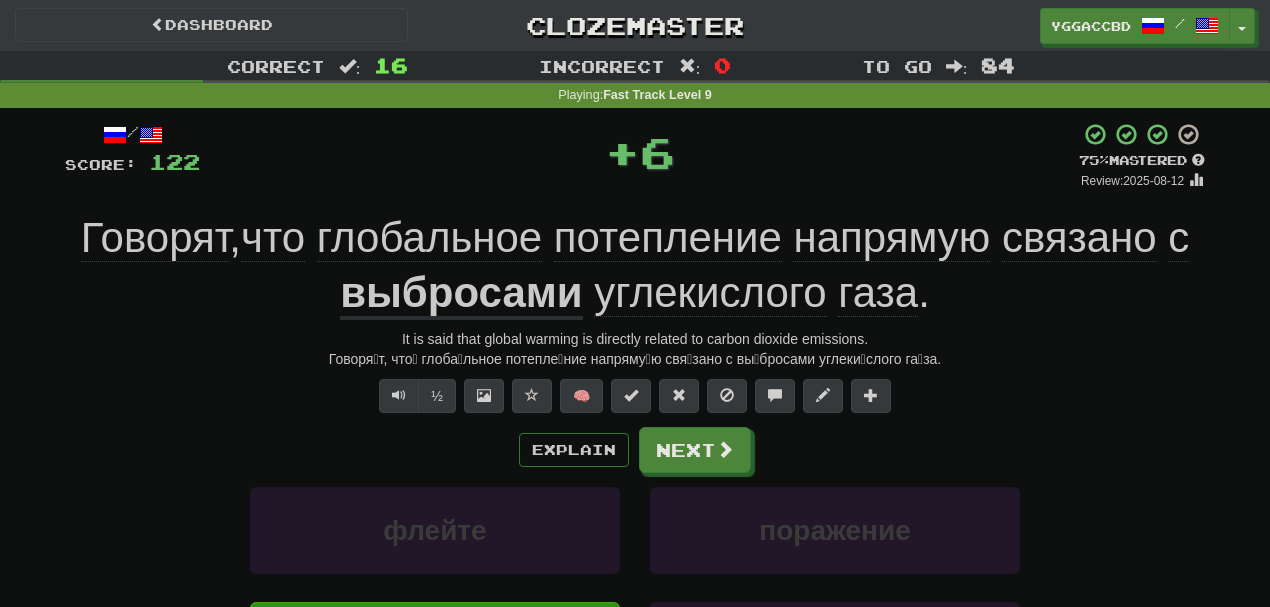 click on "потепление" 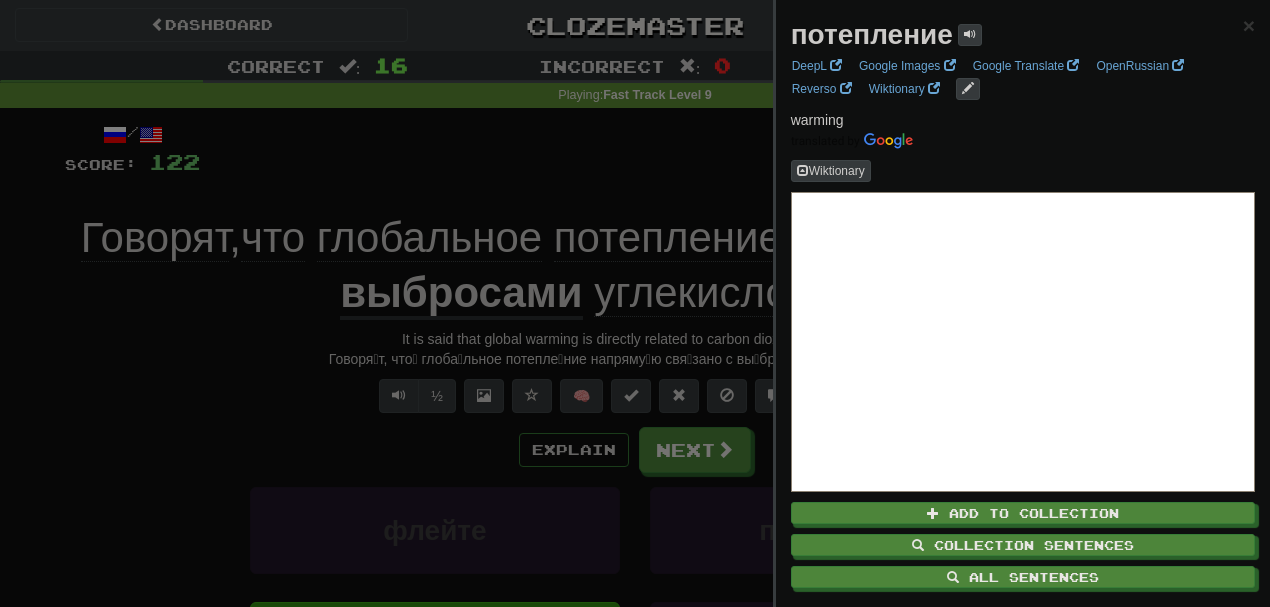 click at bounding box center [635, 303] 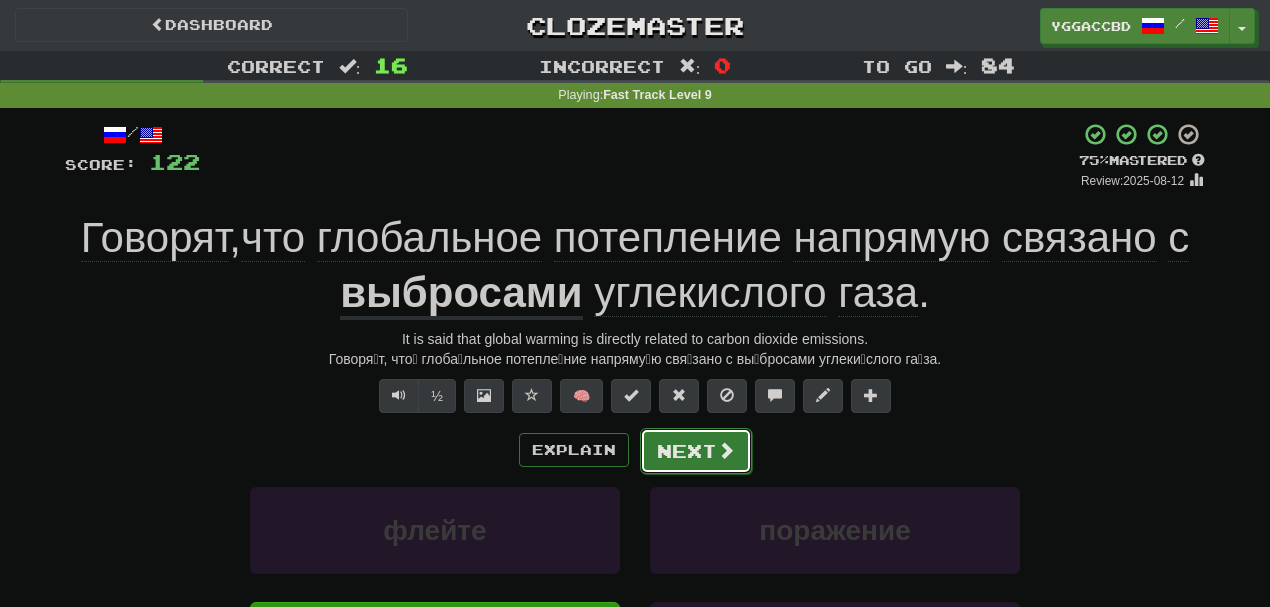 click on "Next" at bounding box center [696, 451] 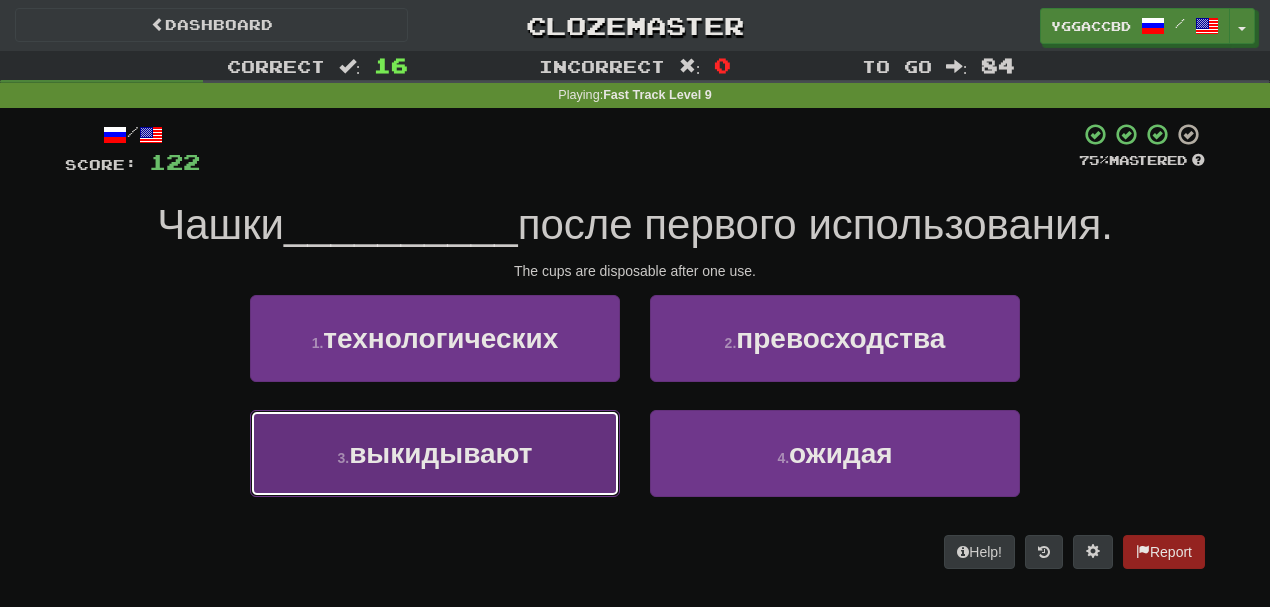 click on "3 .  выкидывают" at bounding box center (435, 453) 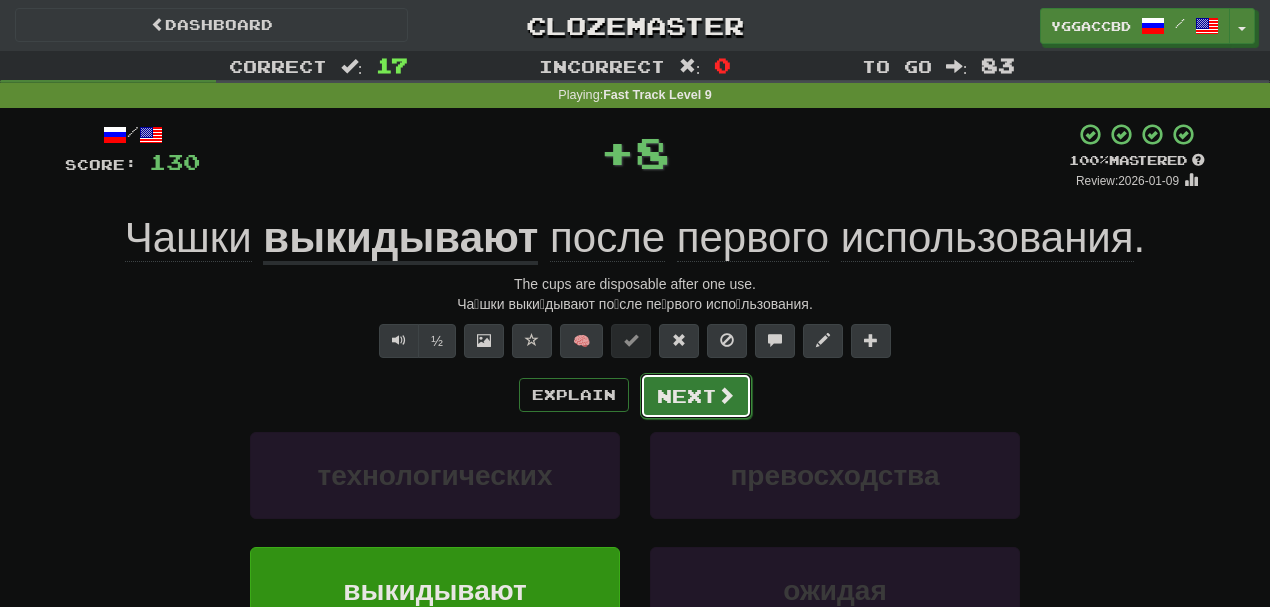 click on "Next" at bounding box center (696, 396) 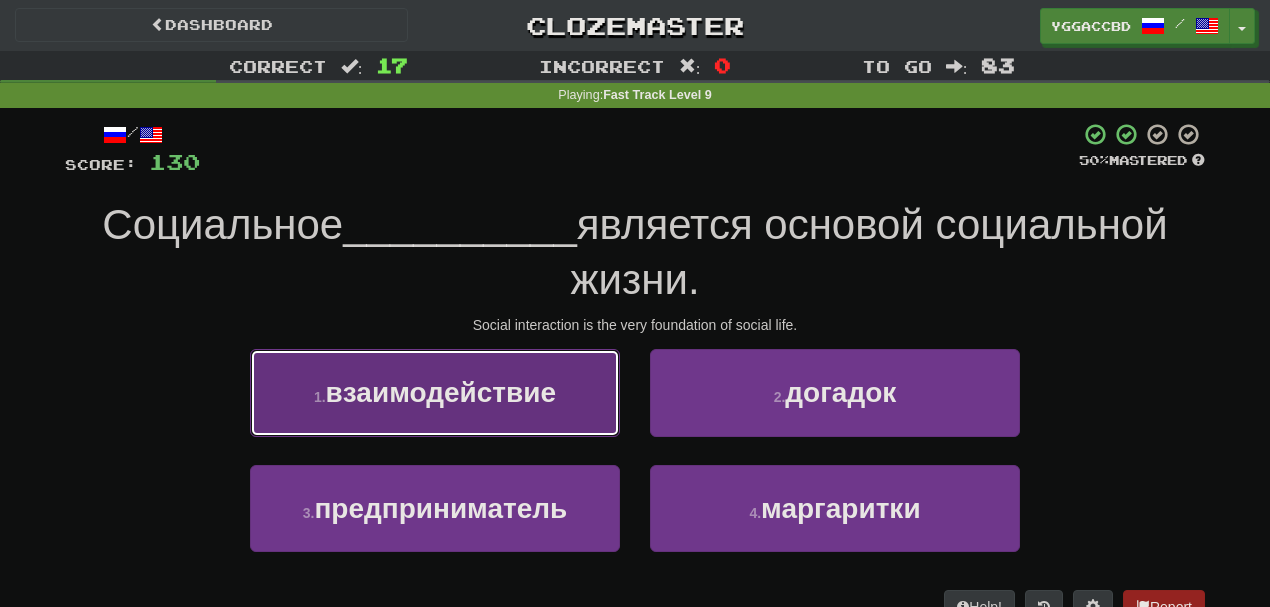 click on "взаимодействие" at bounding box center (441, 392) 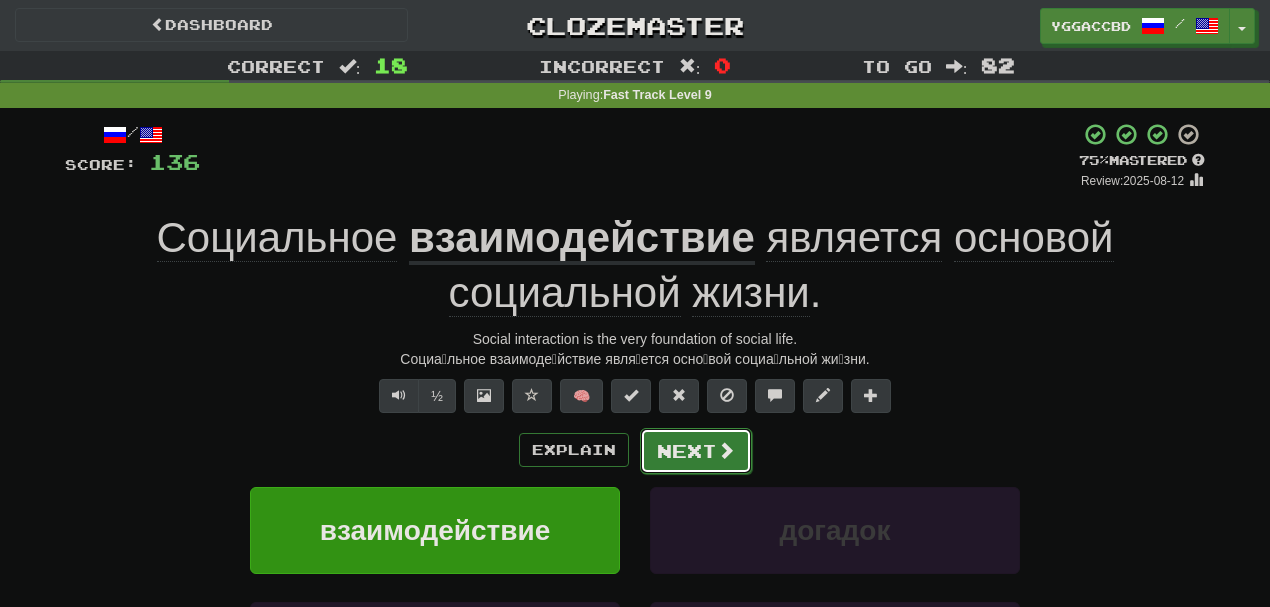 click on "Next" at bounding box center (696, 451) 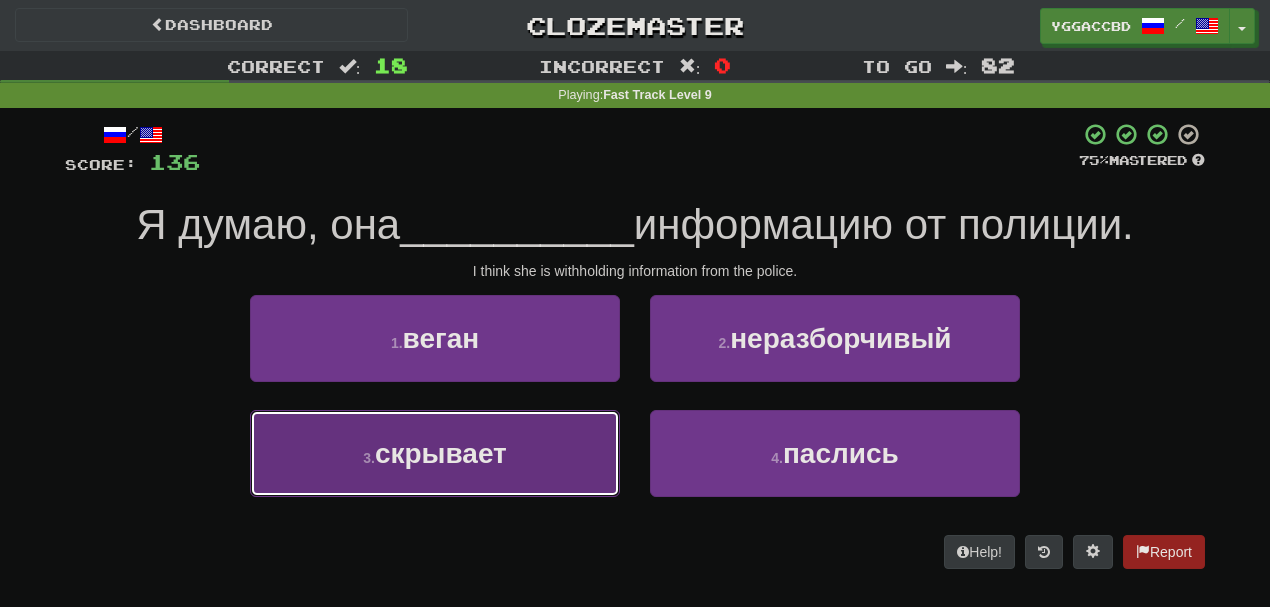 click on "3 .  скрывает" at bounding box center (435, 453) 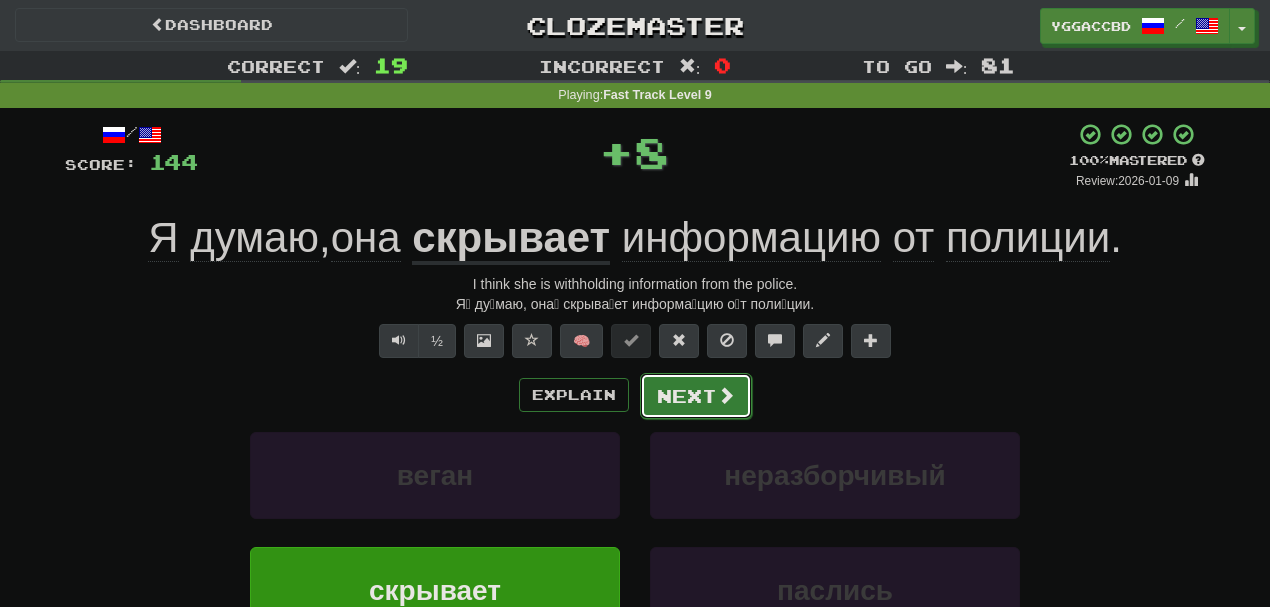 click at bounding box center (726, 395) 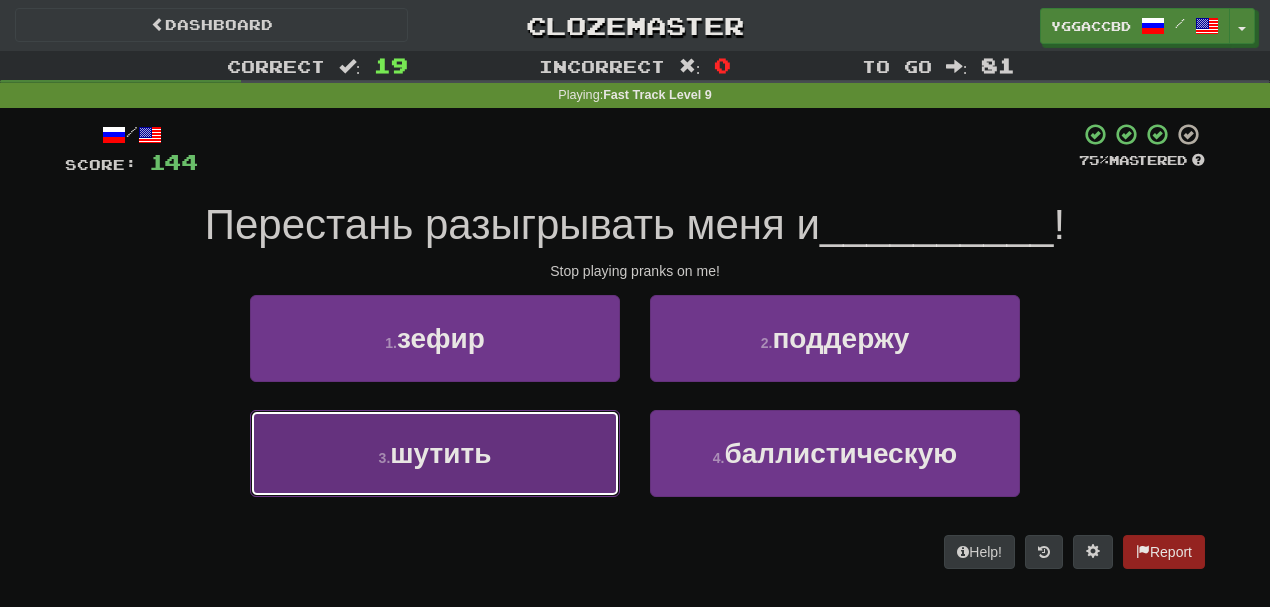 click on "3 .  шутить" at bounding box center [435, 453] 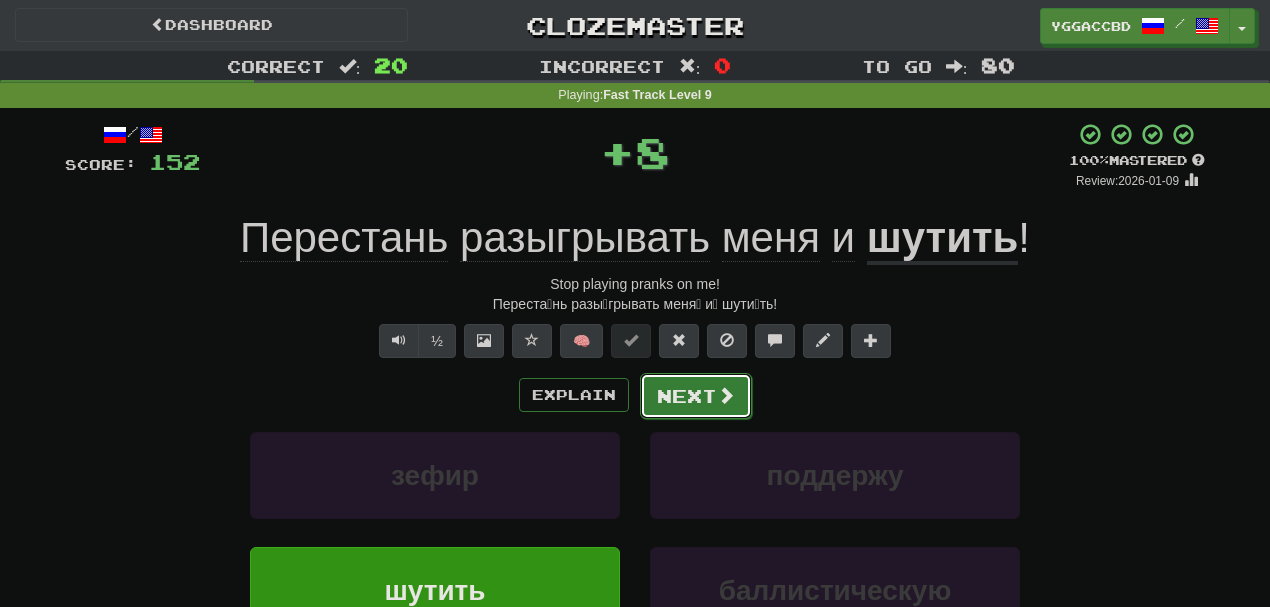 click on "Next" at bounding box center (696, 396) 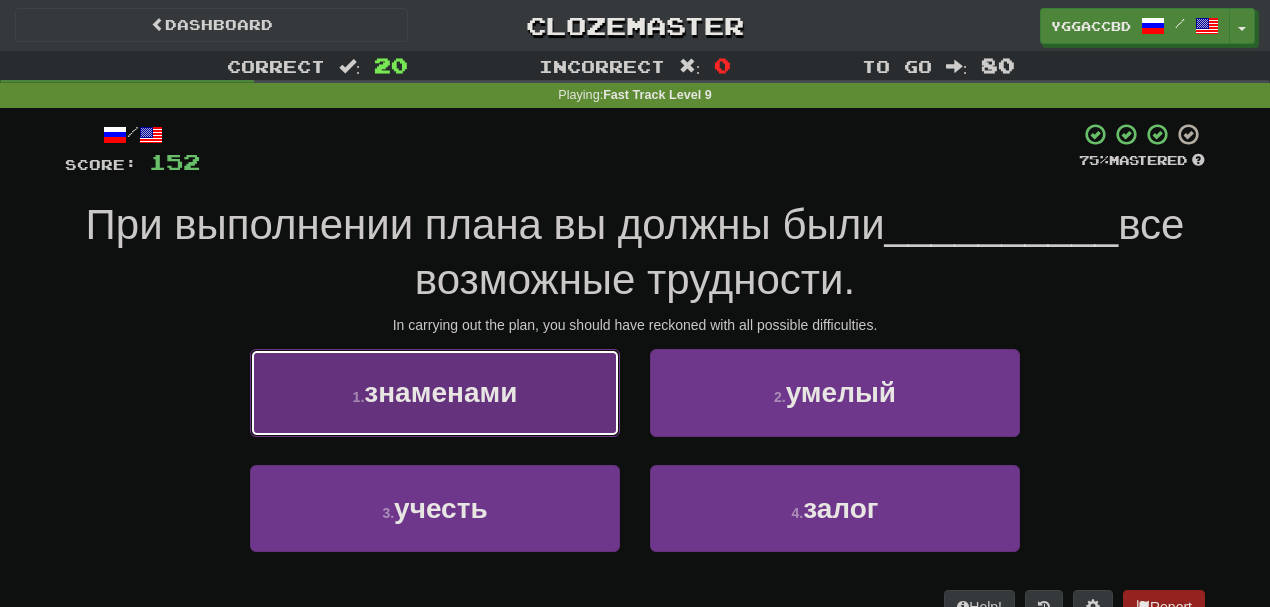 click on "1 .  знаменами" at bounding box center [435, 392] 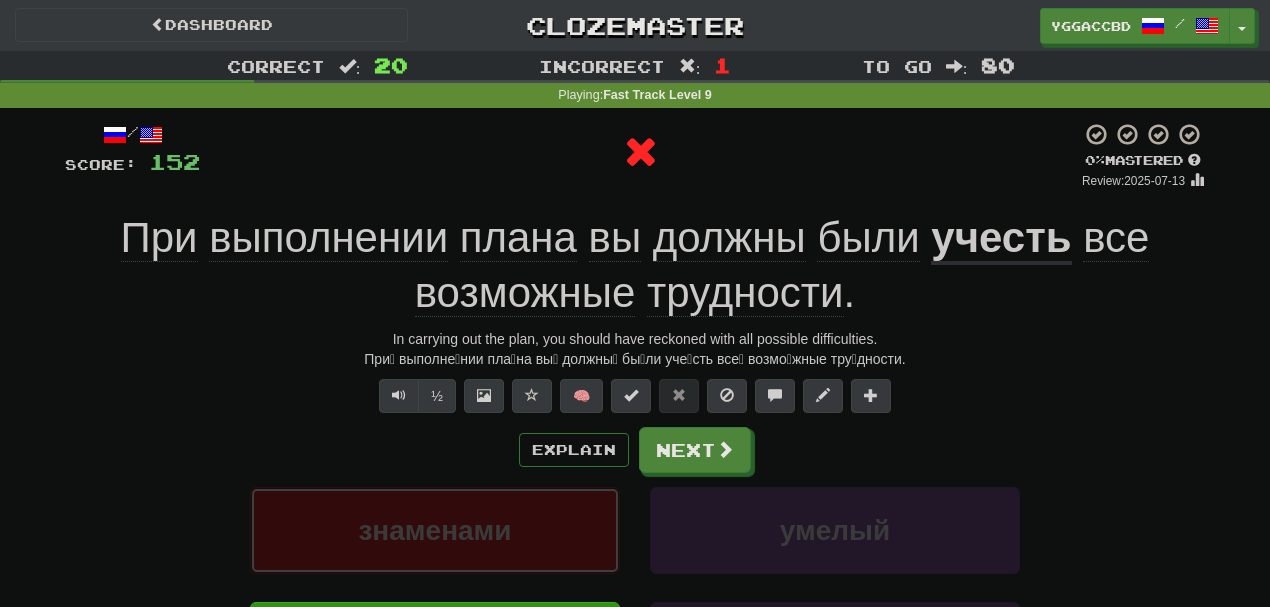 scroll, scrollTop: 531, scrollLeft: 0, axis: vertical 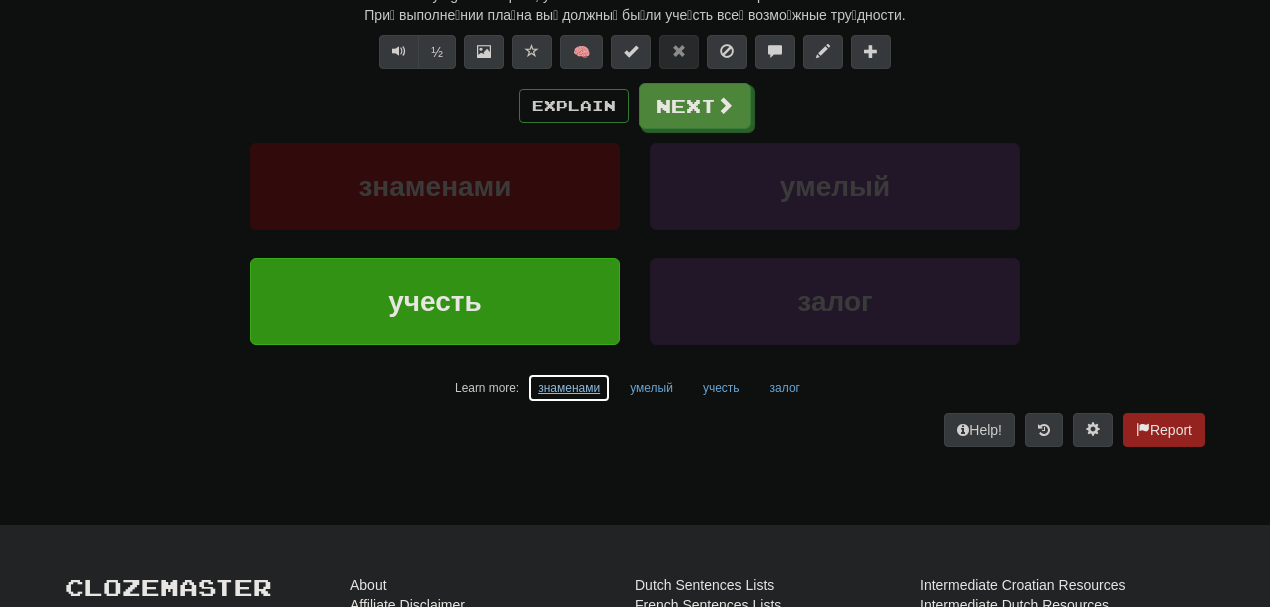 click on "знаменами" at bounding box center (569, 388) 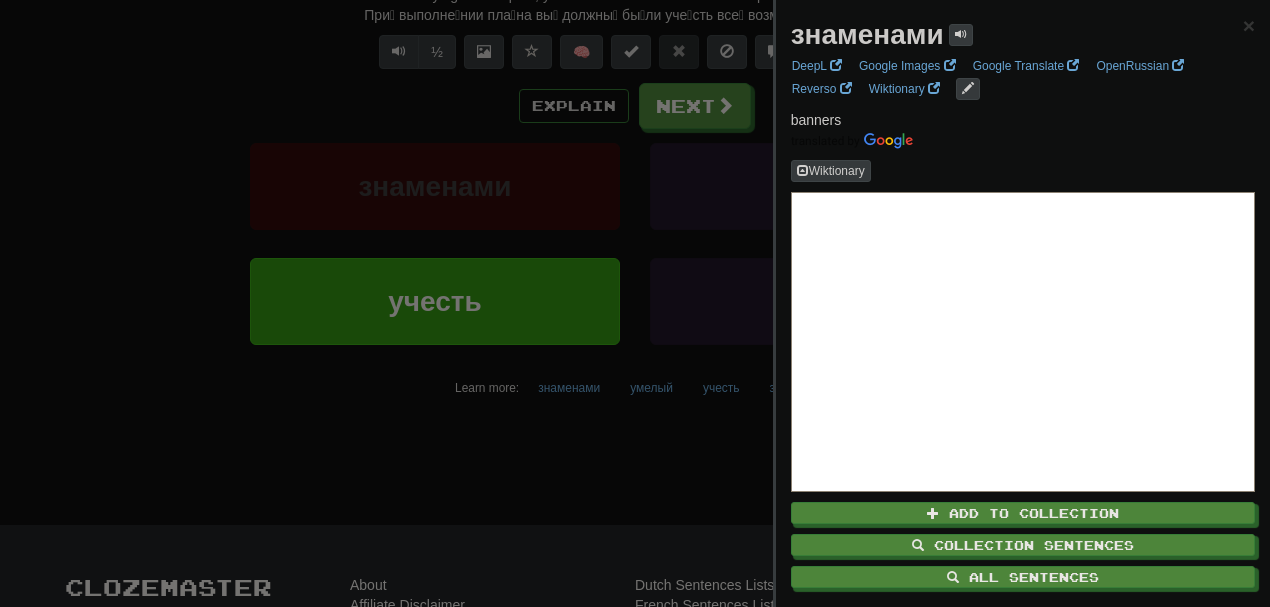 click at bounding box center (635, 303) 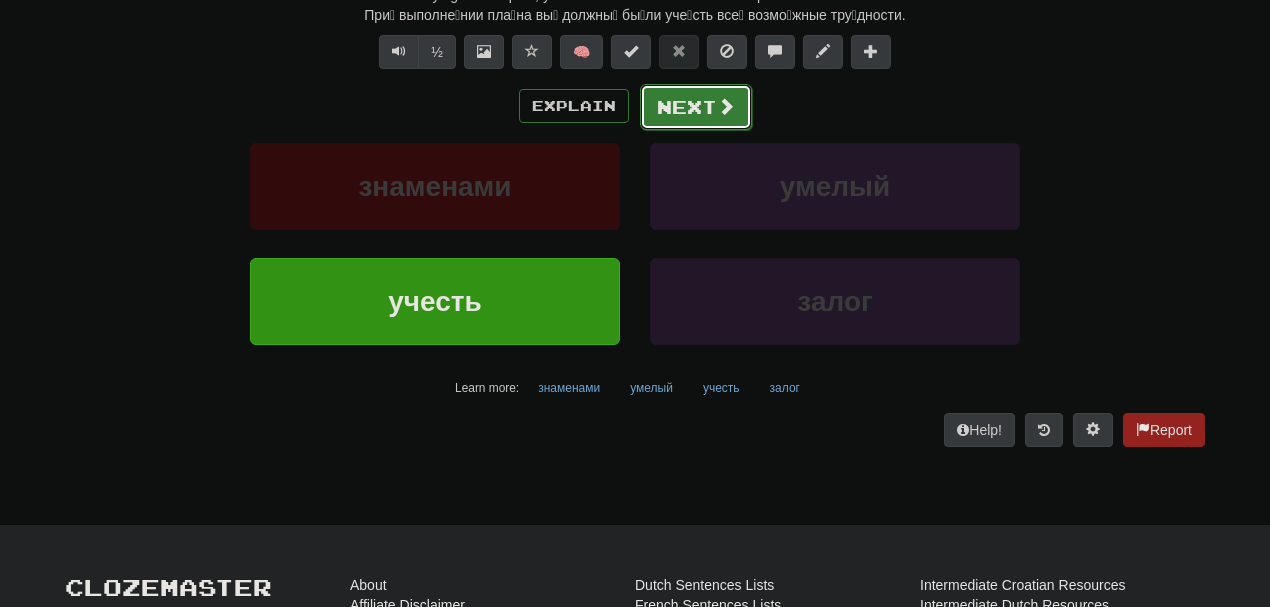 click on "Next" at bounding box center (696, 107) 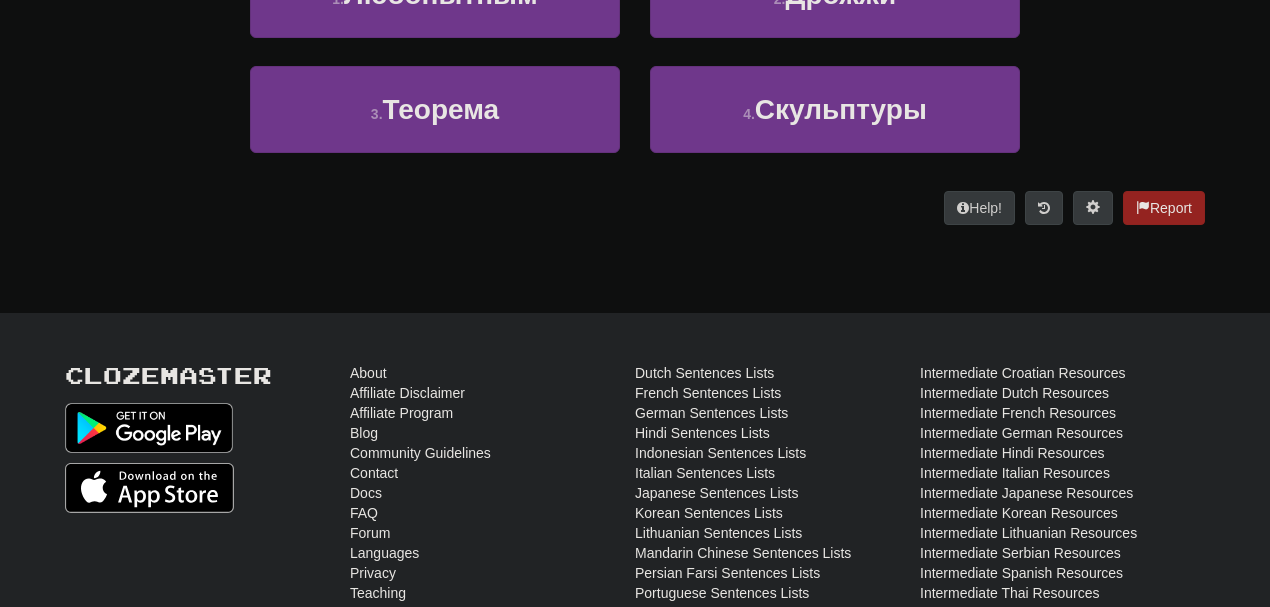 scroll, scrollTop: 276, scrollLeft: 0, axis: vertical 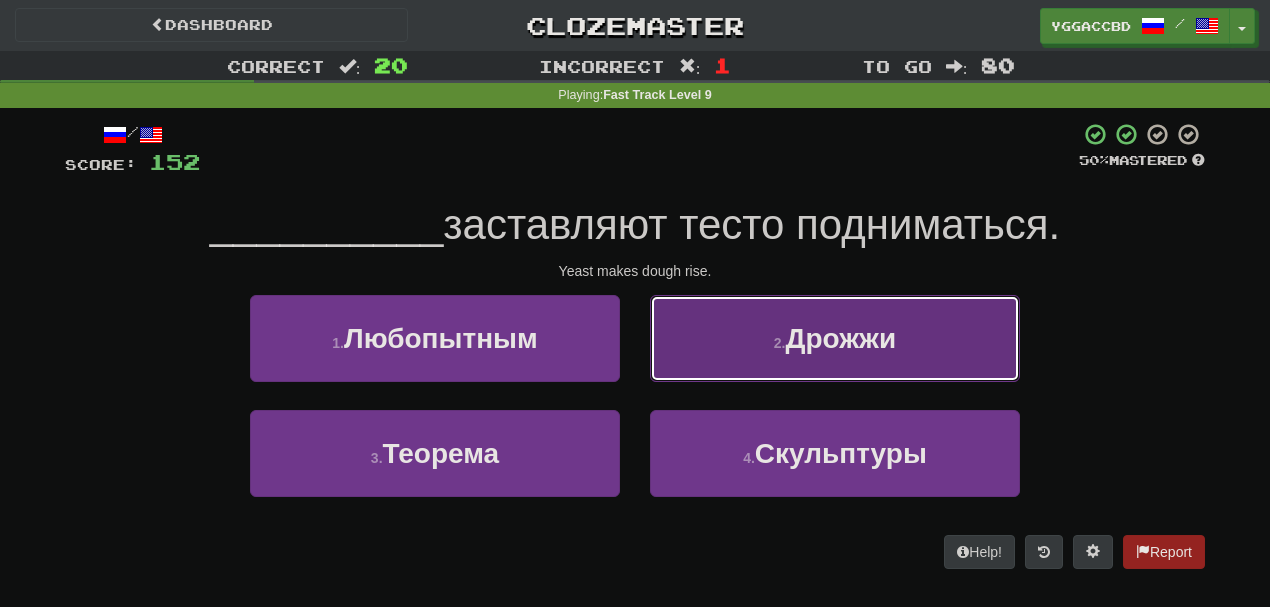 click on "2 ." at bounding box center [780, 343] 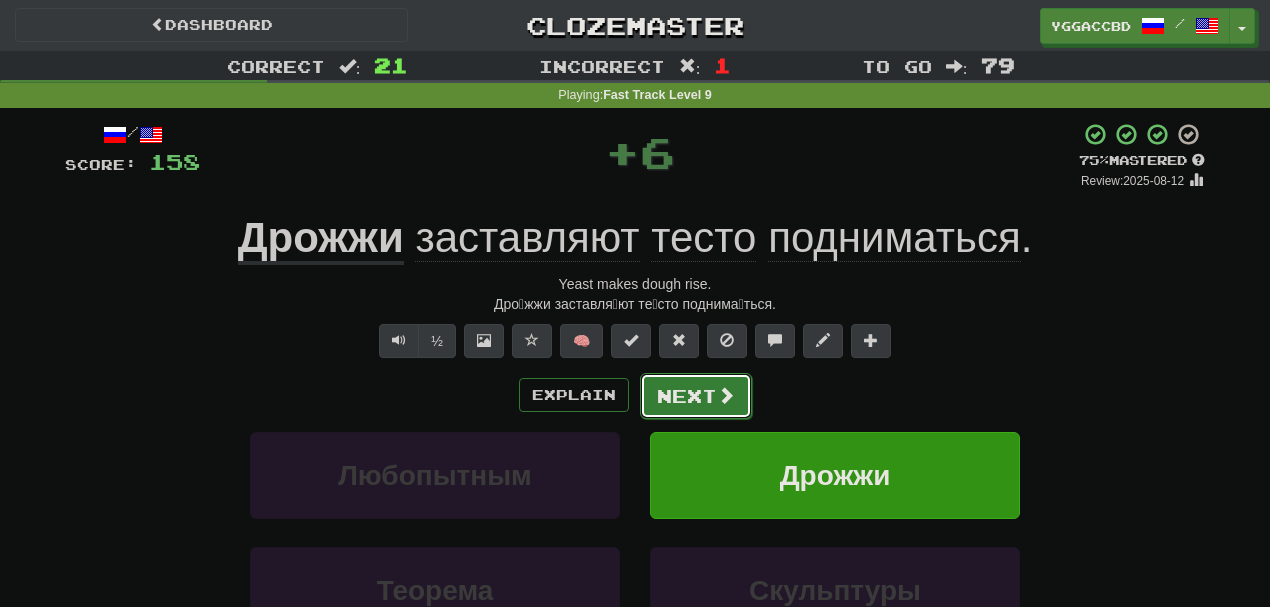click on "Next" at bounding box center [696, 396] 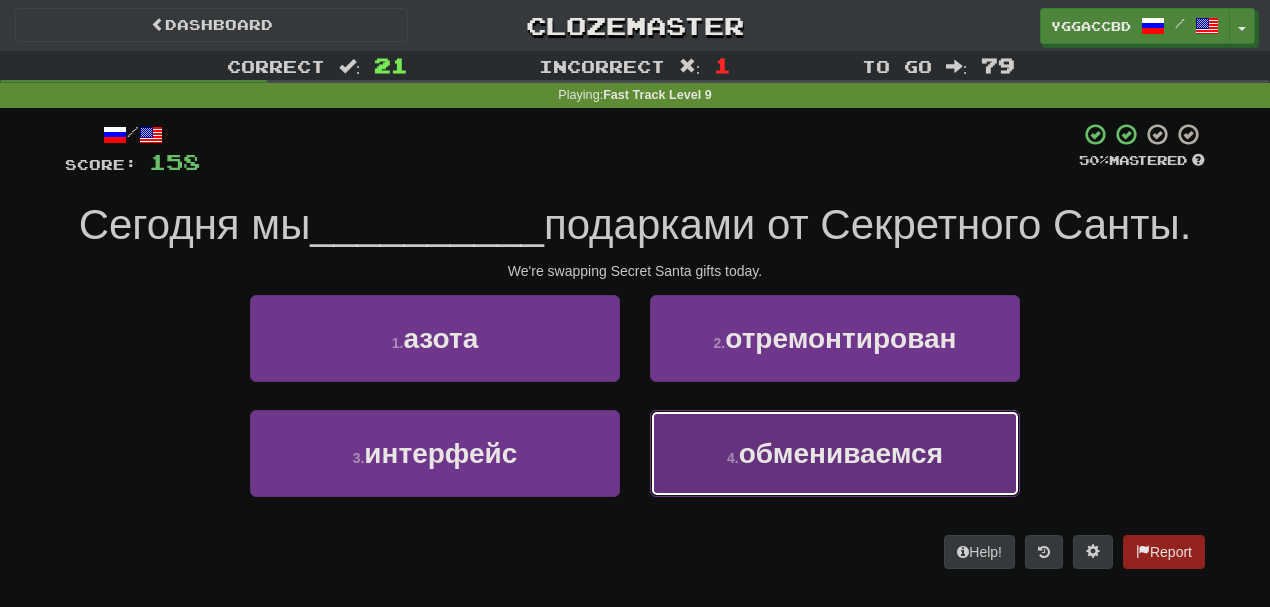 click on "обмениваемся" at bounding box center [841, 453] 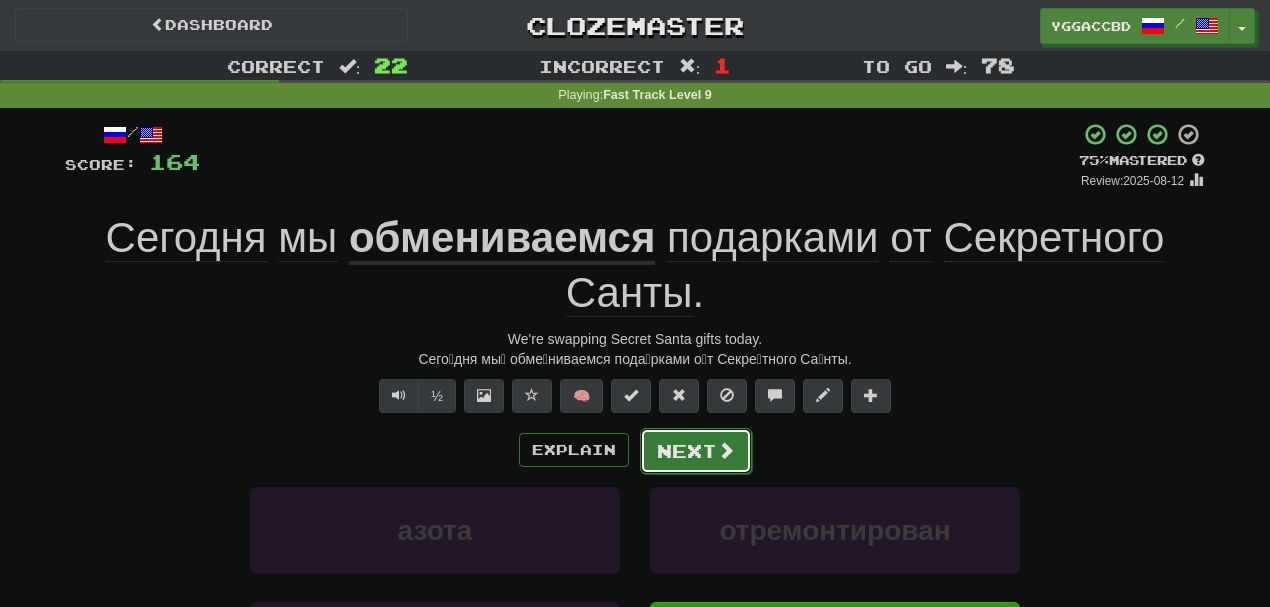 click on "Next" at bounding box center (696, 451) 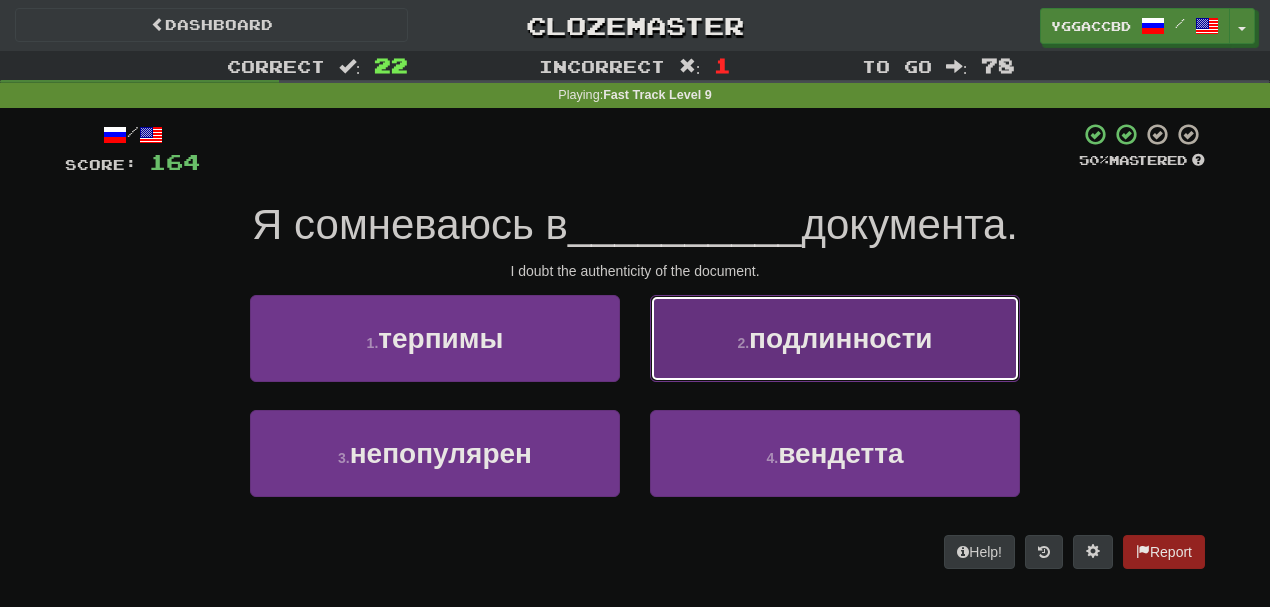click on "2 .  подлинности" at bounding box center [835, 338] 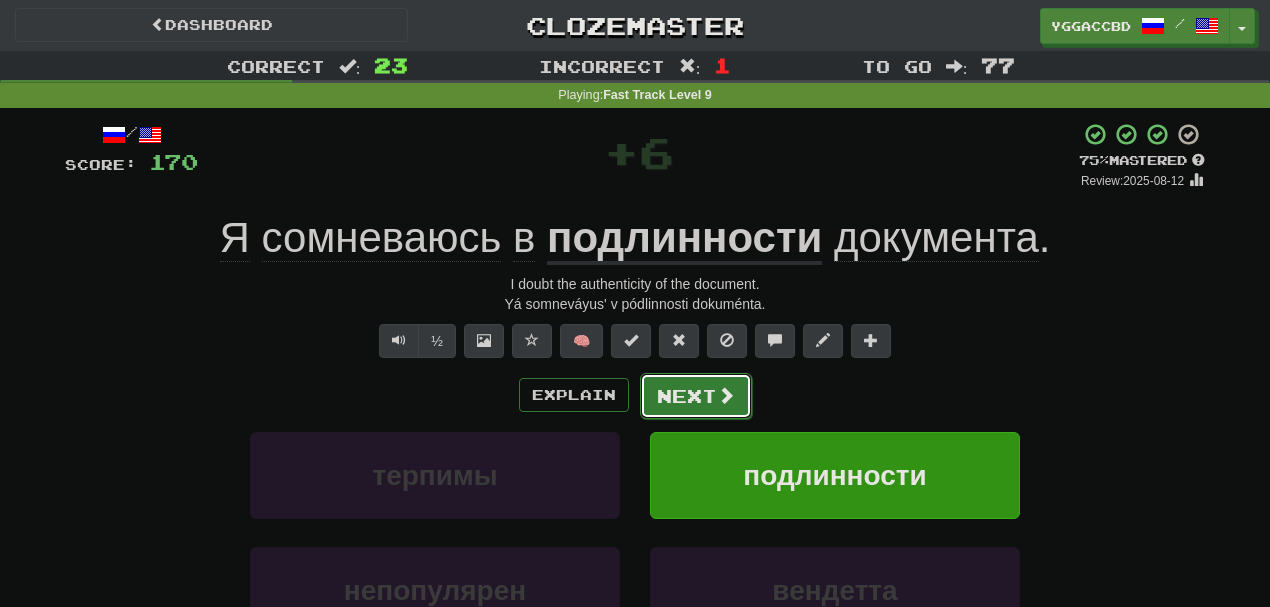 click on "Next" at bounding box center [696, 396] 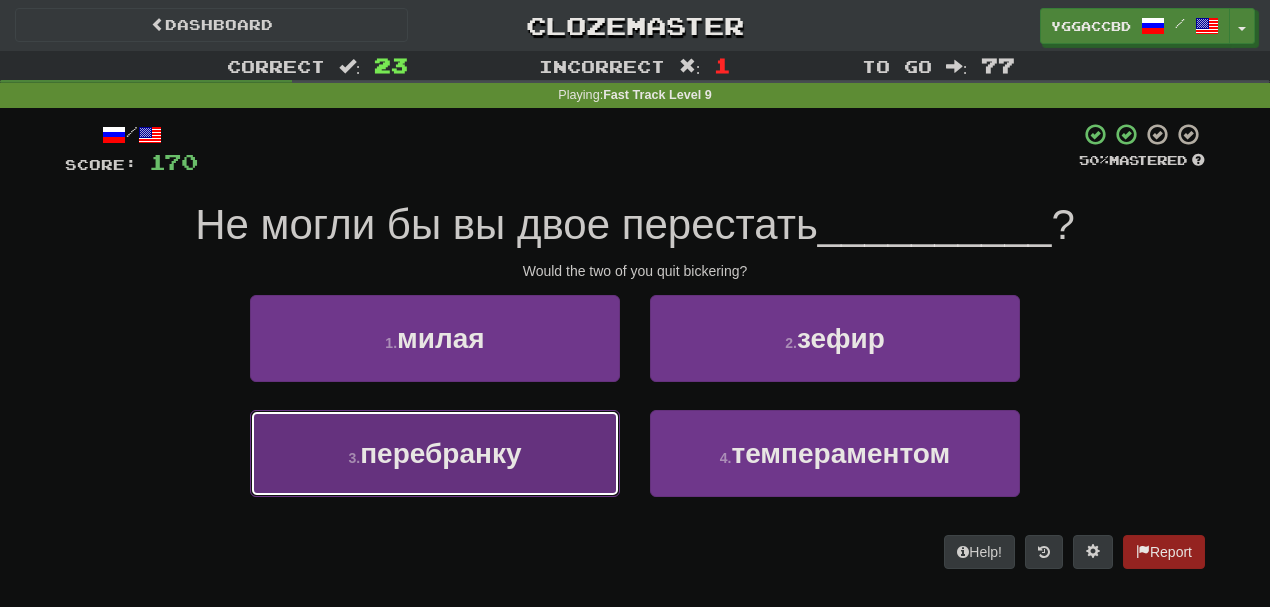 click on "3 .  перебранку" at bounding box center (435, 453) 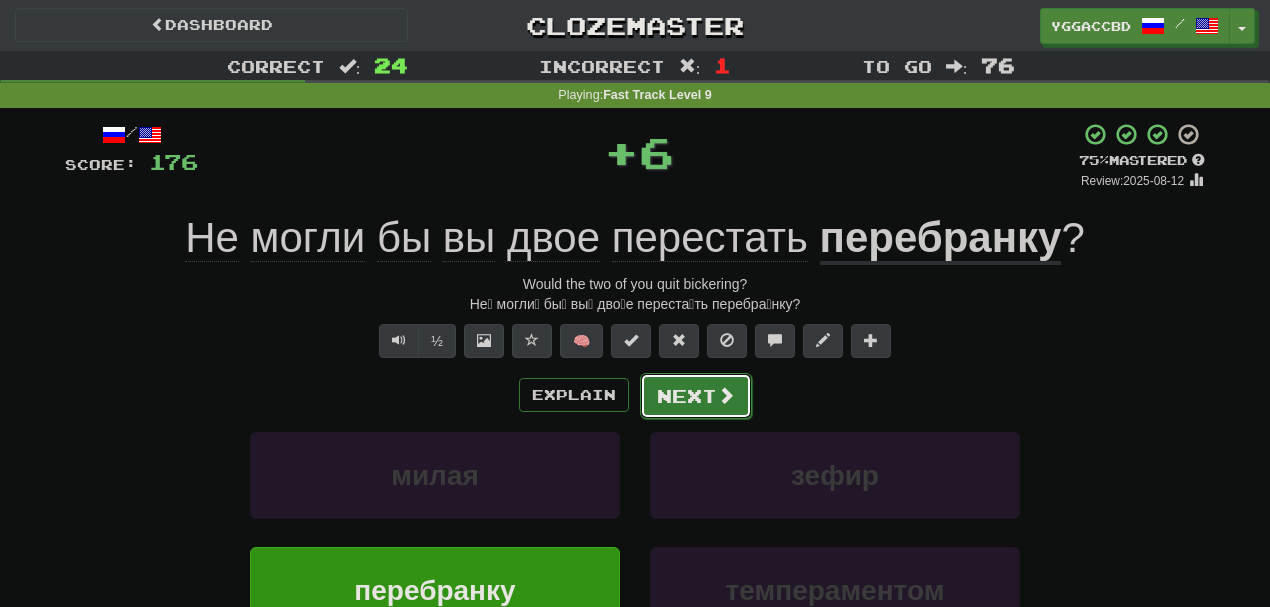 click on "Next" at bounding box center [696, 396] 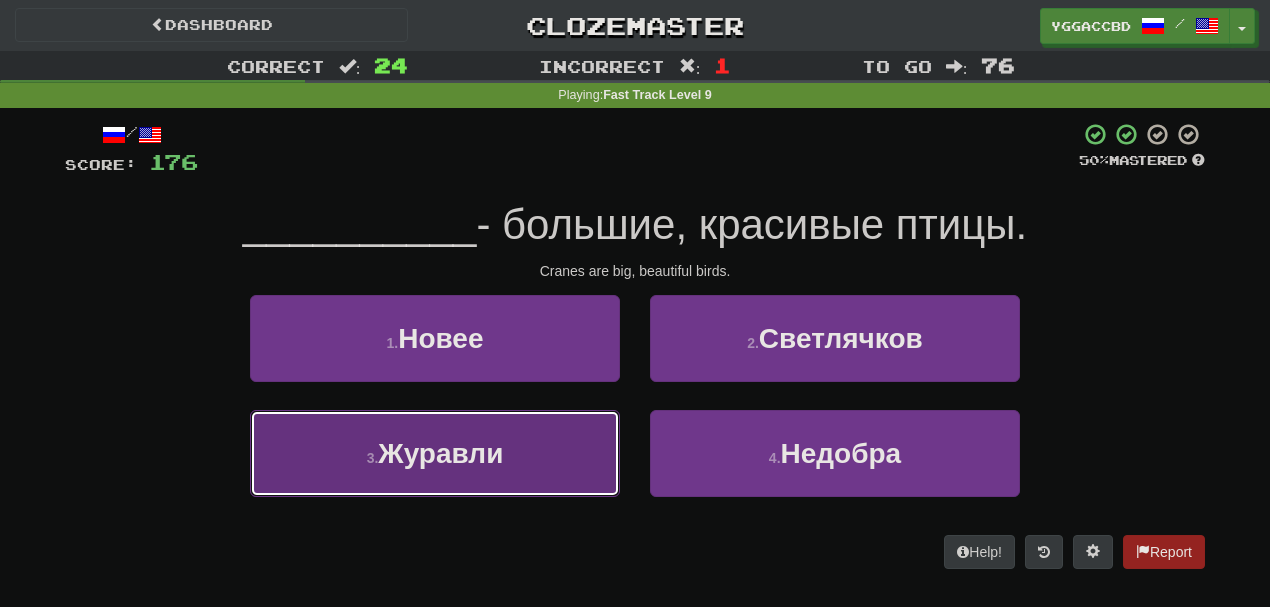click on "3 .  Журавли" at bounding box center (435, 453) 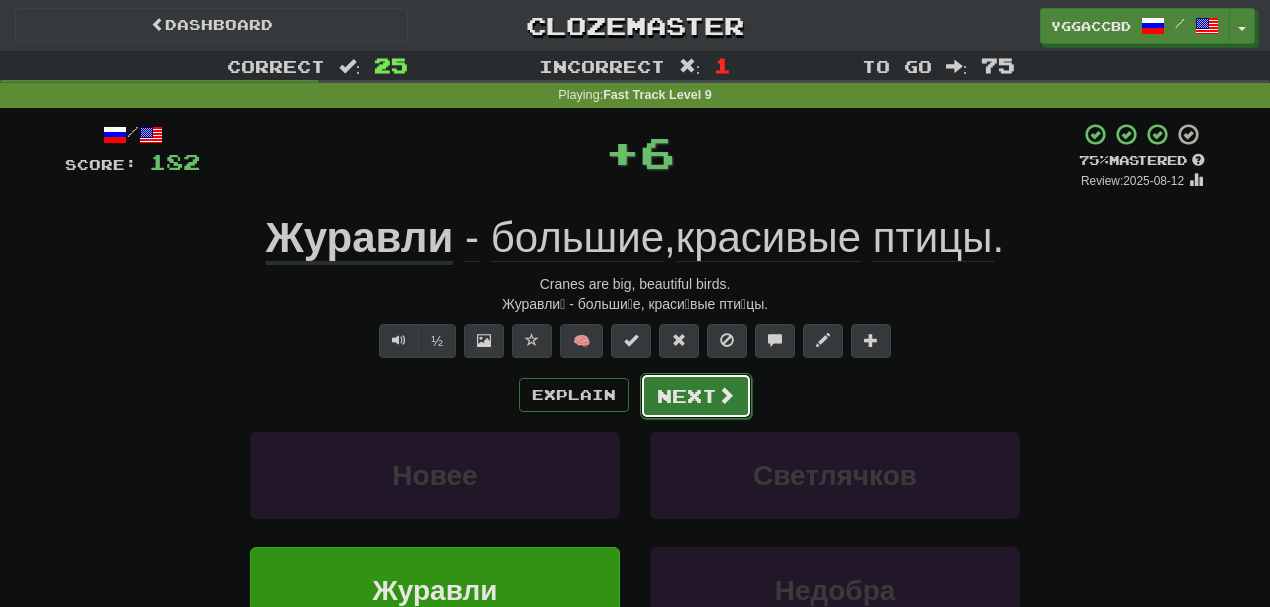 click on "Next" at bounding box center (696, 396) 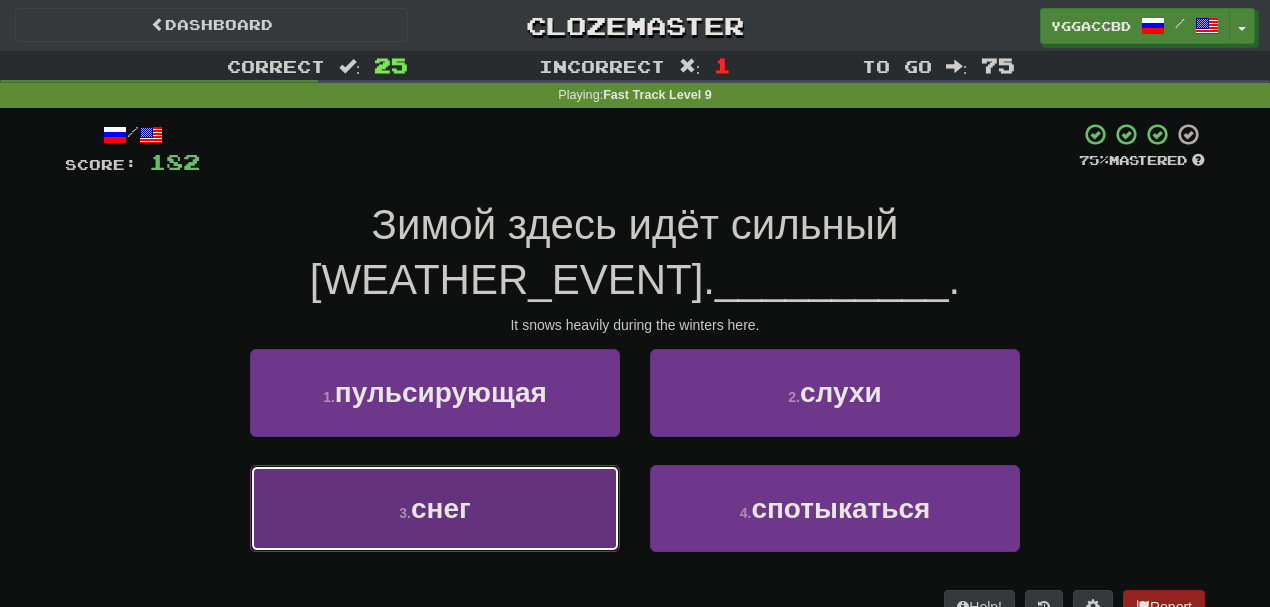 click on "3 .  снег" at bounding box center [435, 508] 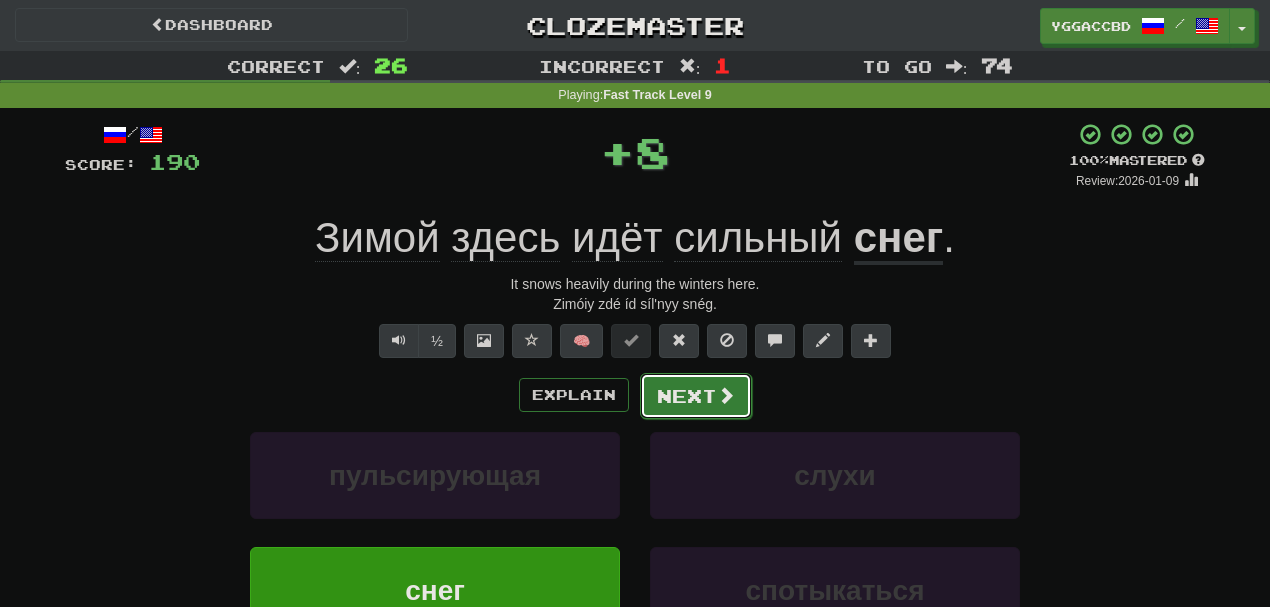 click on "Next" at bounding box center (696, 396) 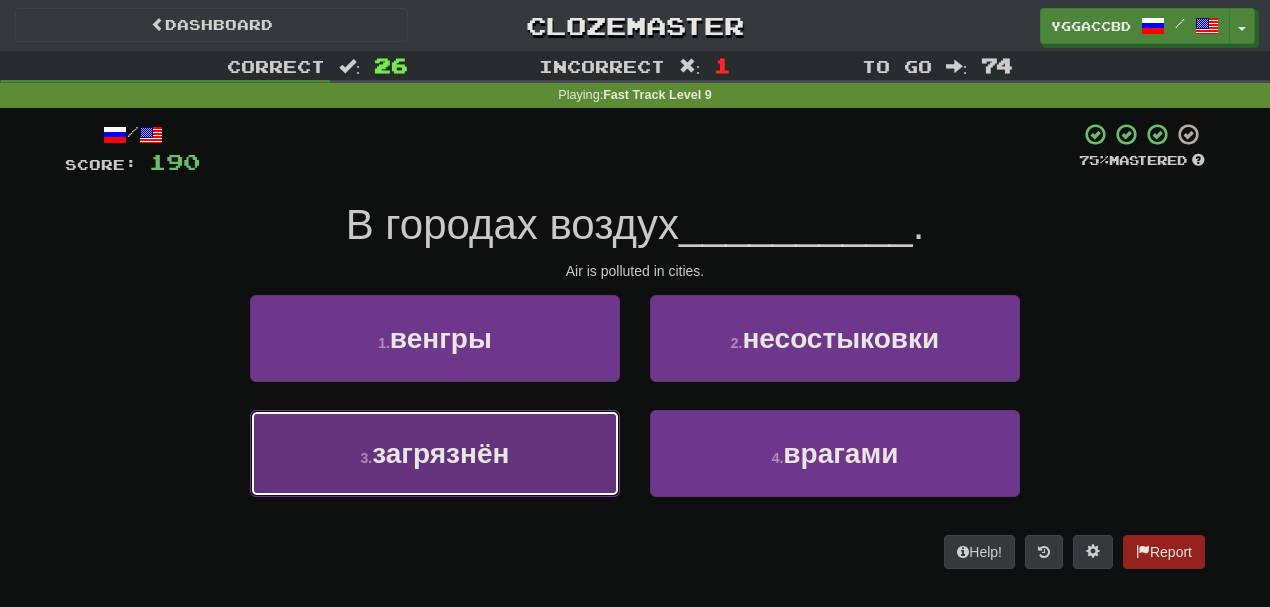 click on "загрязнён" at bounding box center (440, 453) 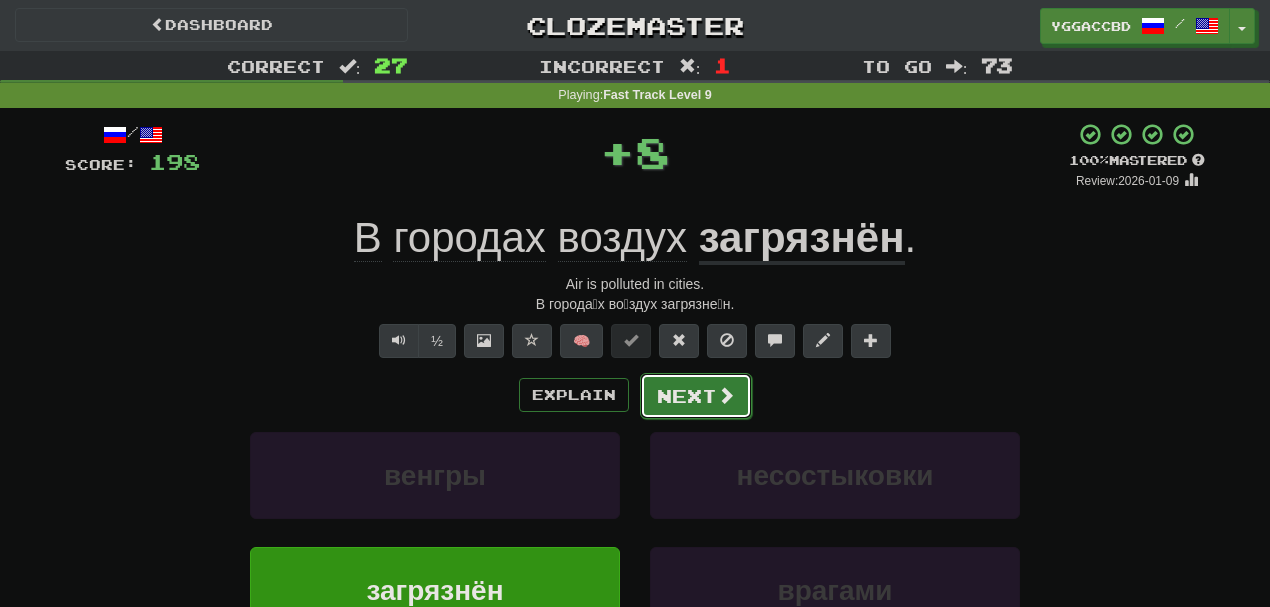 click on "Next" at bounding box center [696, 396] 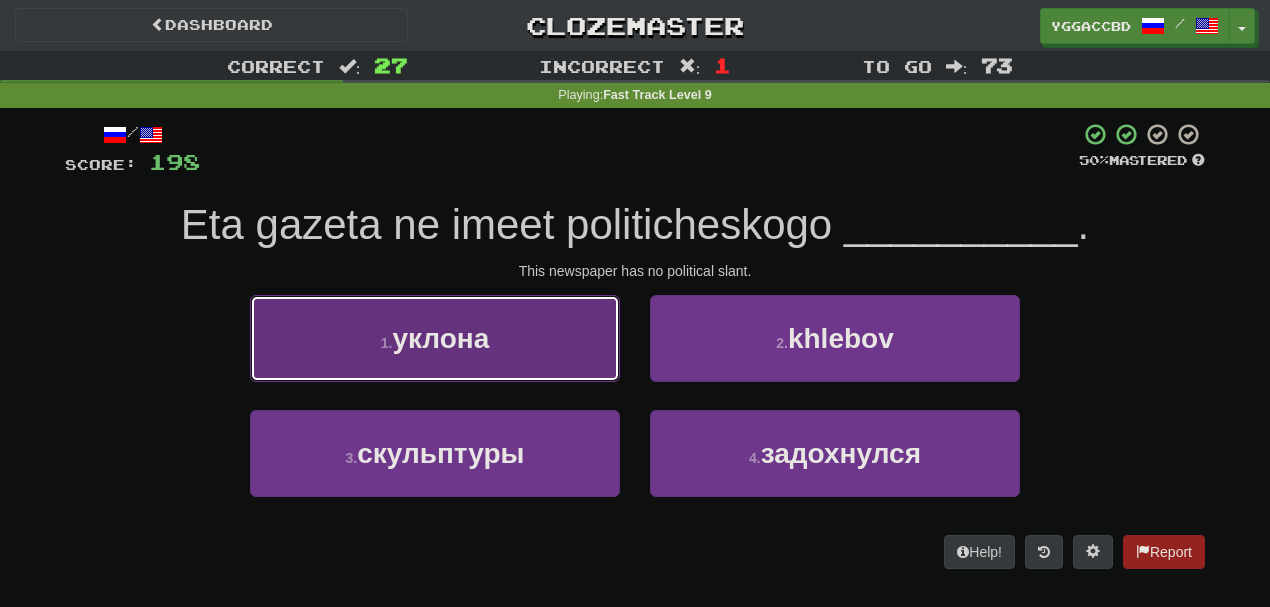 click on "1 .  уклона" at bounding box center (435, 338) 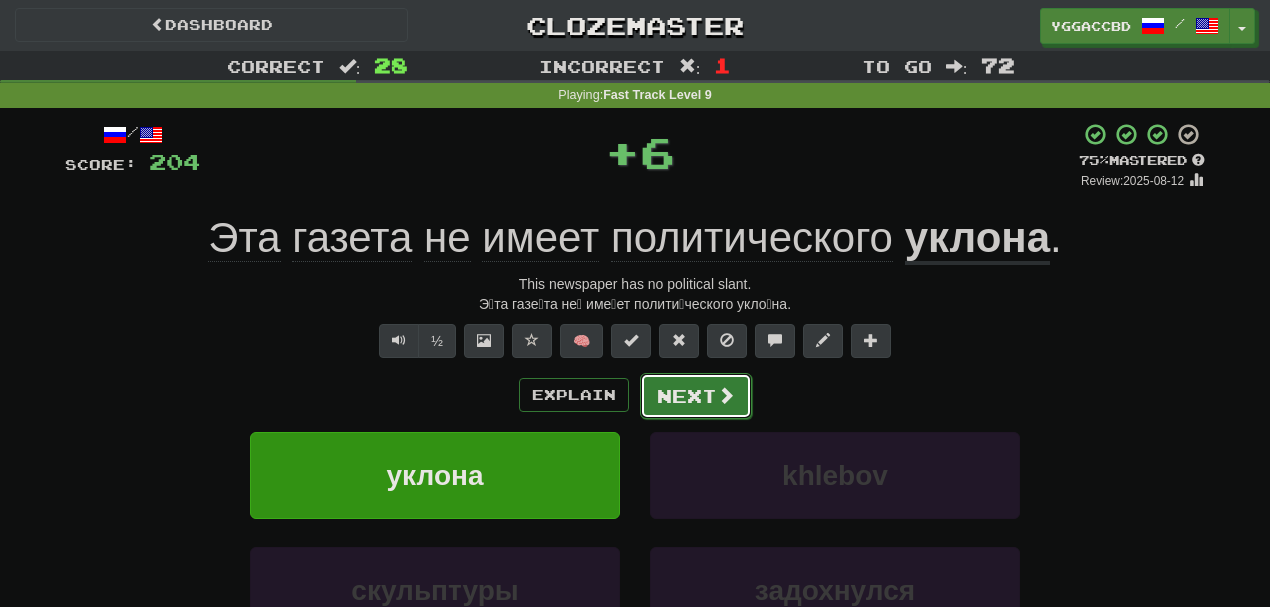 click on "Next" at bounding box center (696, 396) 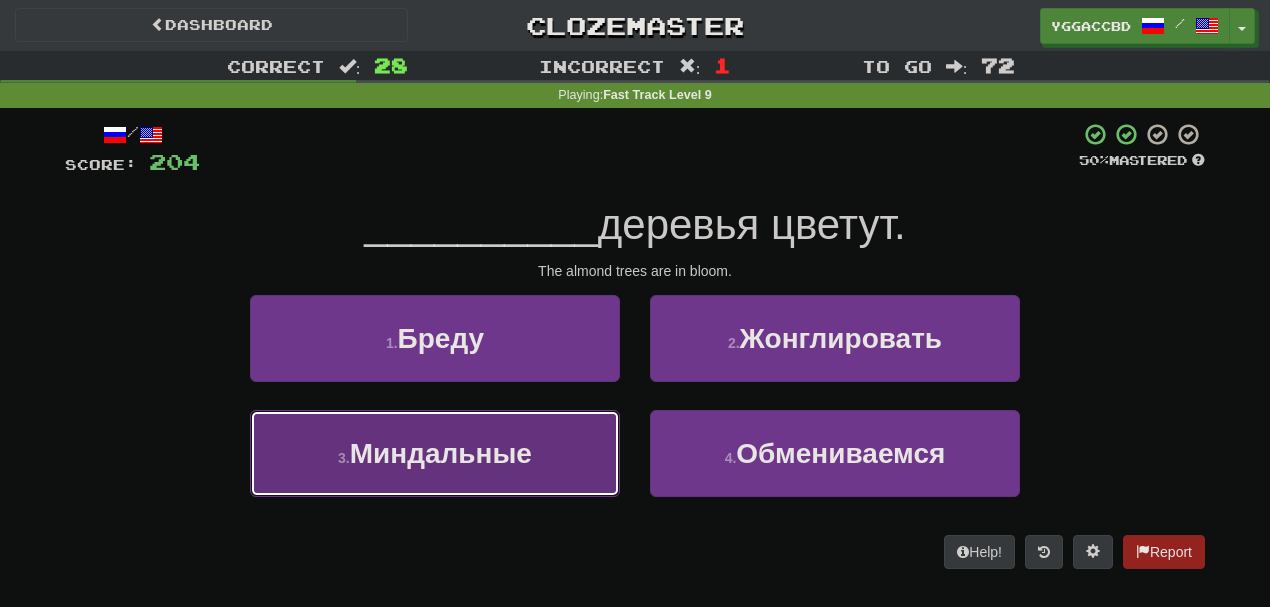 click on "Миндальные" at bounding box center [441, 453] 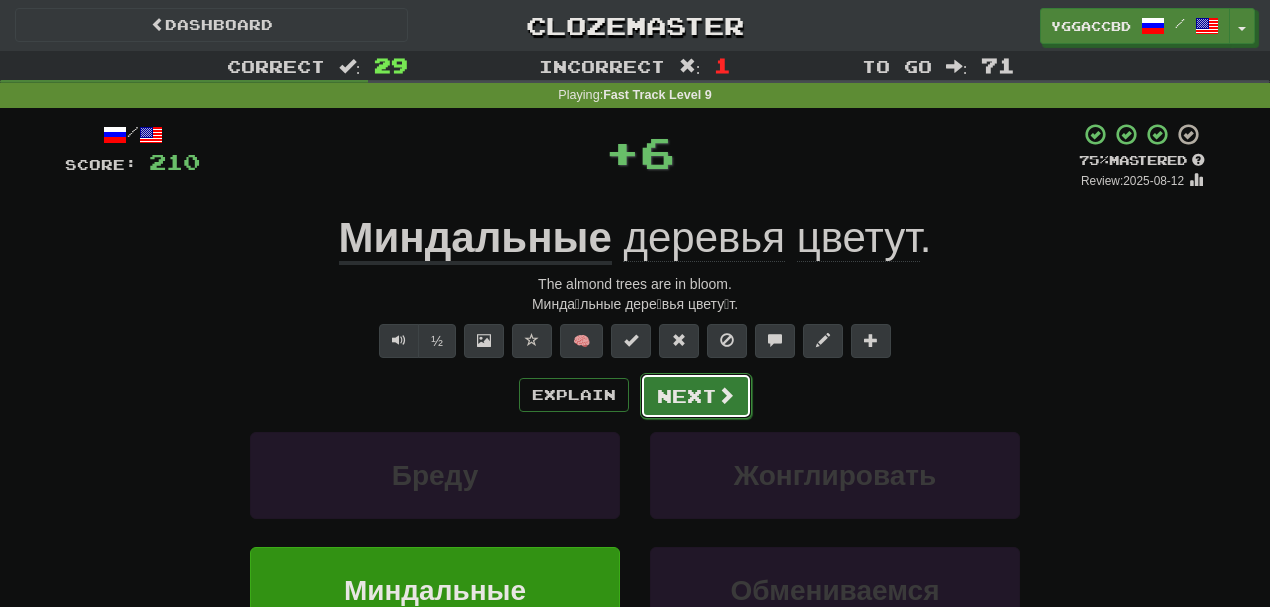 click on "Next" at bounding box center (696, 396) 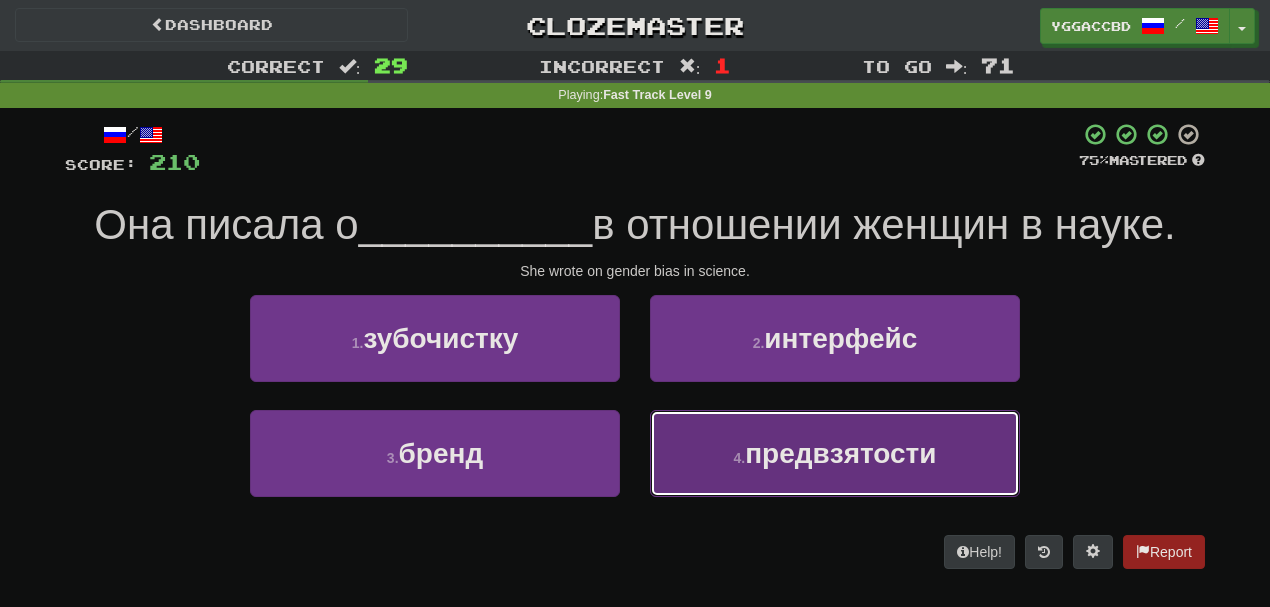 click on "предвзятости" at bounding box center [840, 453] 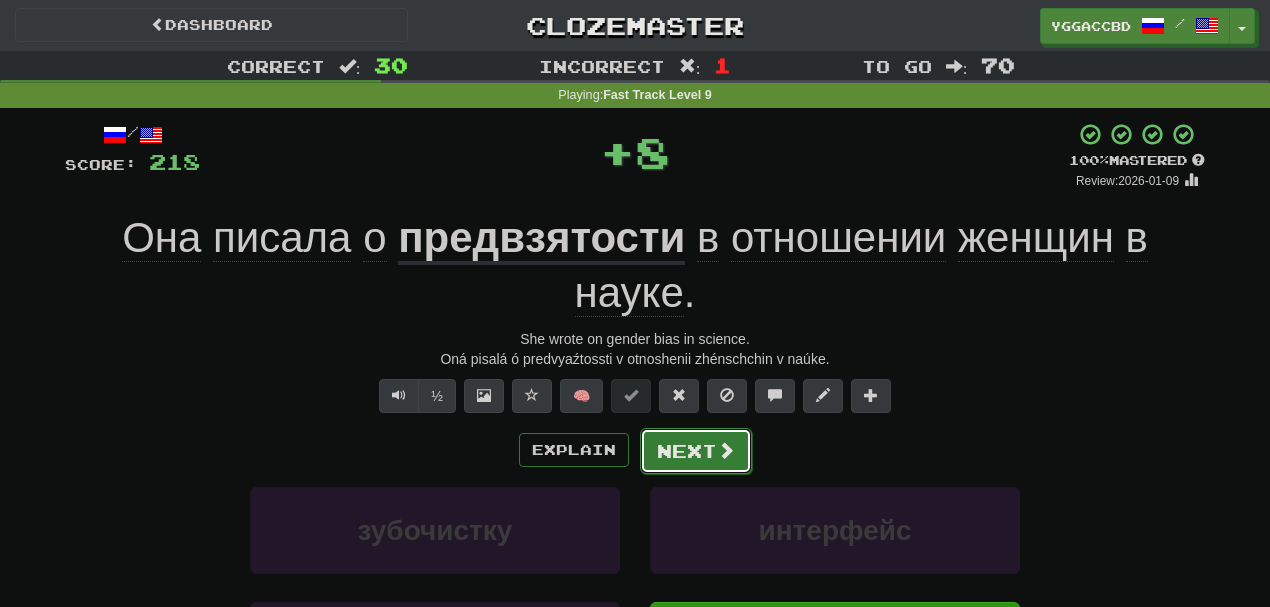 click on "Next" at bounding box center (696, 451) 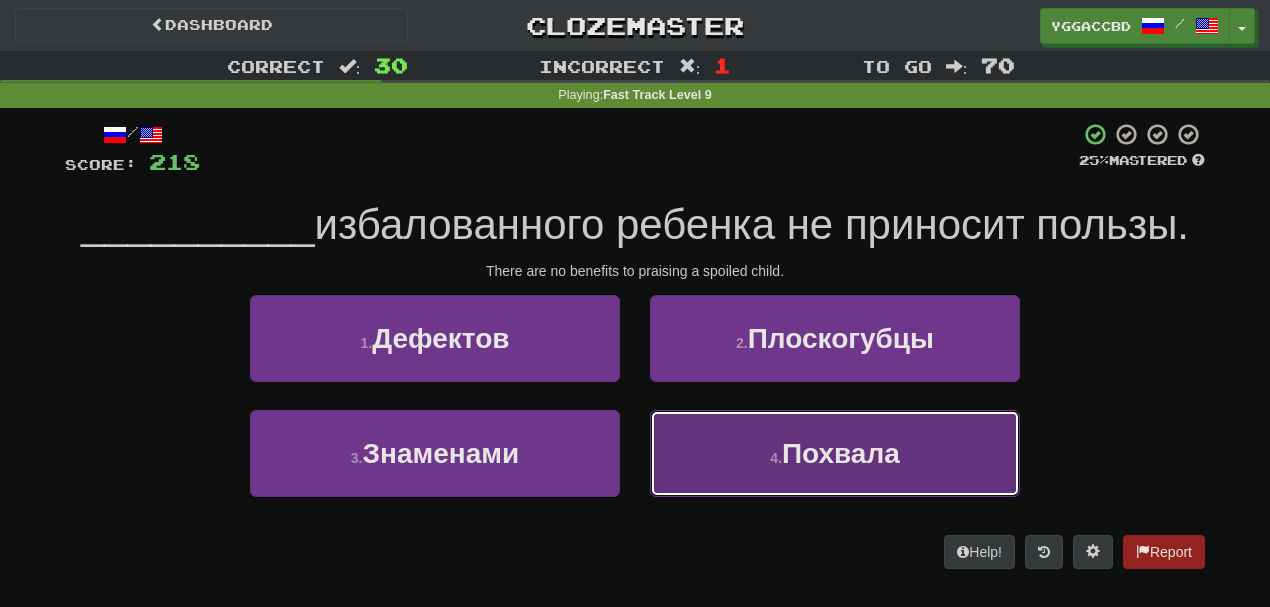 click on "4 .  Похвала" at bounding box center (835, 453) 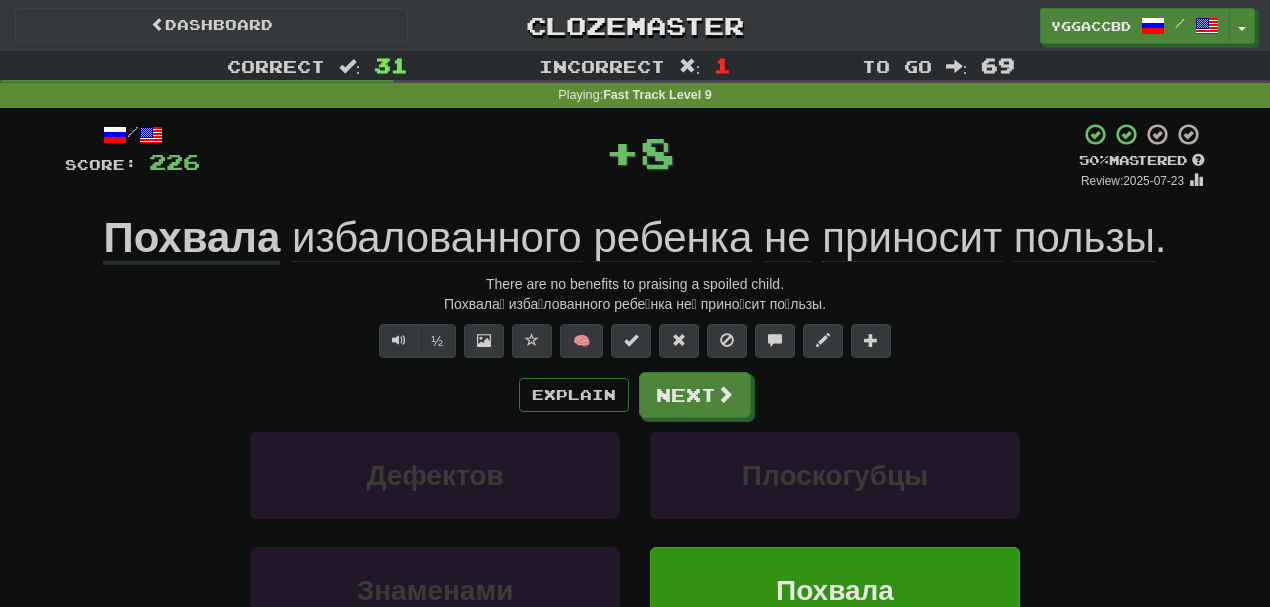 click on "избалованного" at bounding box center [437, 238] 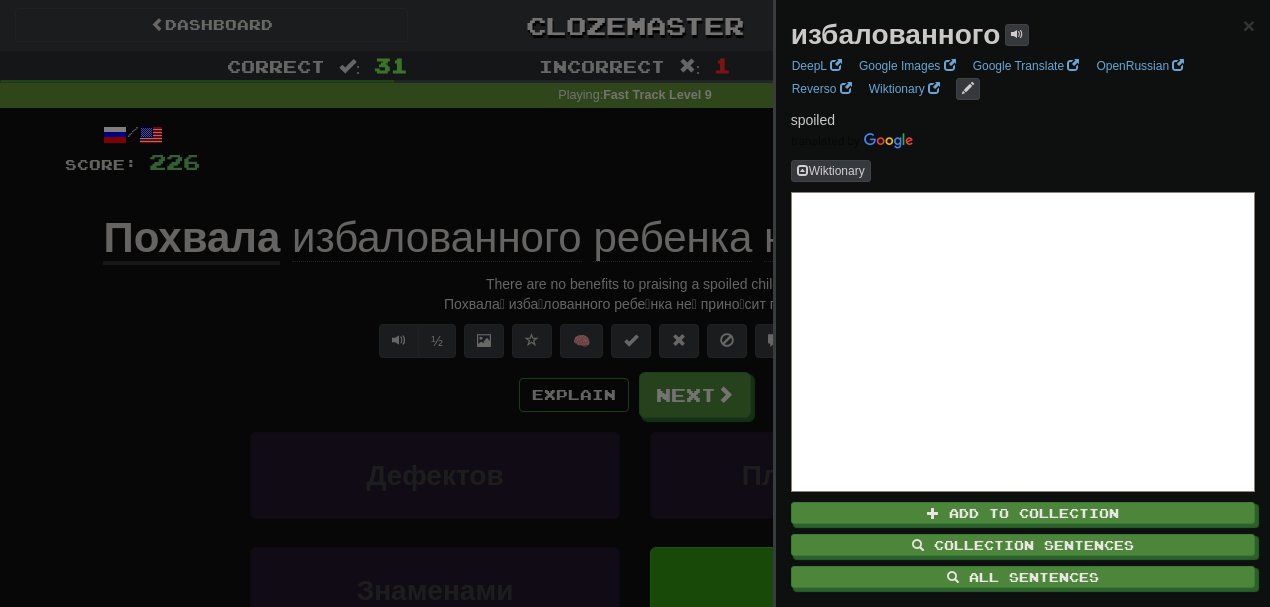click at bounding box center (635, 303) 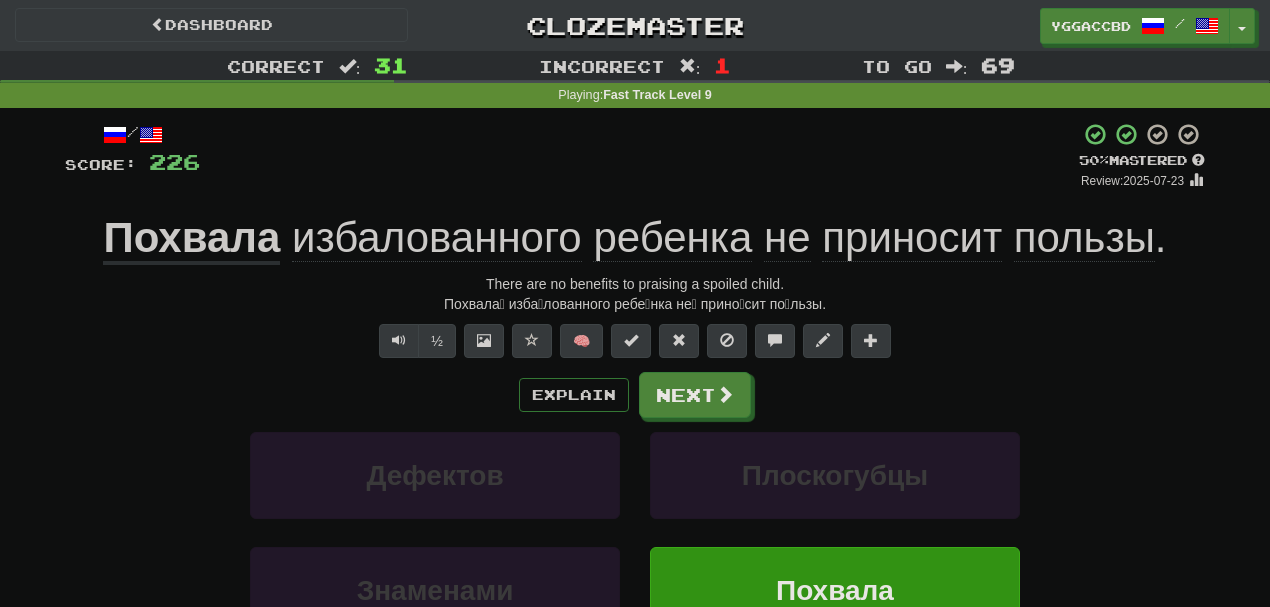 click on "Похвала" at bounding box center [191, 239] 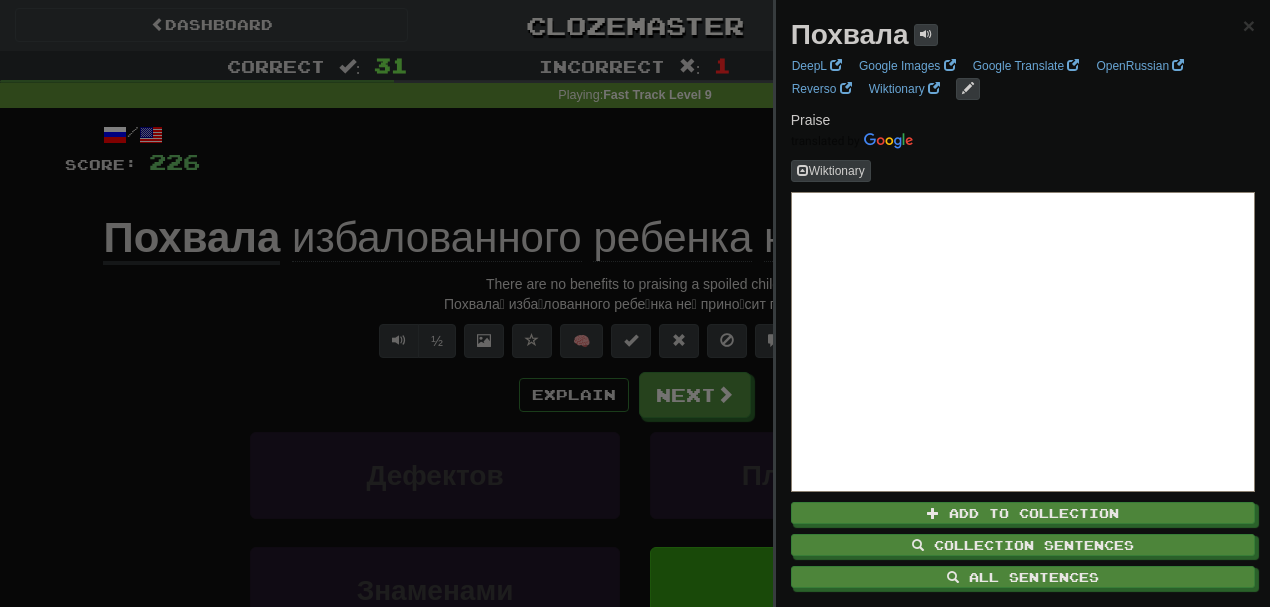 click at bounding box center (635, 303) 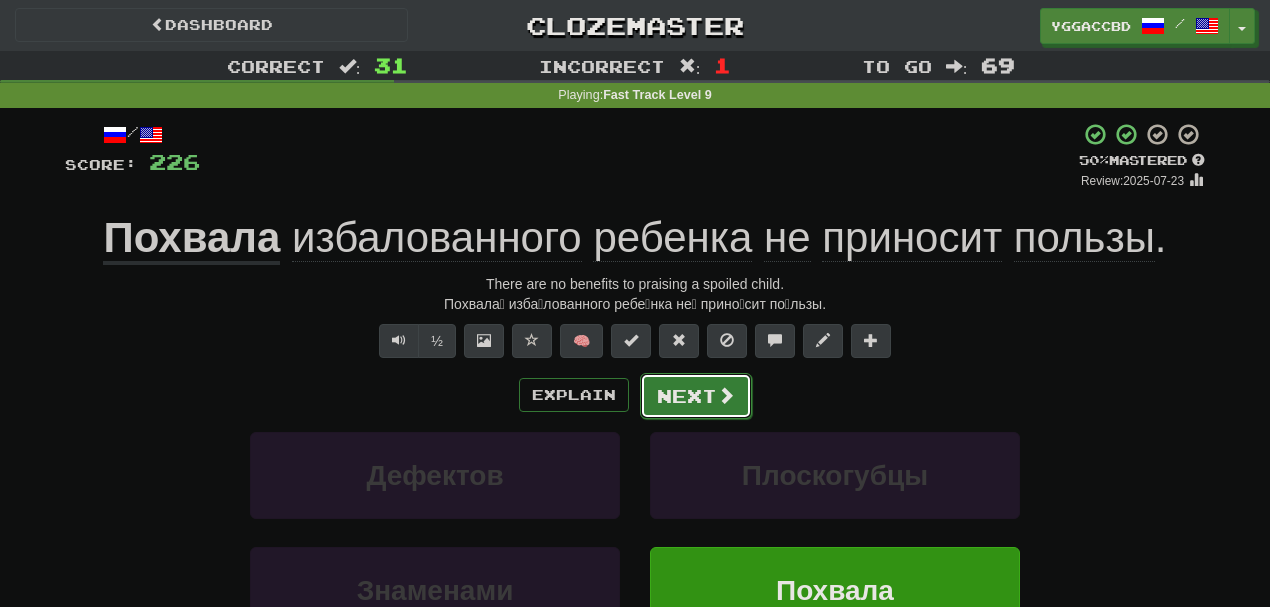 click on "Next" at bounding box center [696, 396] 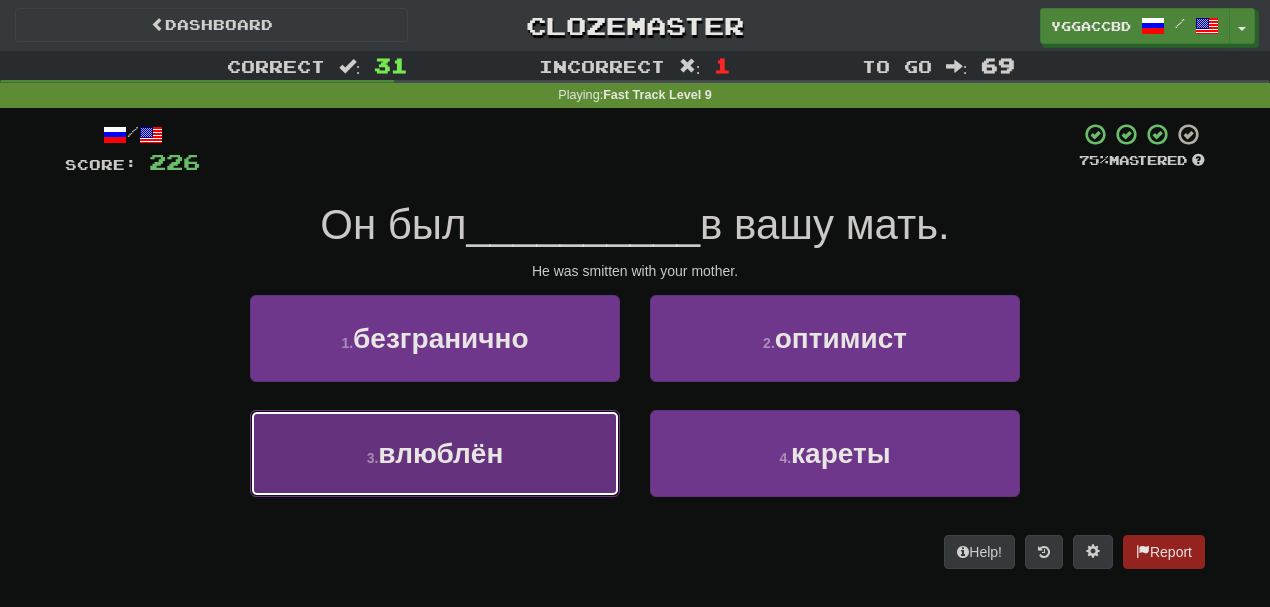 click on "3 .  влюблён" at bounding box center [435, 453] 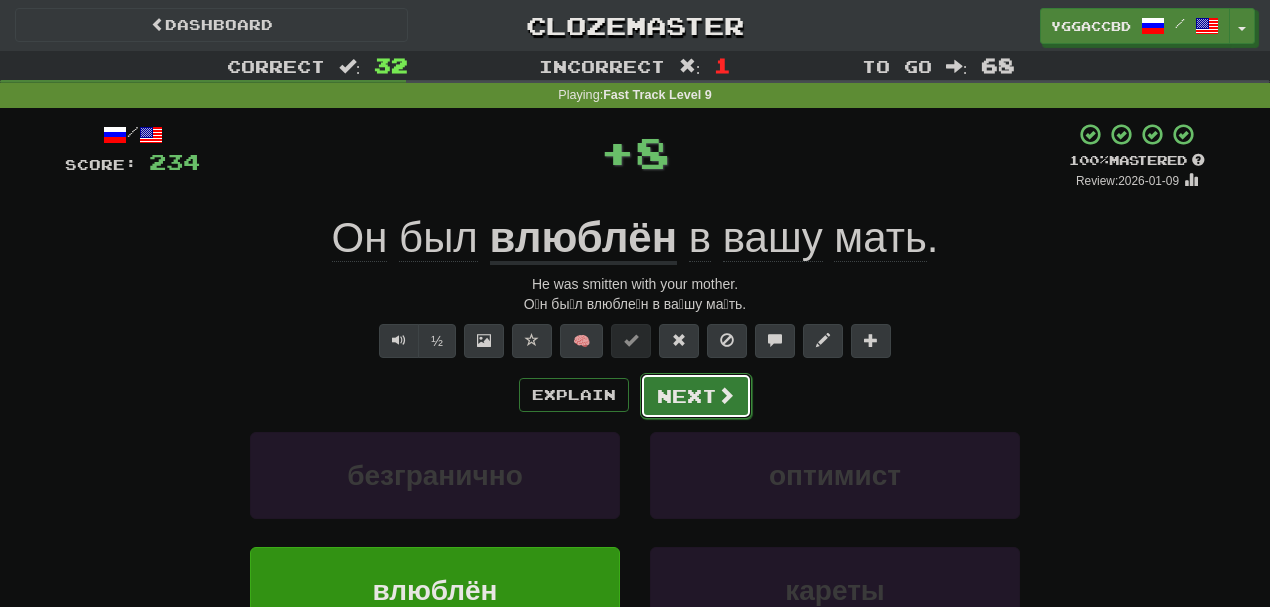 click on "Next" at bounding box center (696, 396) 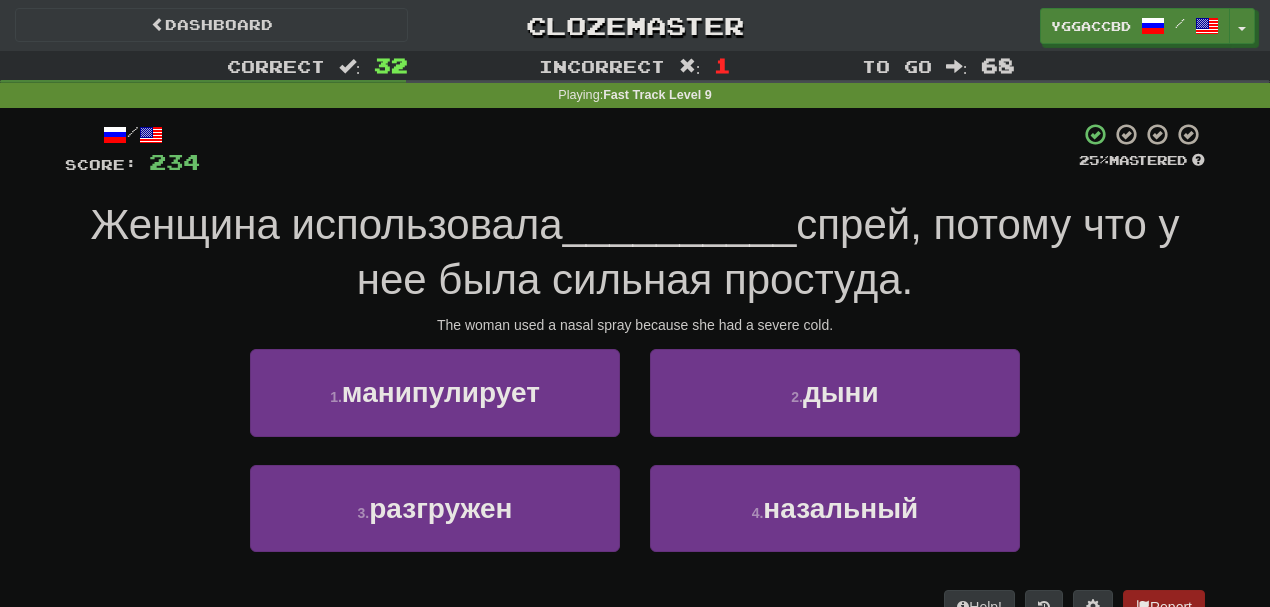 click on "2 .  дыни" at bounding box center [835, 406] 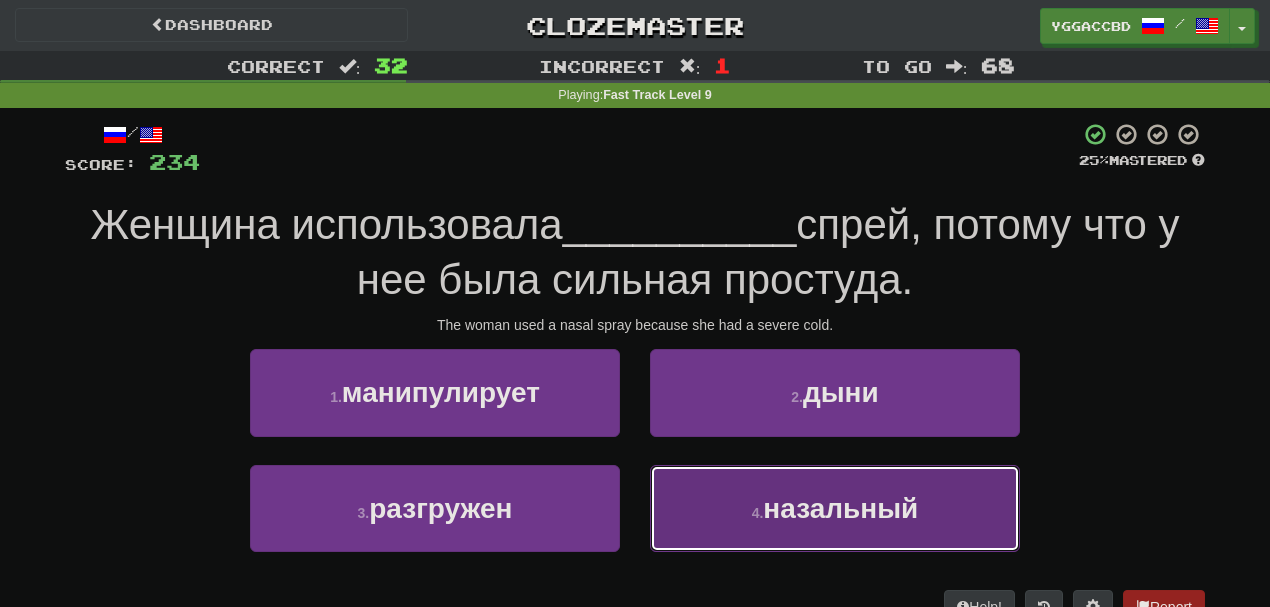 click on "4 .  назальный" at bounding box center [835, 508] 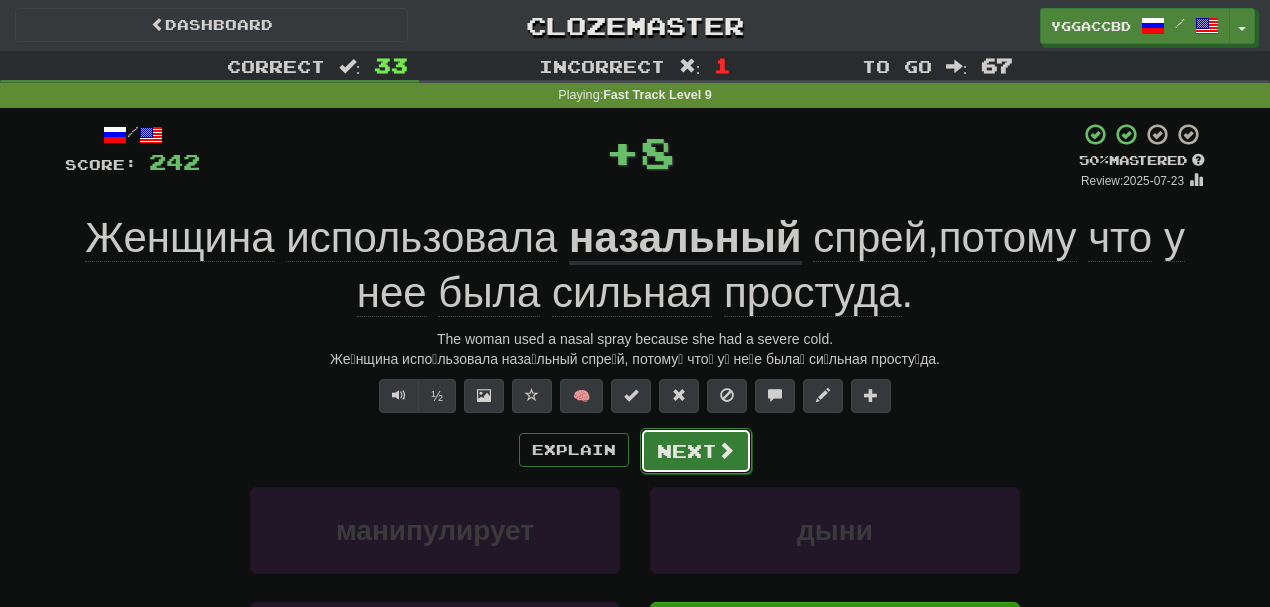 click on "Next" at bounding box center [696, 451] 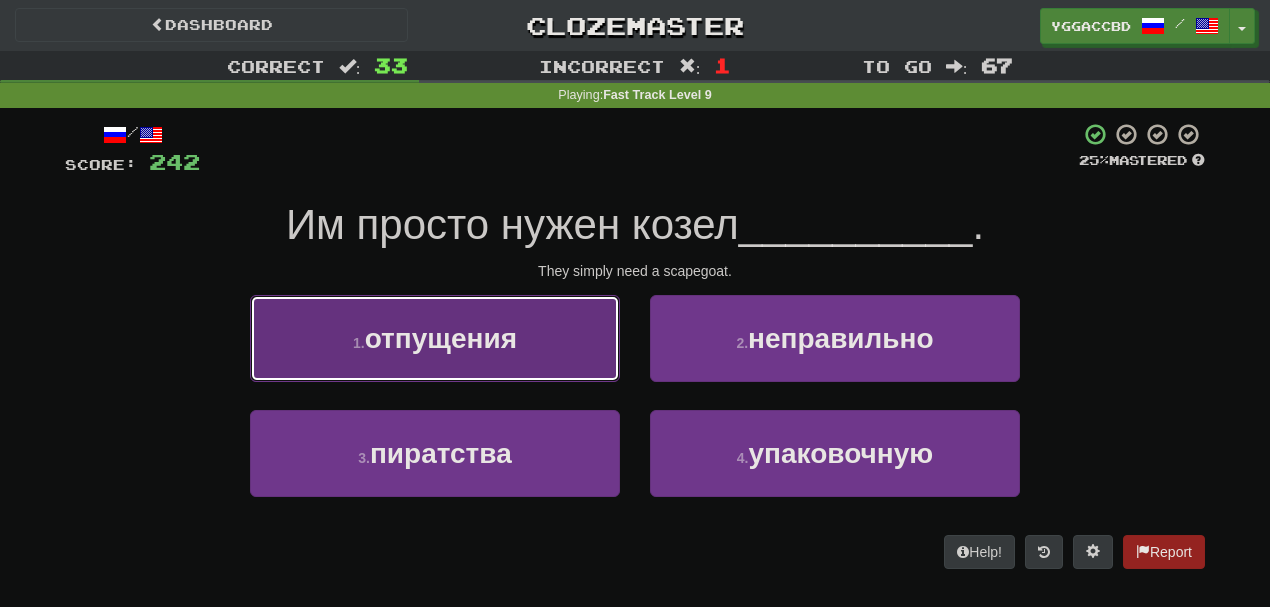click on "1 .  отпущения" at bounding box center (435, 338) 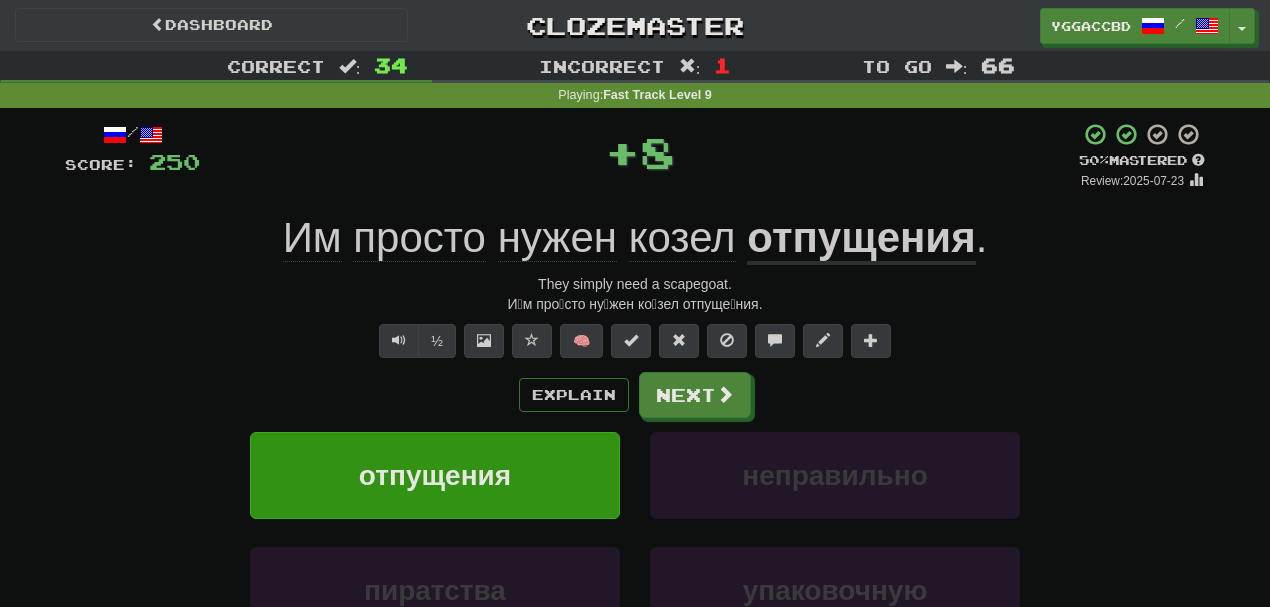 click on "отпущения" at bounding box center [861, 239] 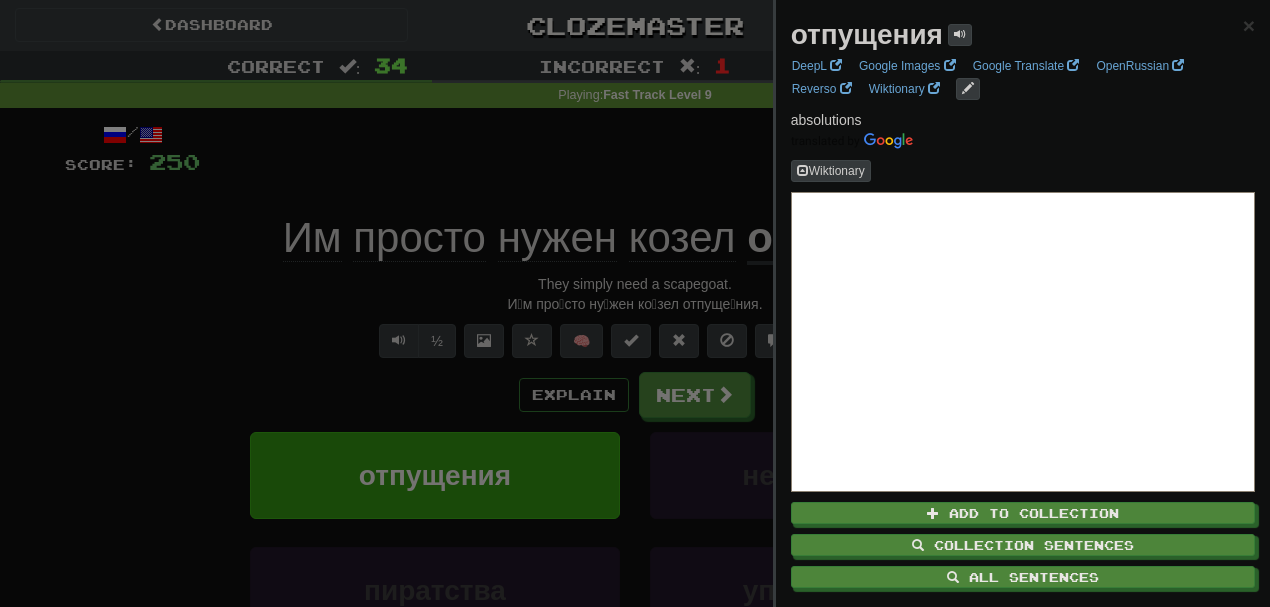 click at bounding box center (635, 303) 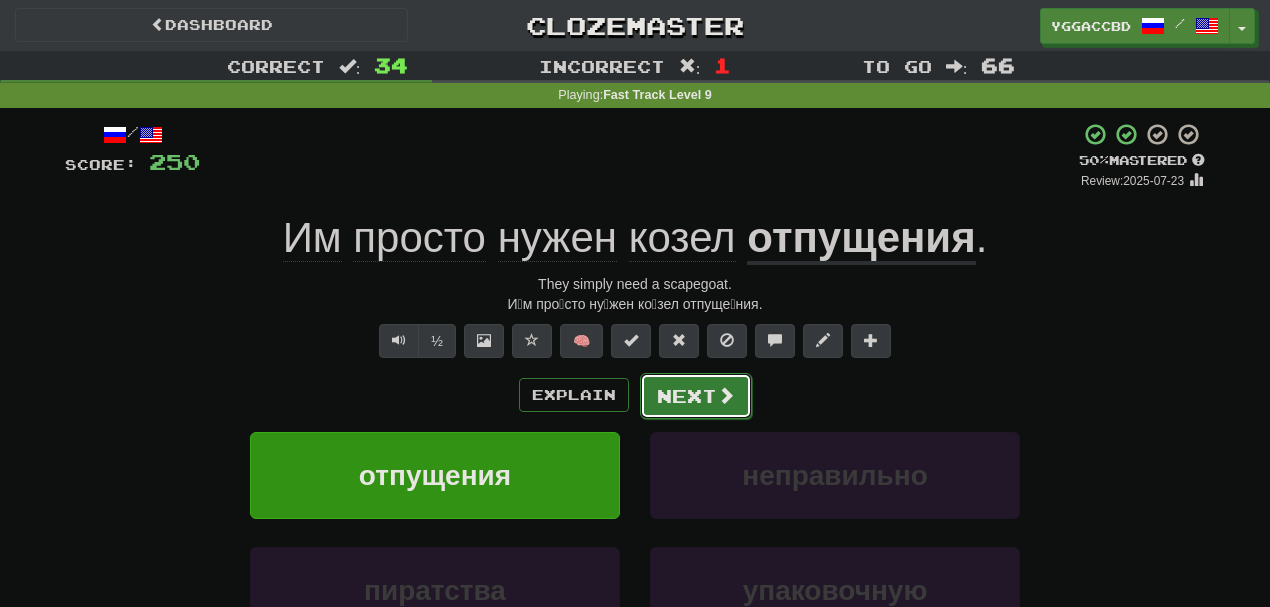 click on "Next" at bounding box center (696, 396) 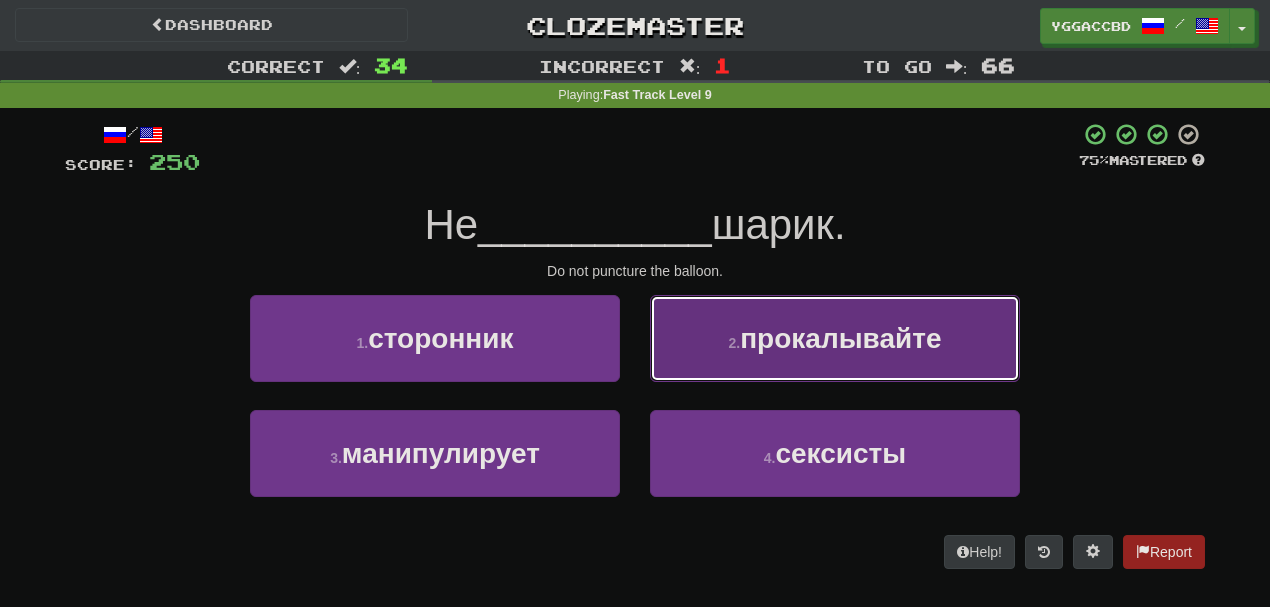 click on "2 .  прокалывайте" at bounding box center [835, 338] 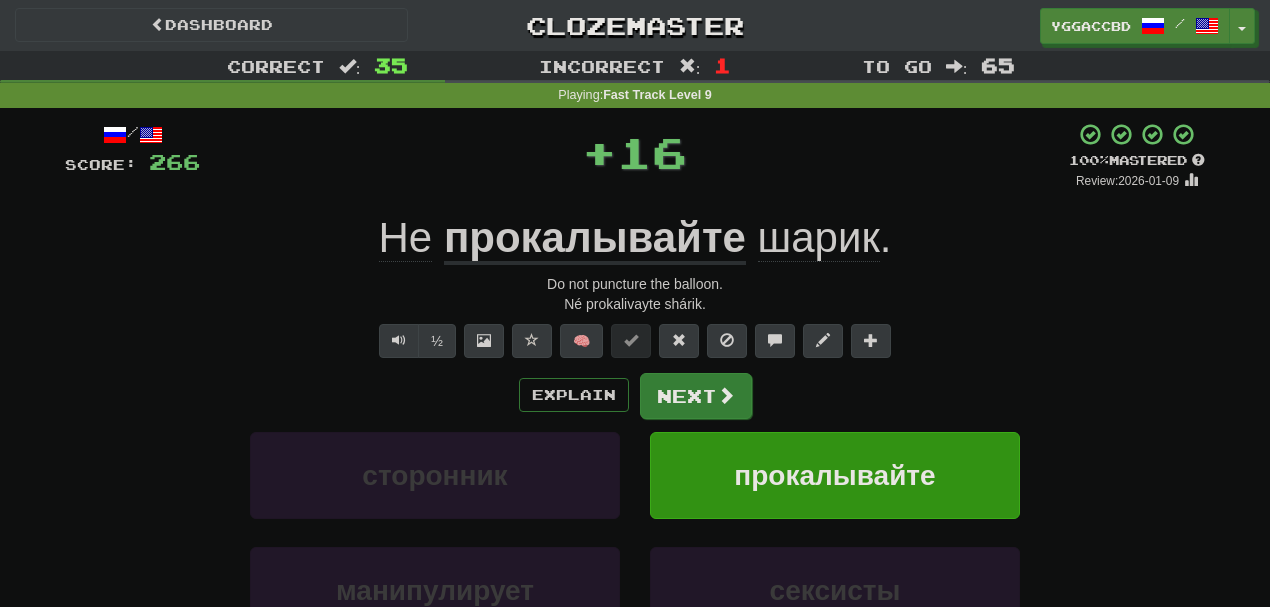 click on "Explain Next" at bounding box center (635, 395) 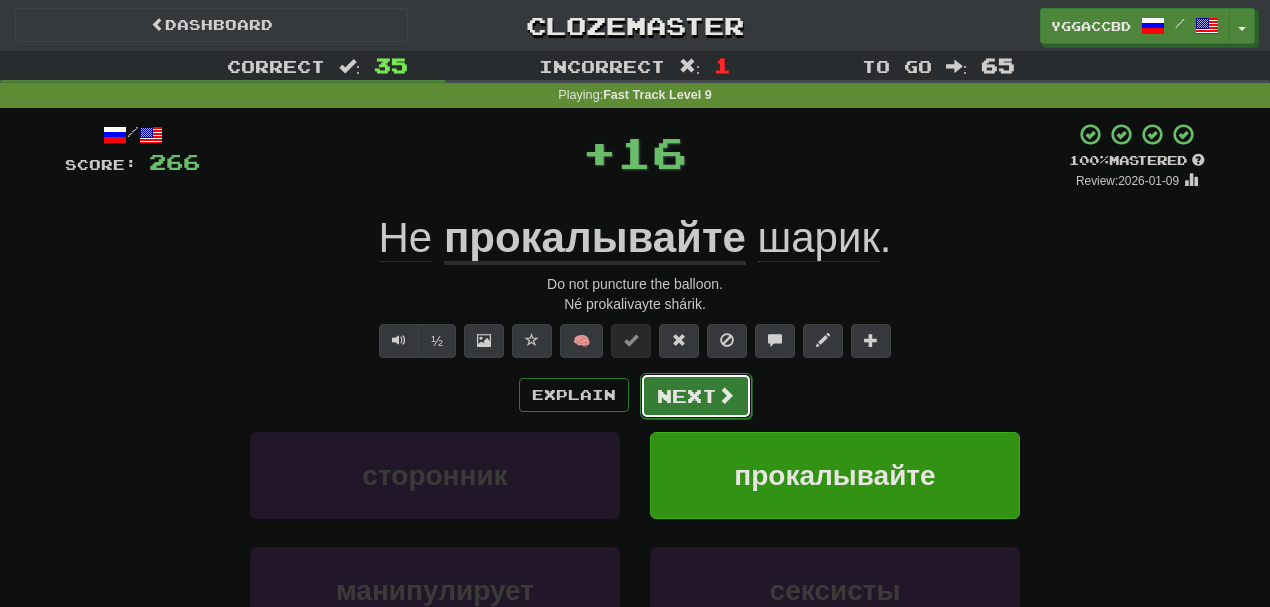 click on "Next" at bounding box center (696, 396) 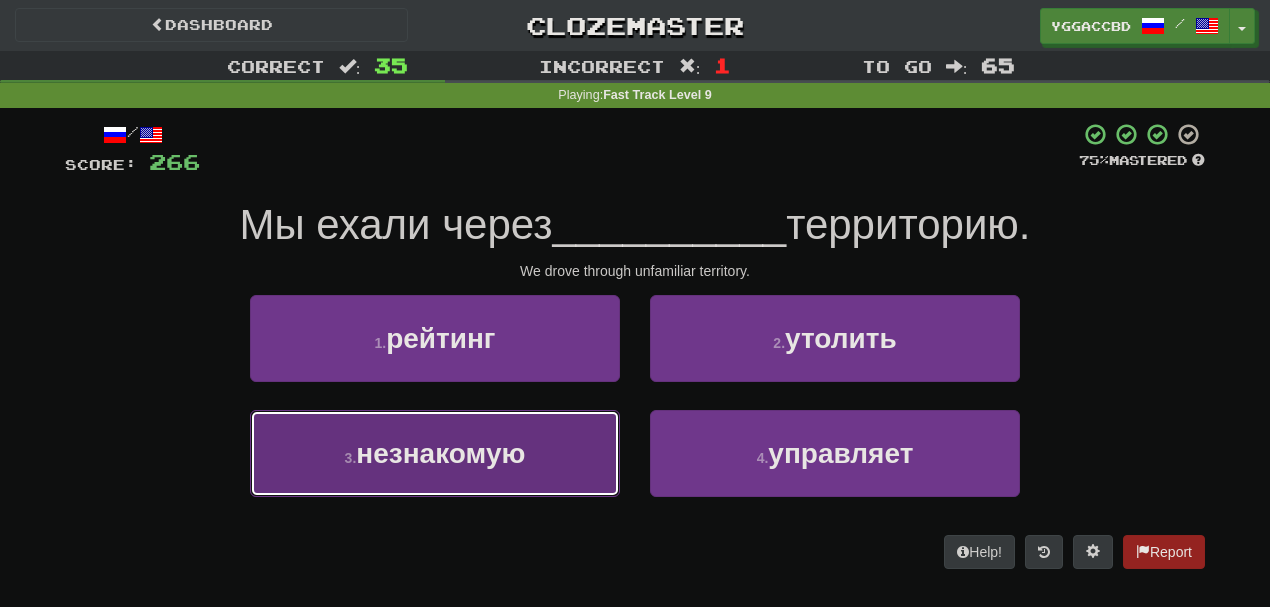 click on "3 .  незнакомую" at bounding box center (435, 453) 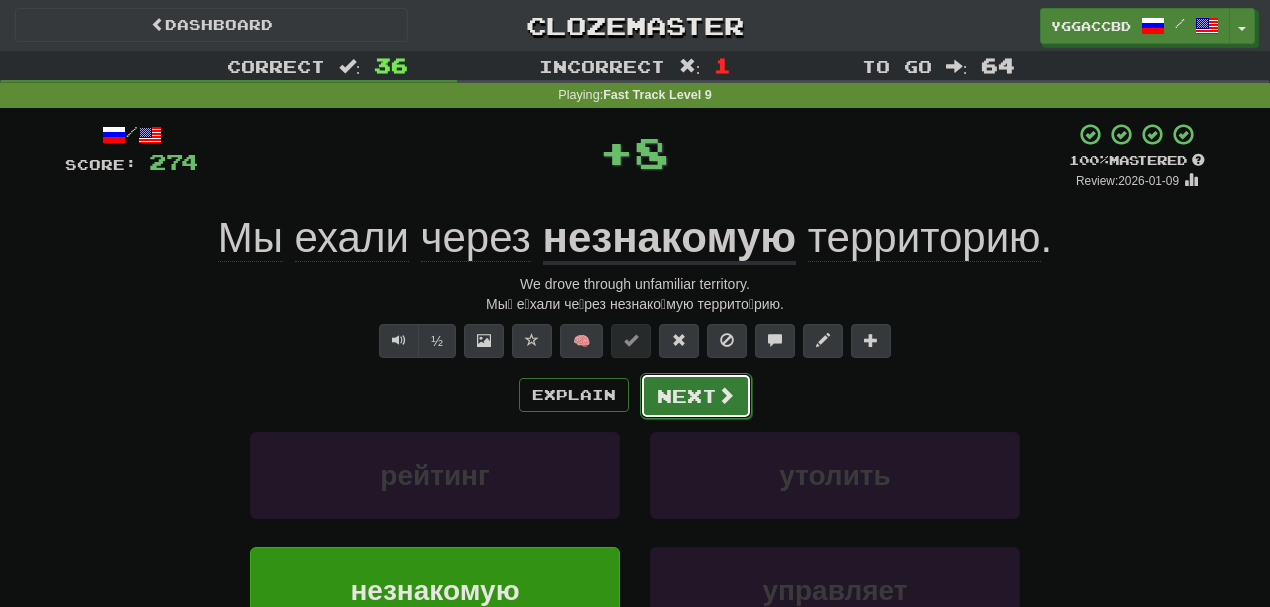 click at bounding box center (726, 395) 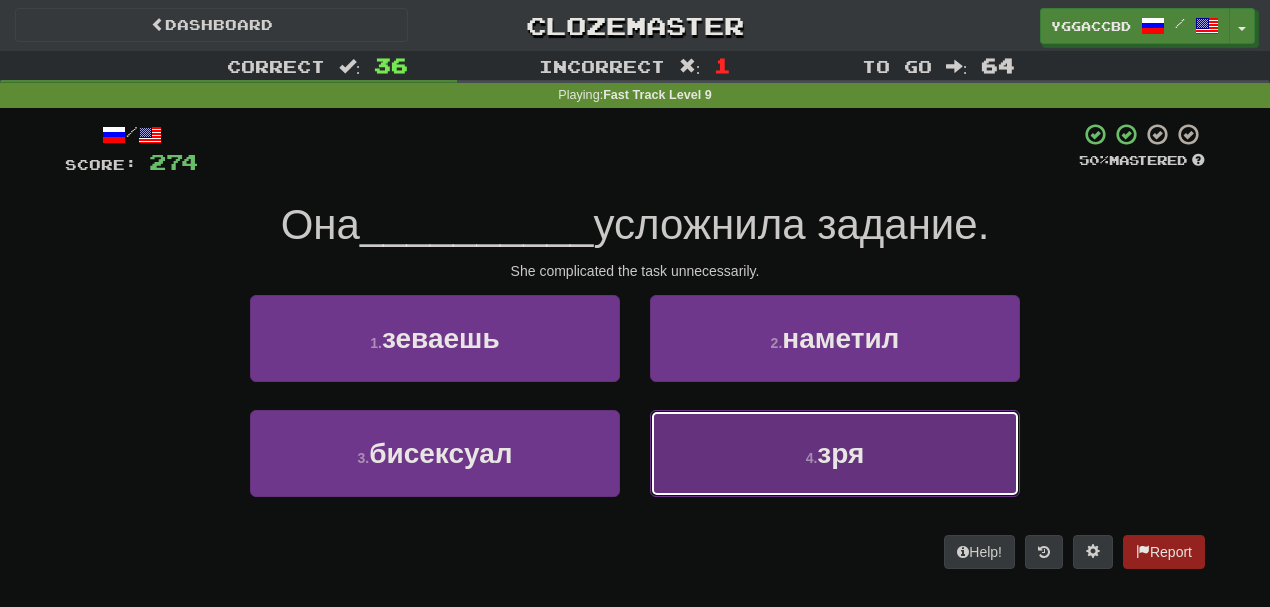 click on "4 .  зря" at bounding box center (835, 453) 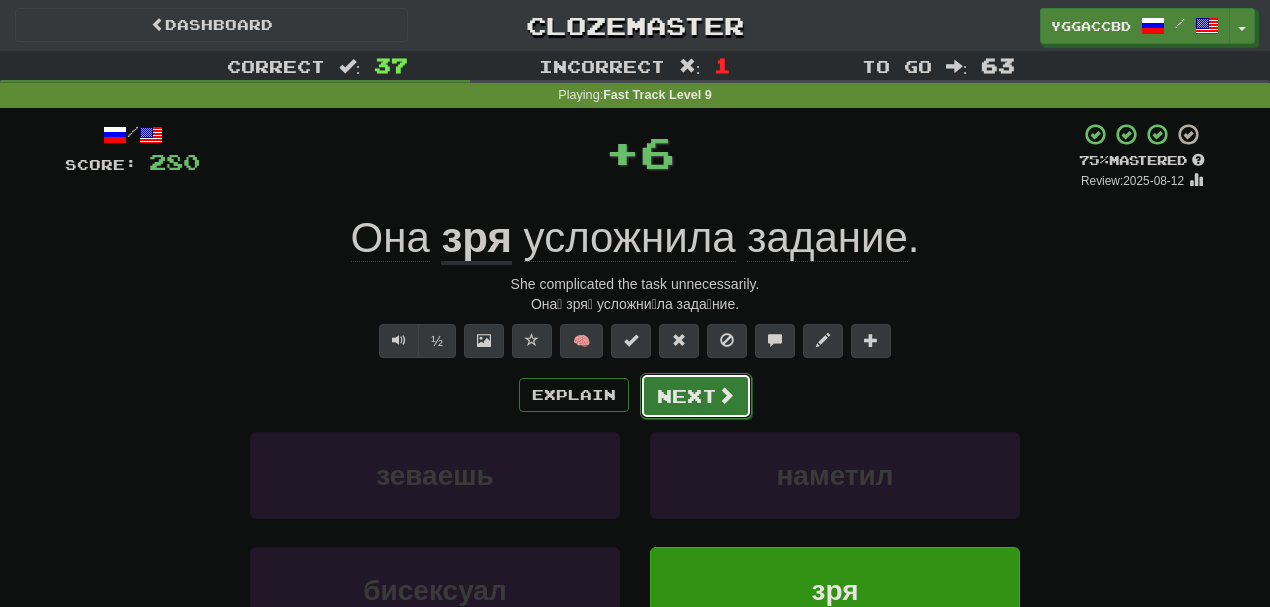 click on "Next" at bounding box center (696, 396) 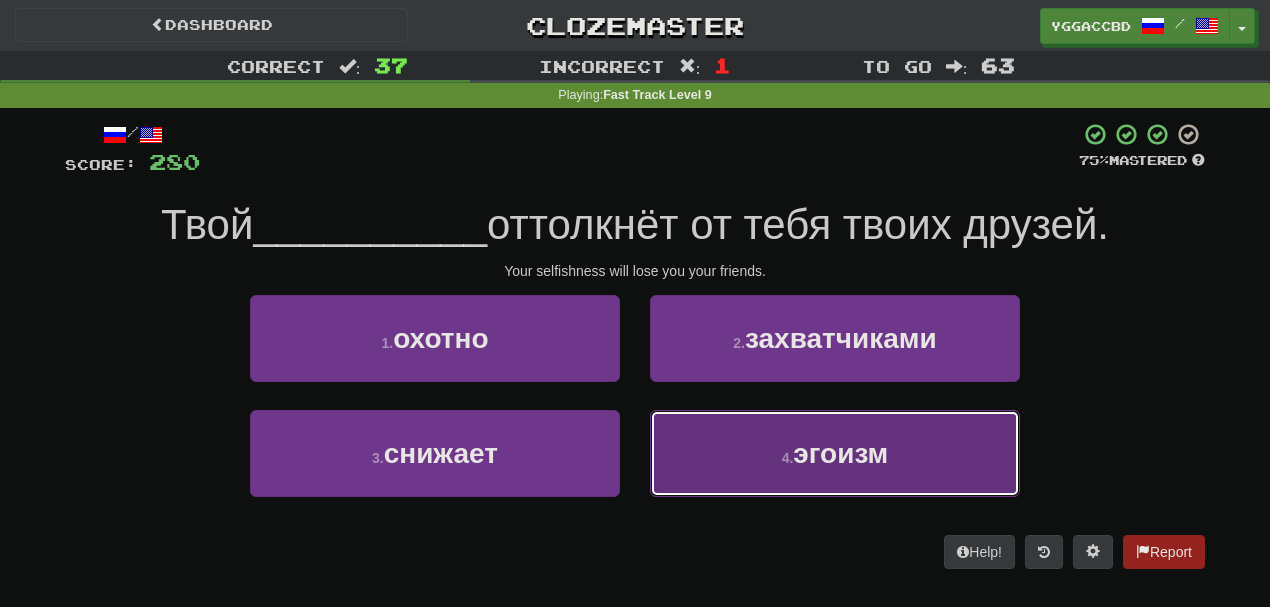 click on "4 .  эгоизм" at bounding box center (835, 453) 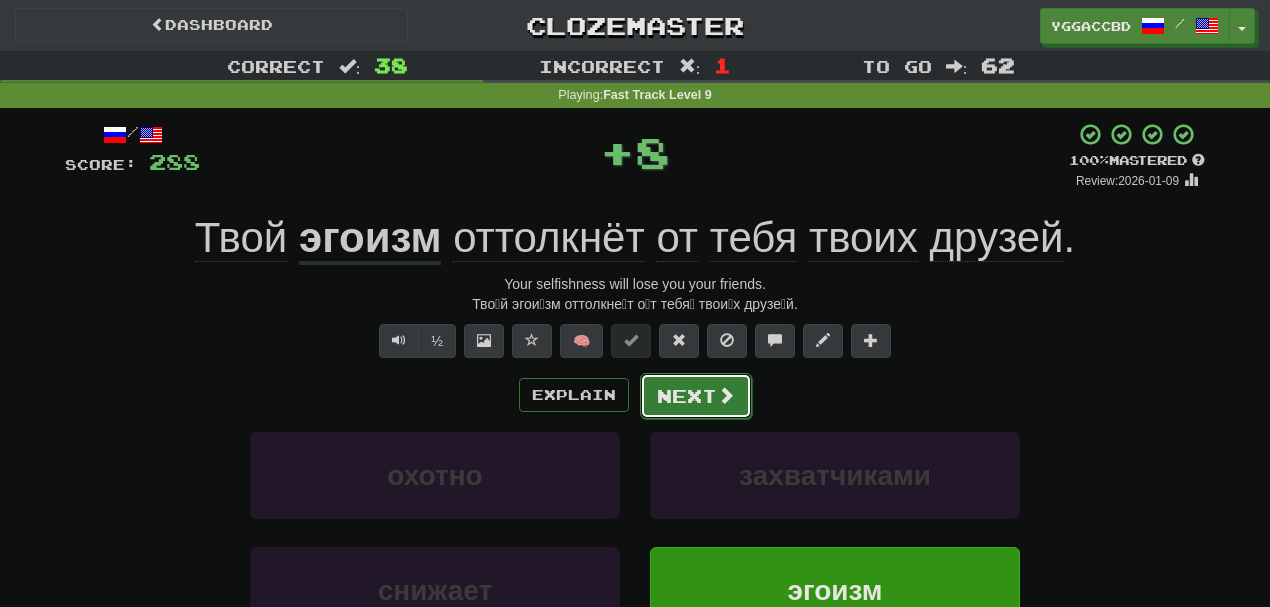 click on "Next" at bounding box center [696, 396] 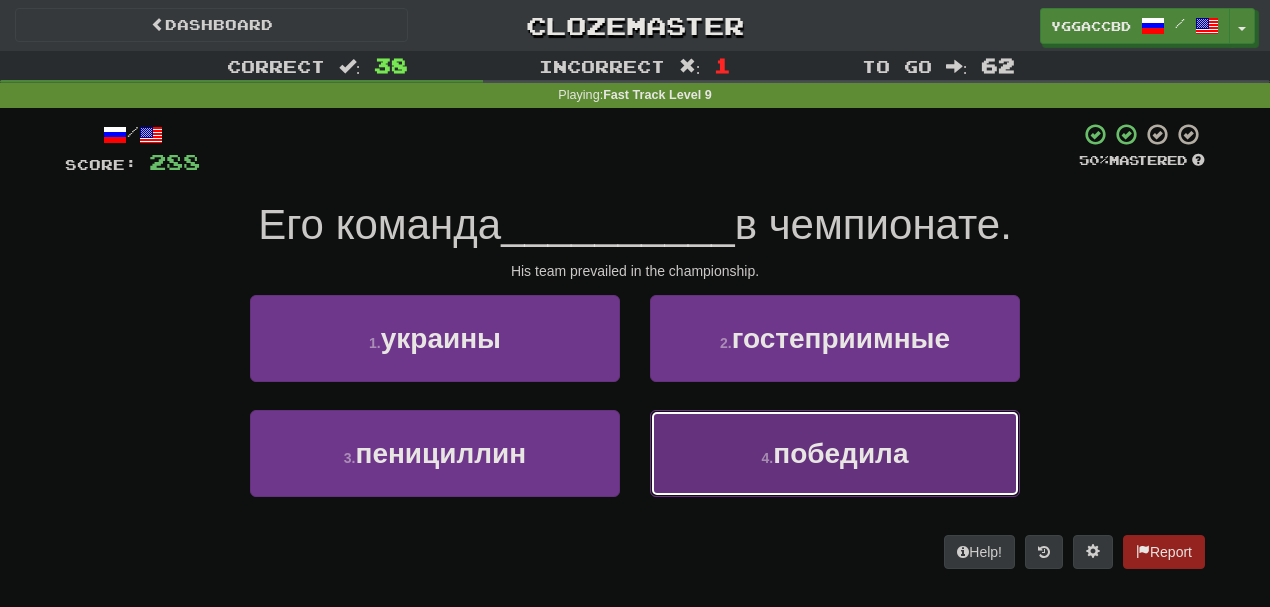click on "победила" at bounding box center [840, 453] 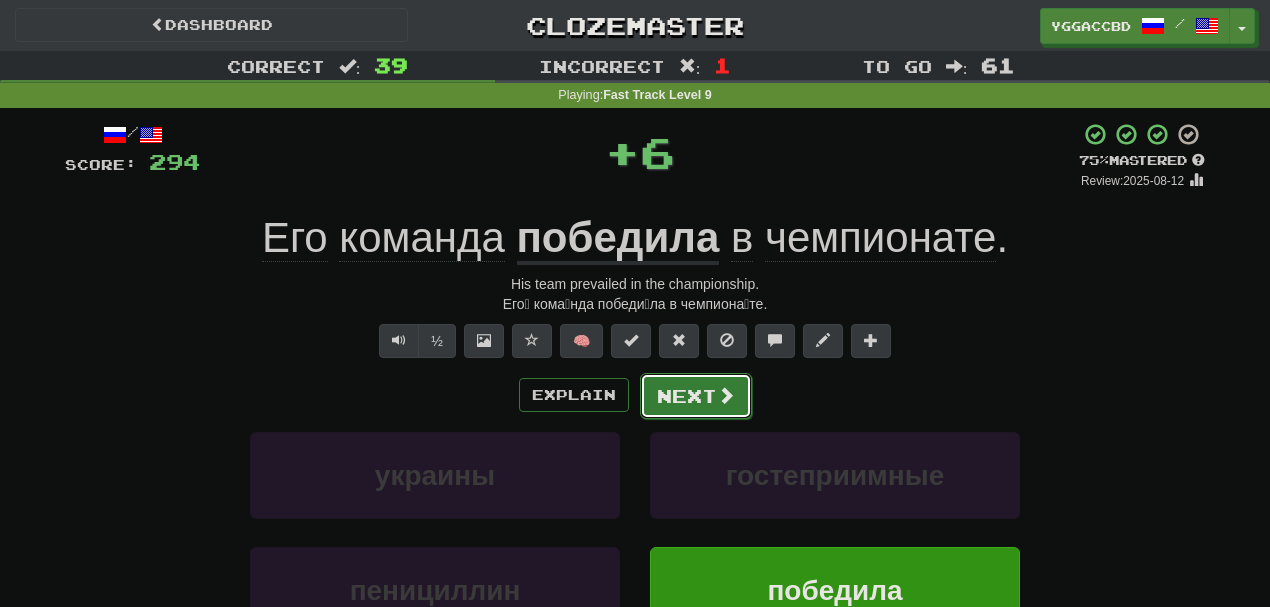 click on "Next" at bounding box center [696, 396] 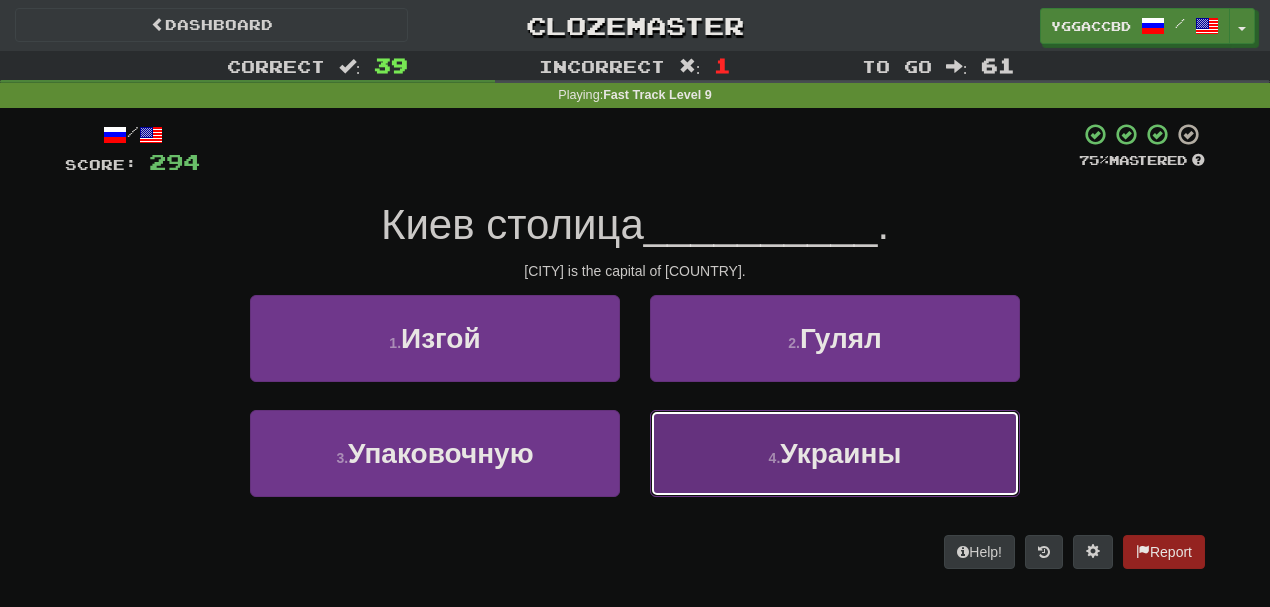 click on "4 .  [COUNTRY]" at bounding box center [835, 453] 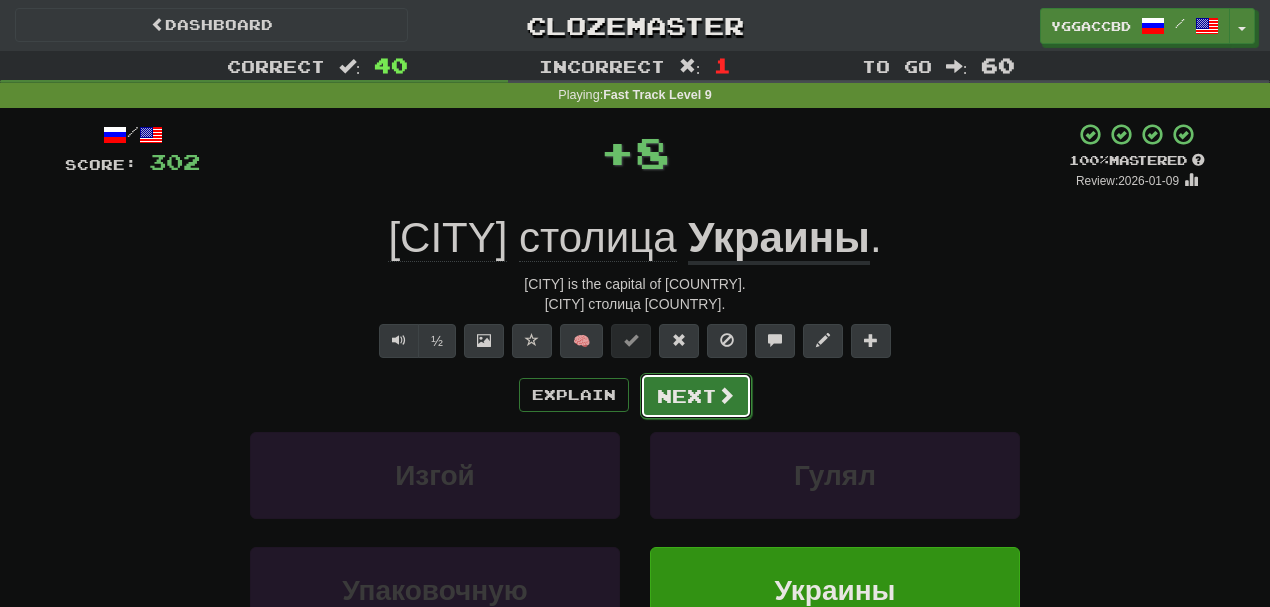 click on "Next" at bounding box center (696, 396) 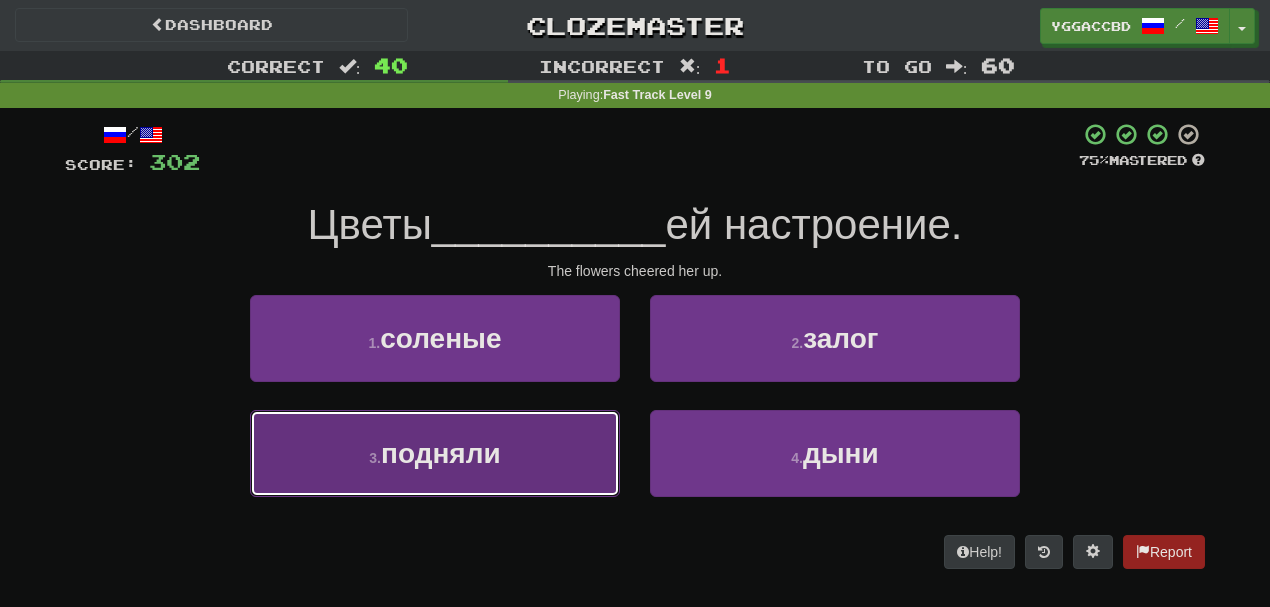 click on "3 .  подняли" at bounding box center [435, 453] 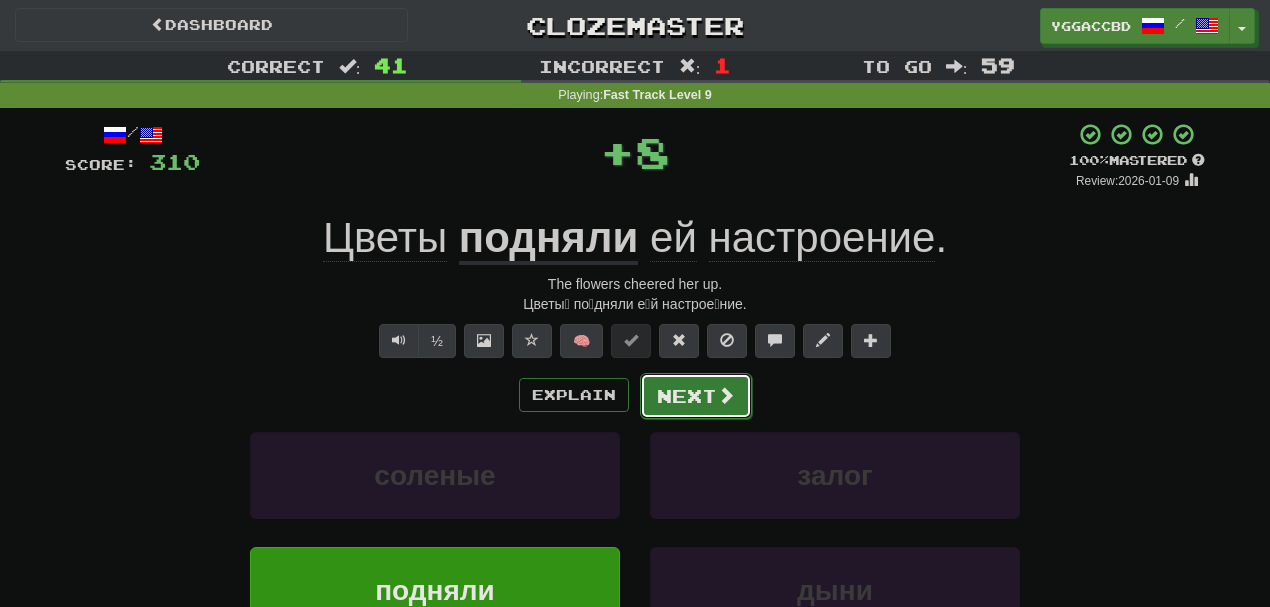 click on "Next" at bounding box center [696, 396] 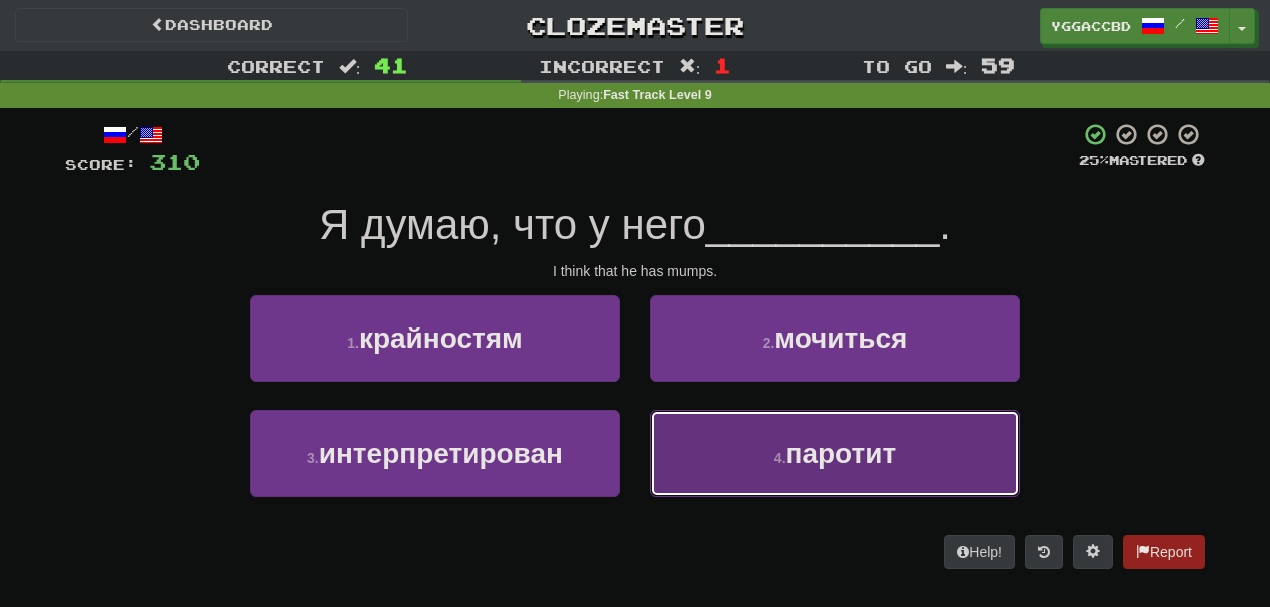 click on "4 .  паротит" at bounding box center [835, 453] 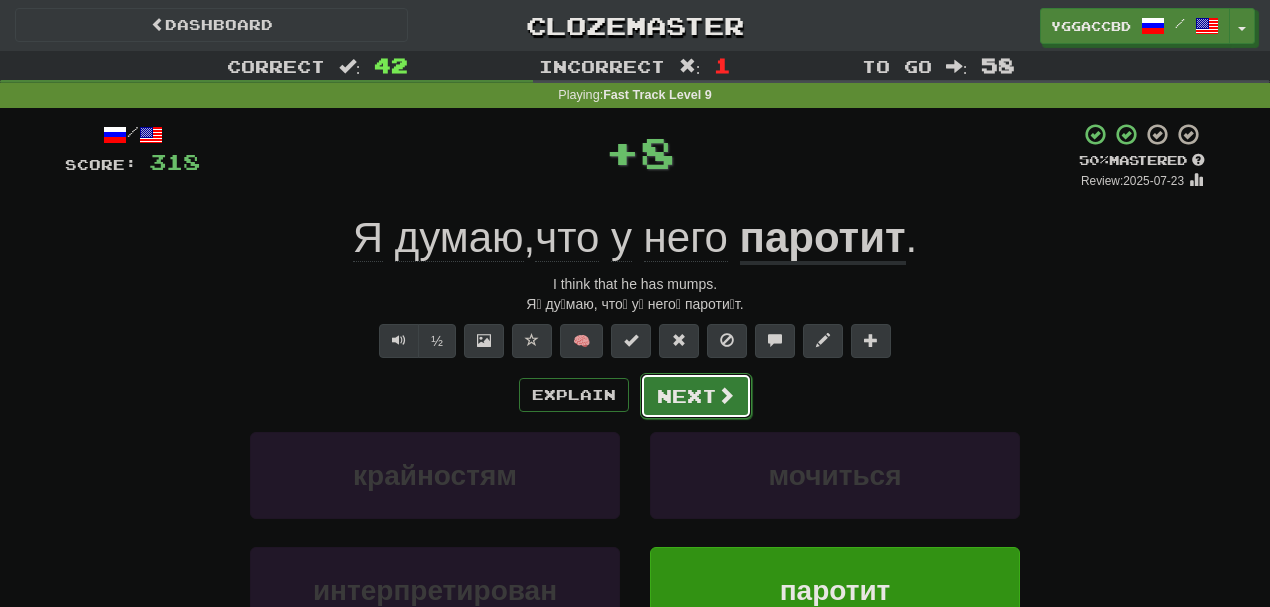 click on "Next" at bounding box center (696, 396) 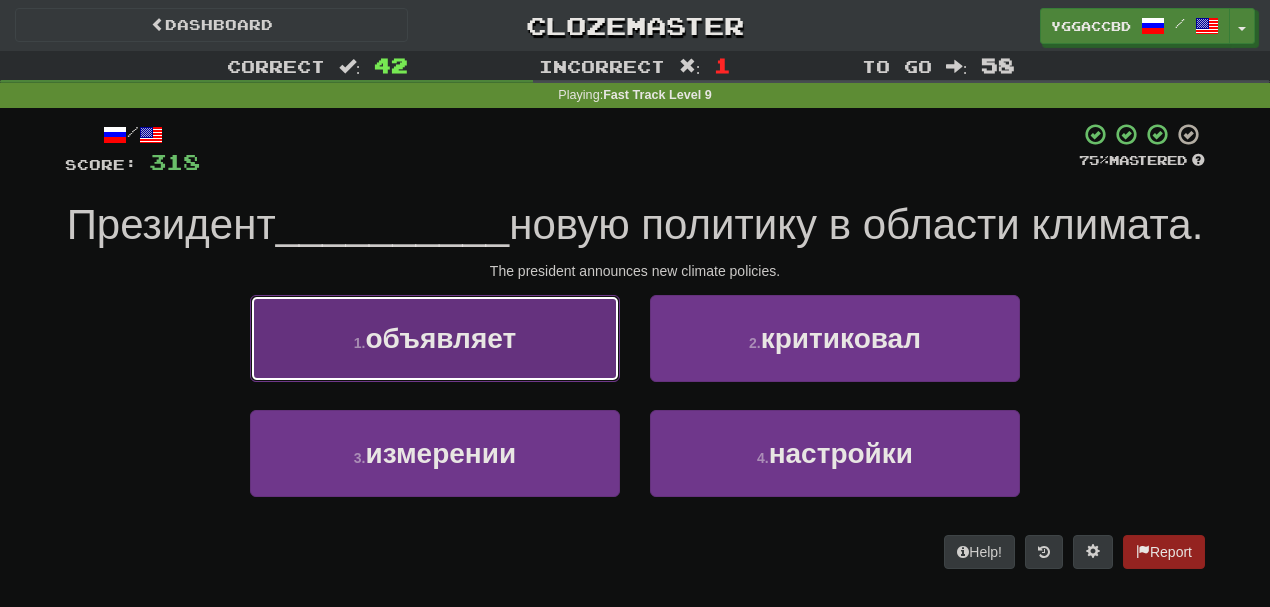 click on "объявляет" at bounding box center (441, 338) 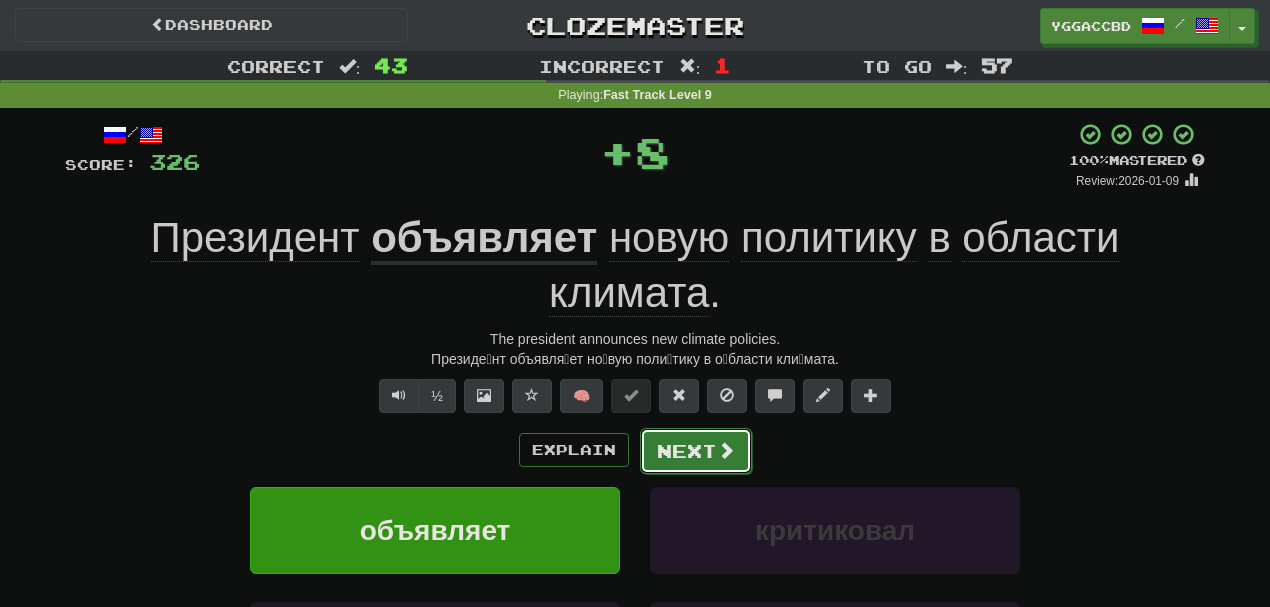 click on "Next" at bounding box center [696, 451] 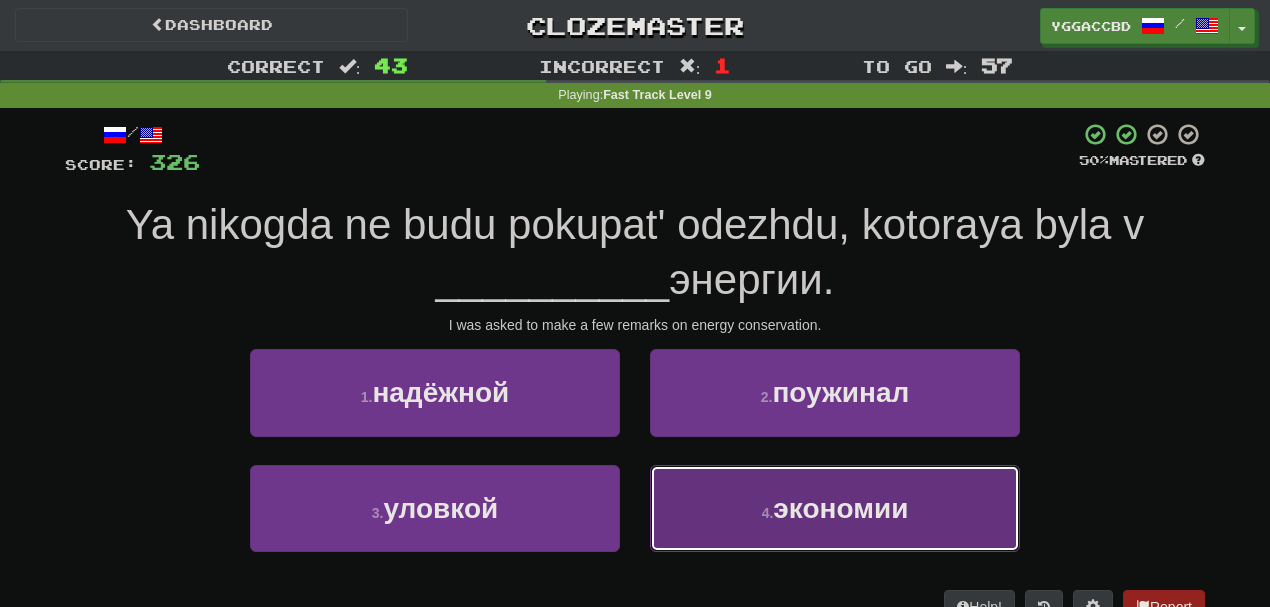 click on "4 .  экономии" at bounding box center [835, 508] 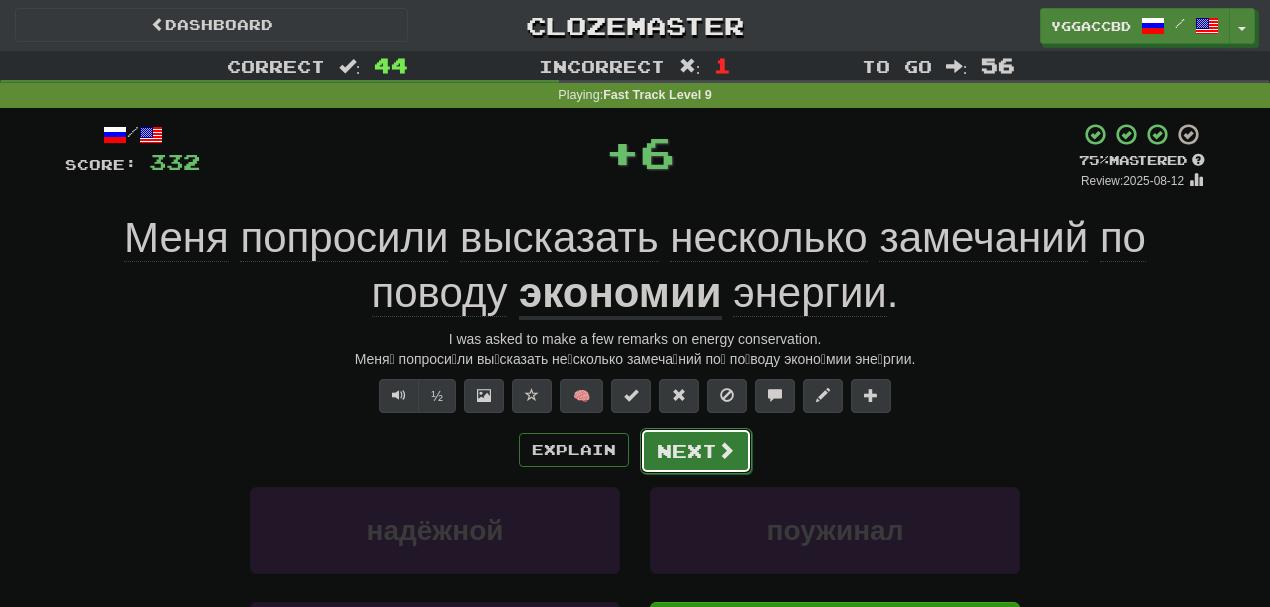 click on "Next" at bounding box center (696, 451) 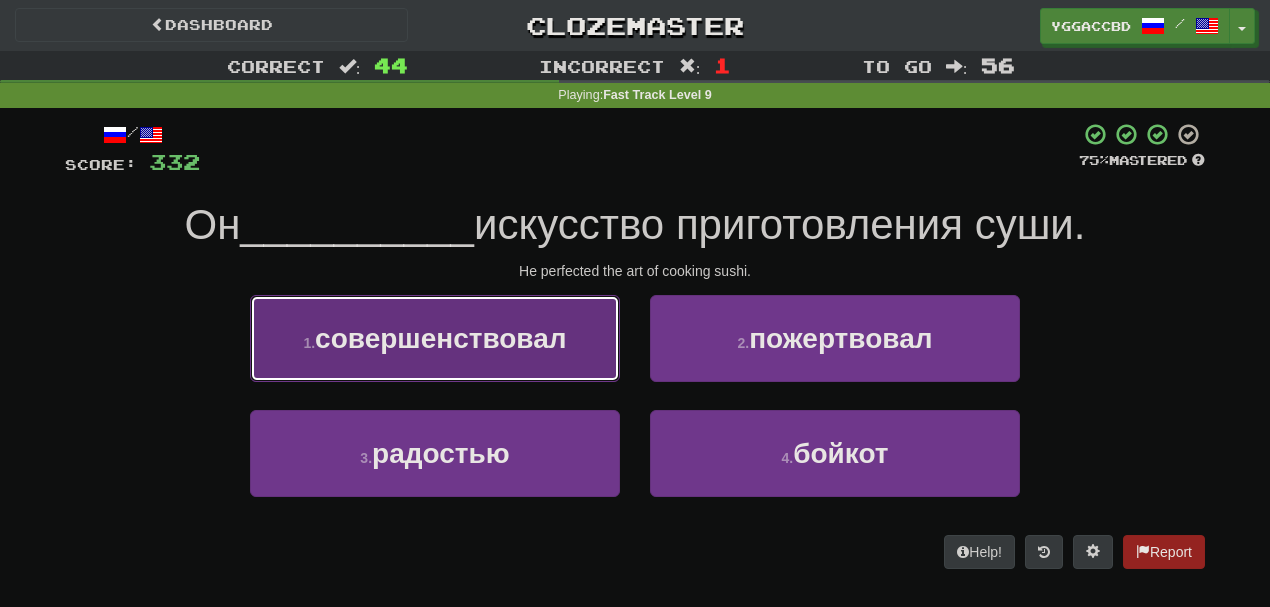 click on "1 .  совершенствовал" at bounding box center [435, 338] 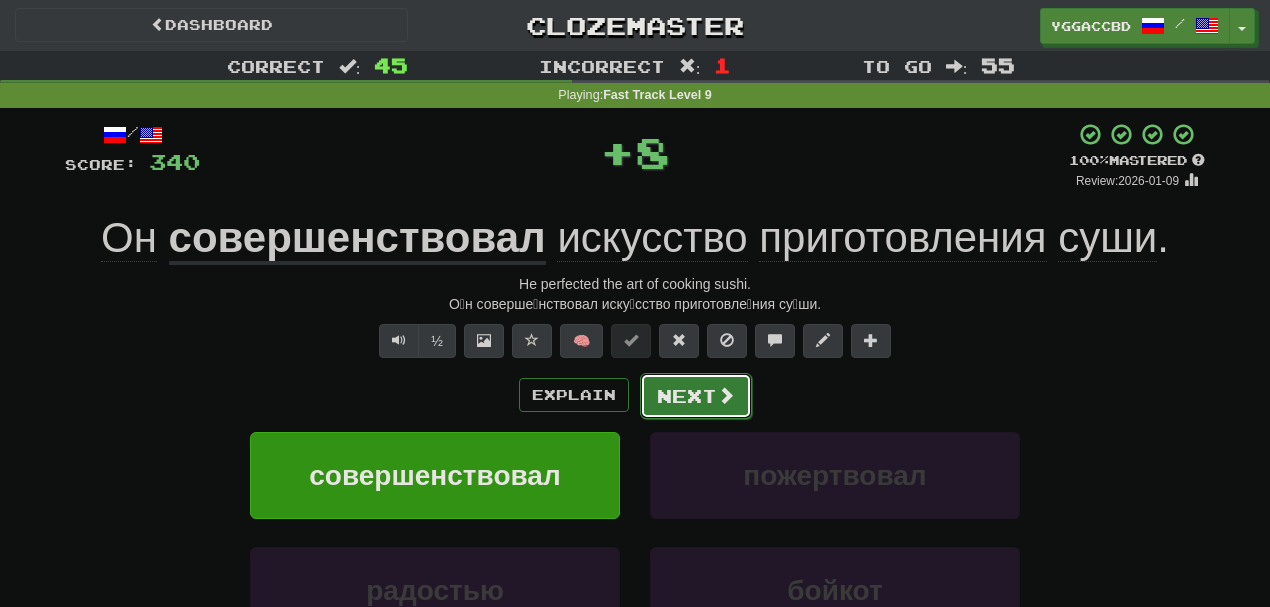 click on "Next" at bounding box center (696, 396) 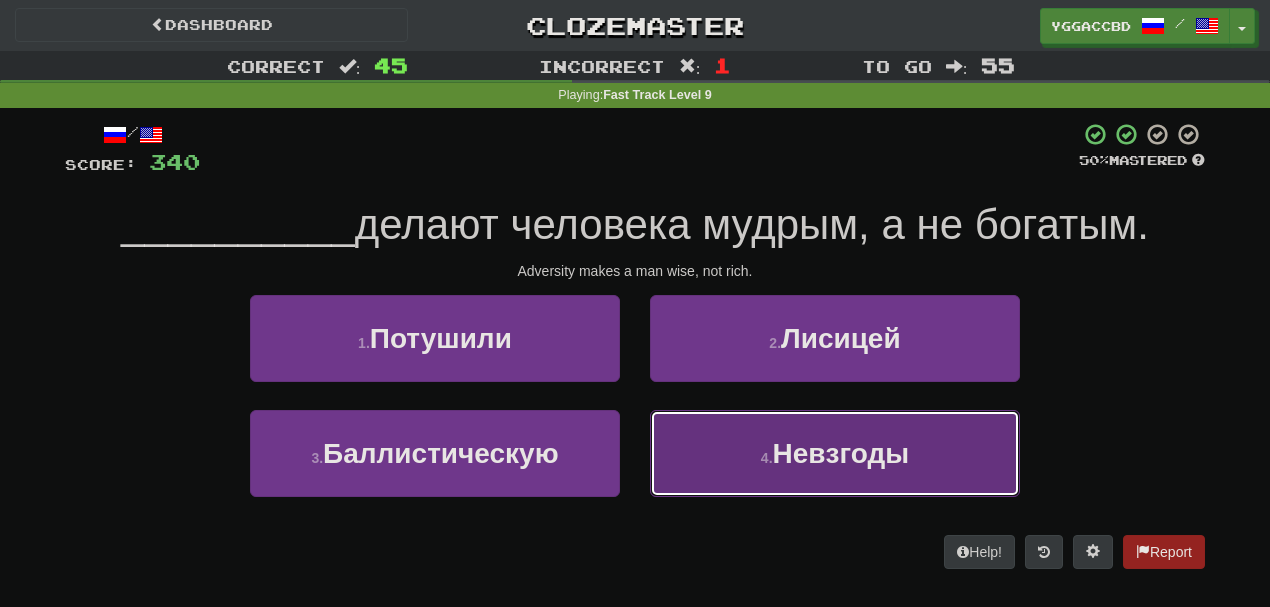 click on "Невзгоды" at bounding box center (841, 453) 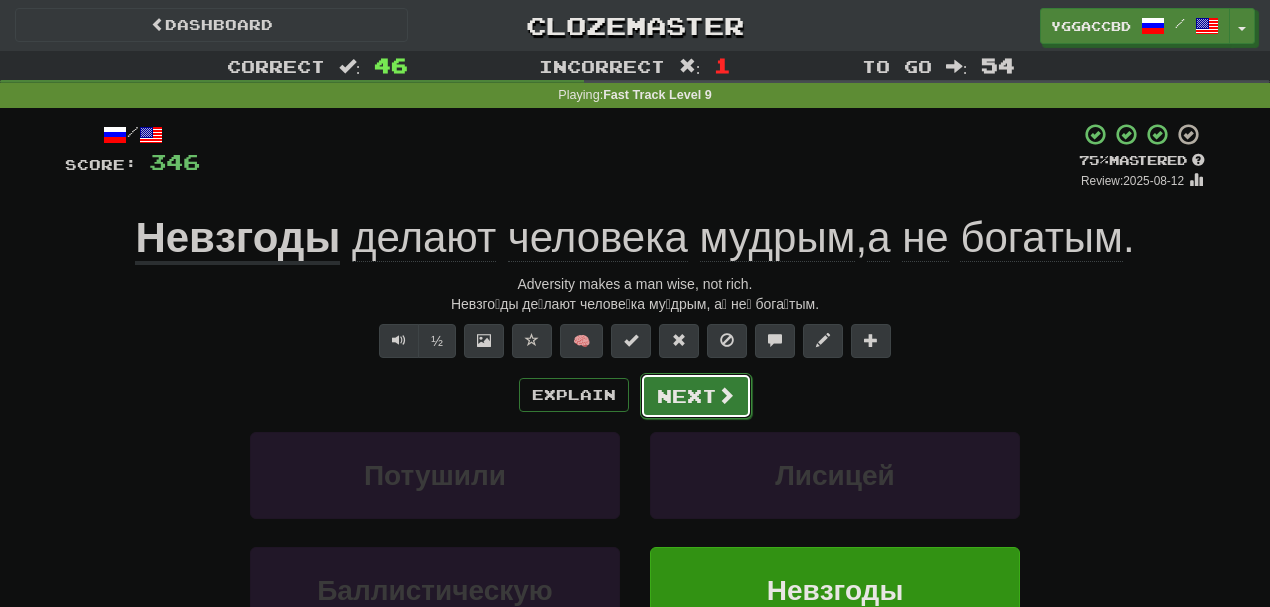 click on "Next" at bounding box center [696, 396] 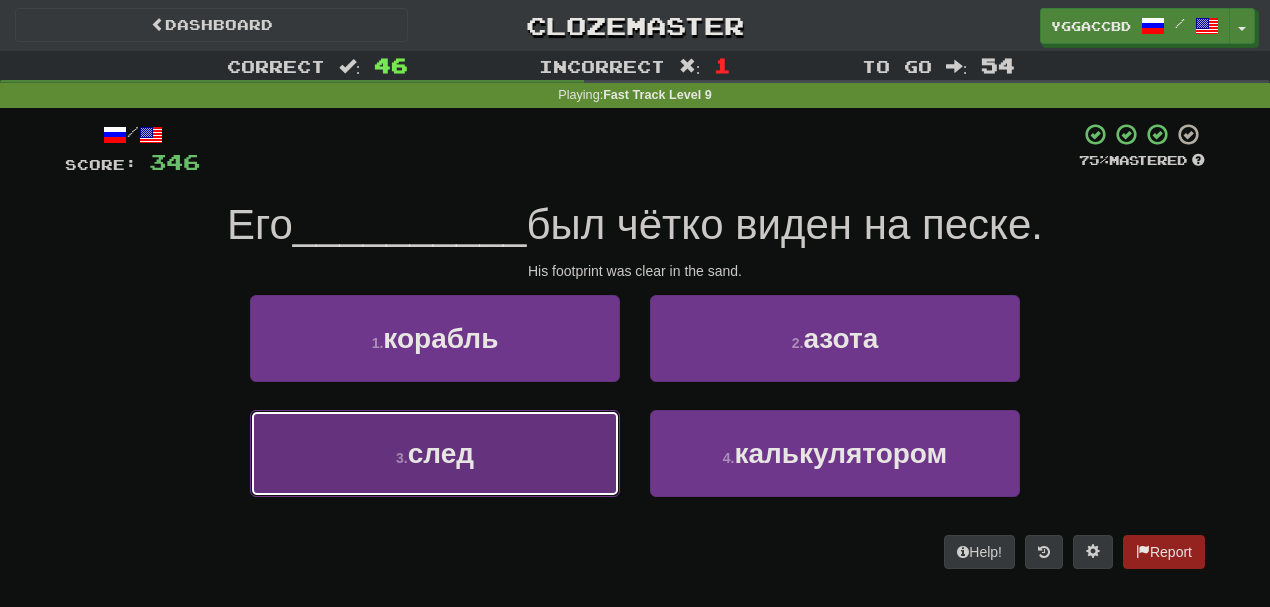 click on "3 .  след" at bounding box center [435, 453] 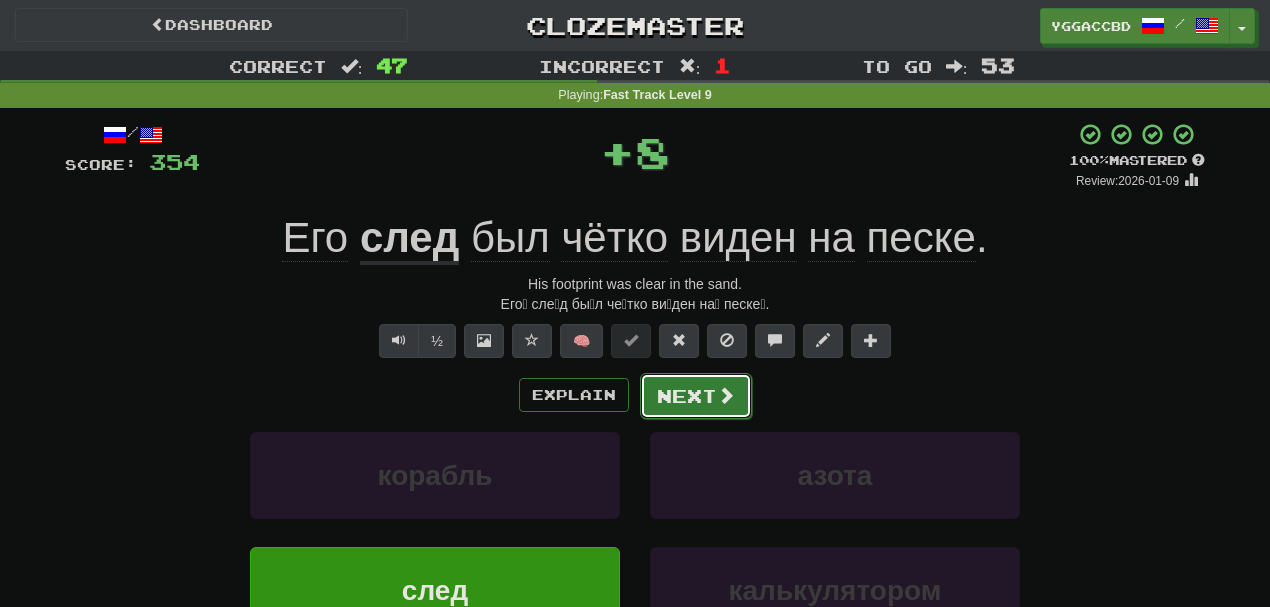 click on "Next" at bounding box center [696, 396] 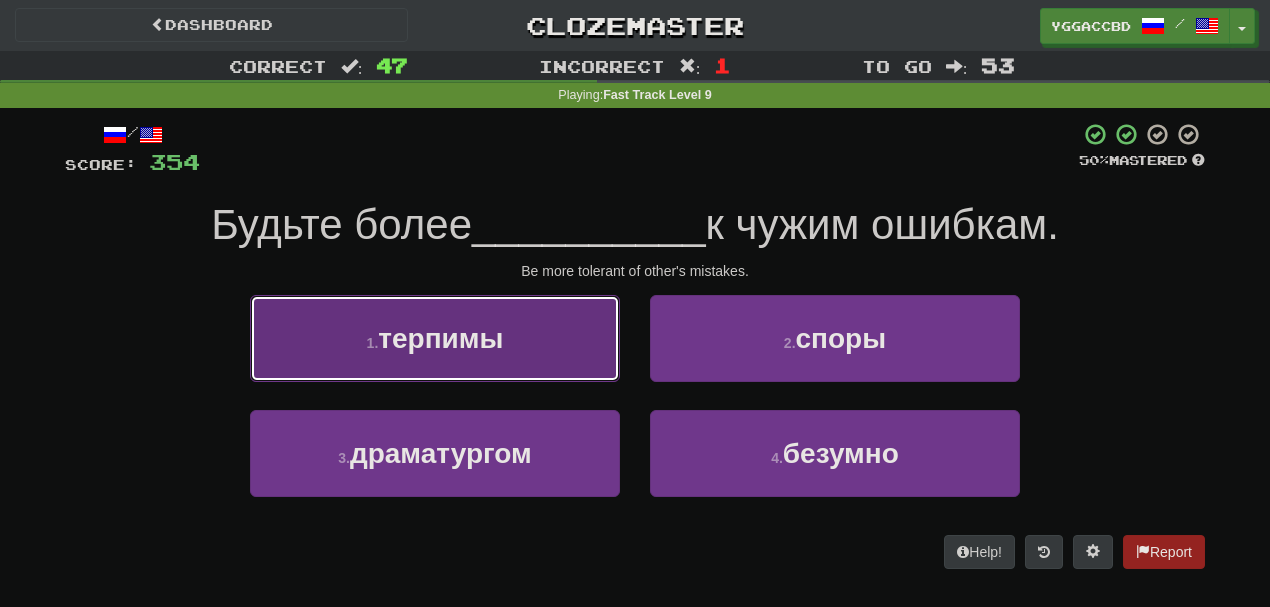 click on "1 .  терпимы" at bounding box center (435, 338) 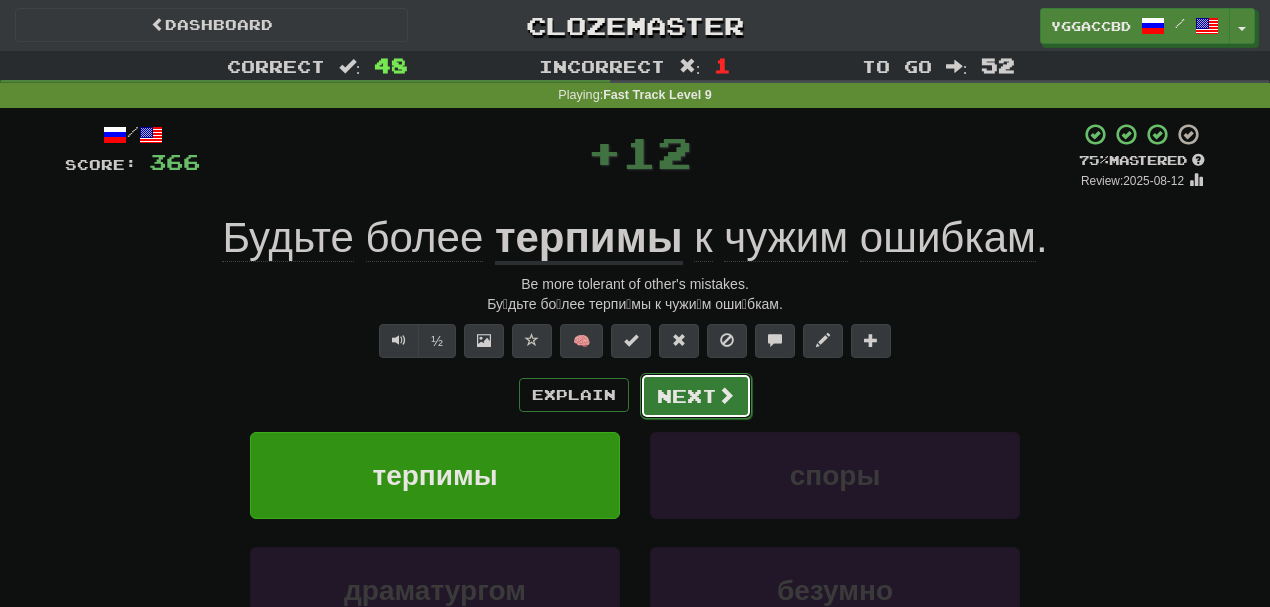 click on "Next" at bounding box center (696, 396) 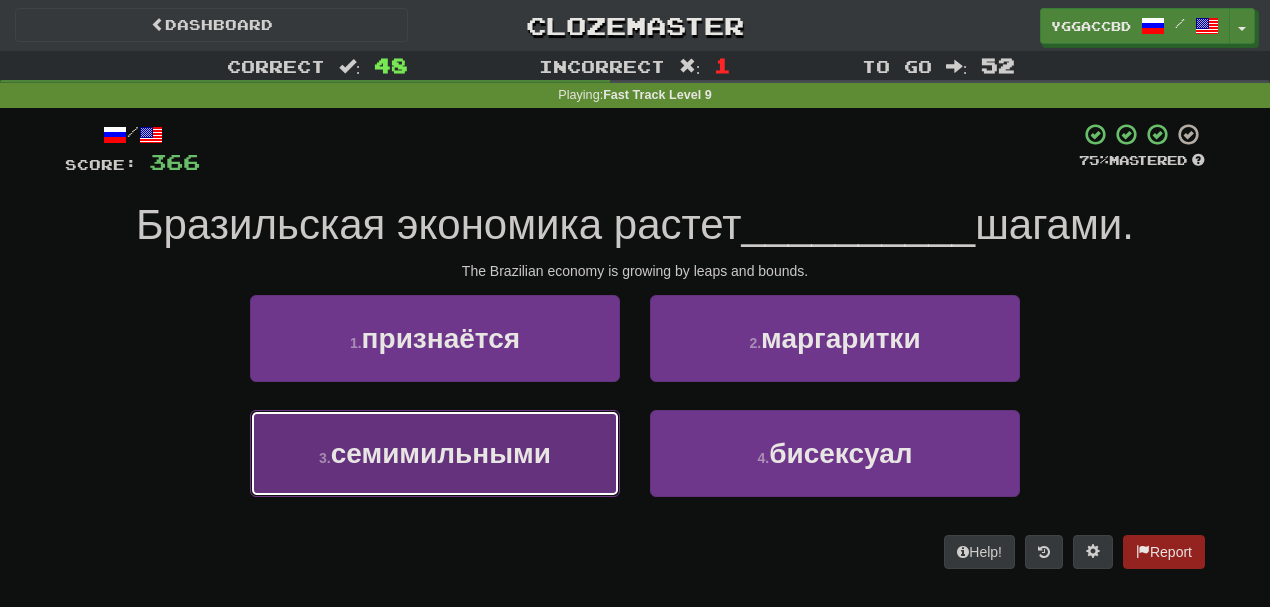 click on "семимильными" at bounding box center (441, 453) 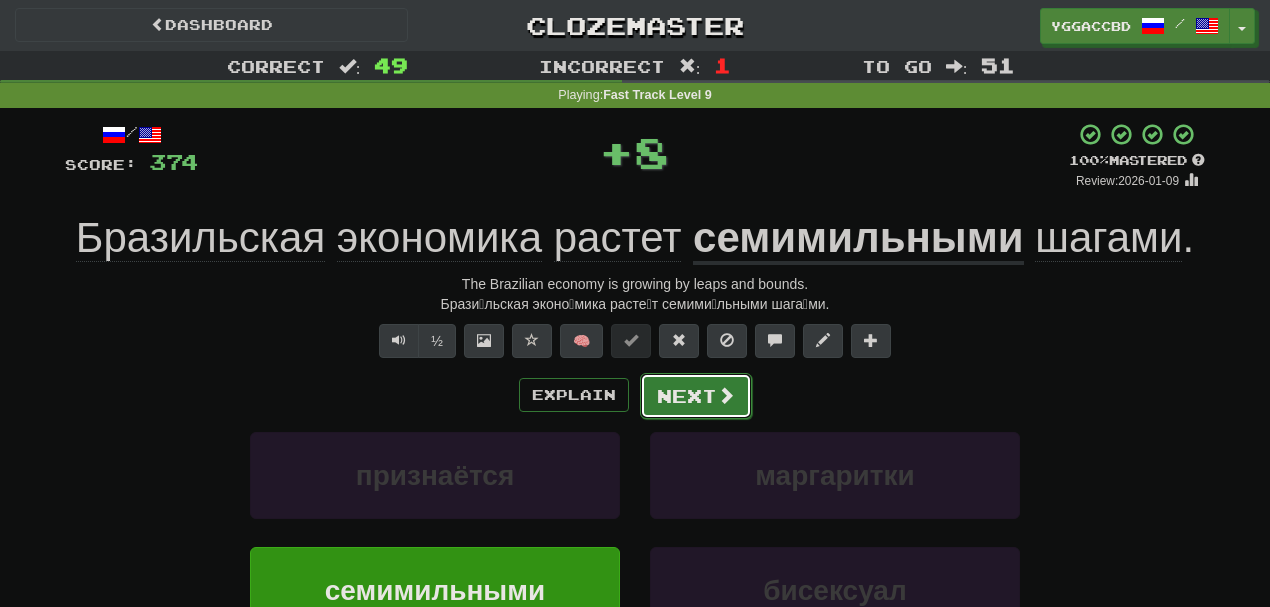 click on "Next" at bounding box center [696, 396] 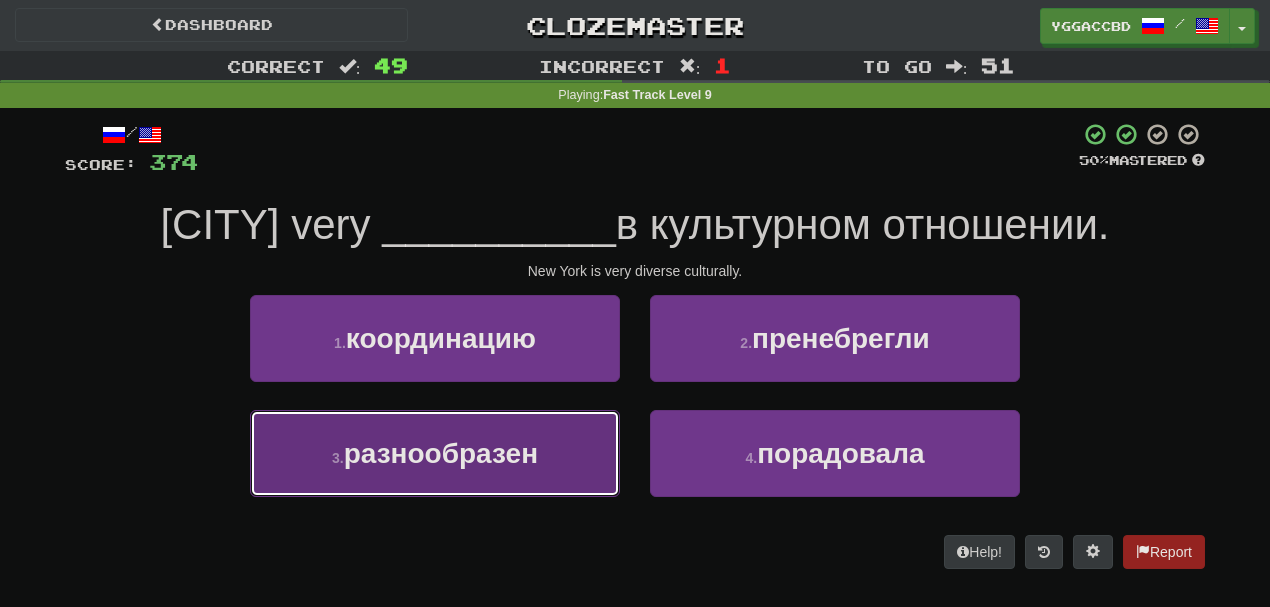 click on "3 .  разнообразен" at bounding box center (435, 453) 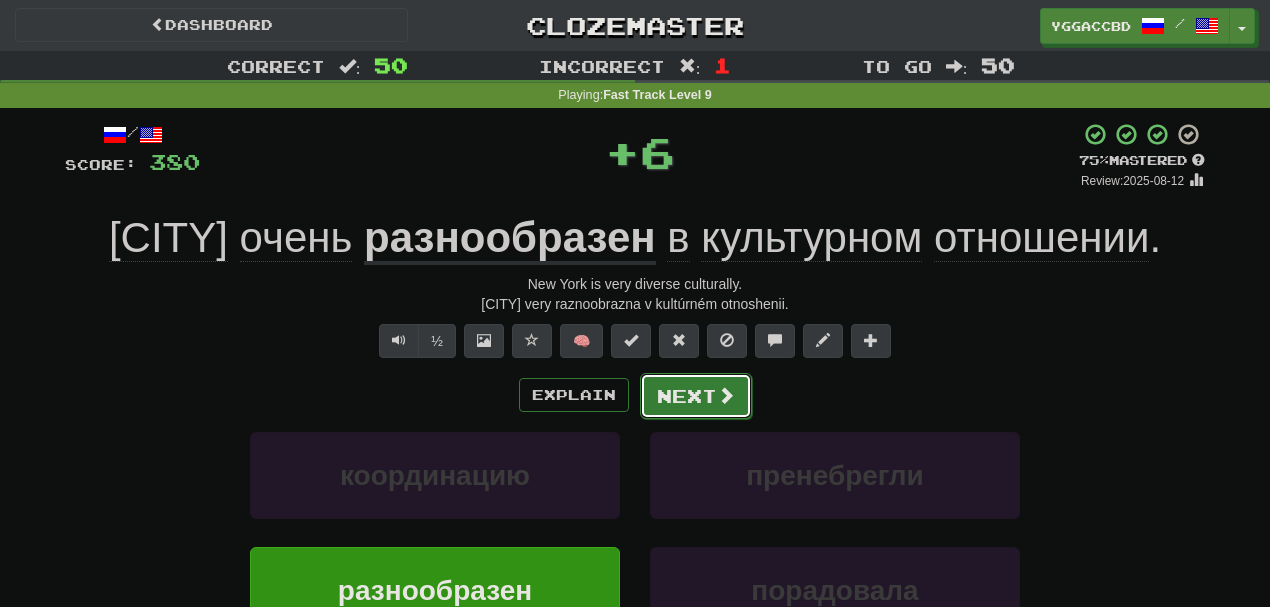 click on "Next" at bounding box center (696, 396) 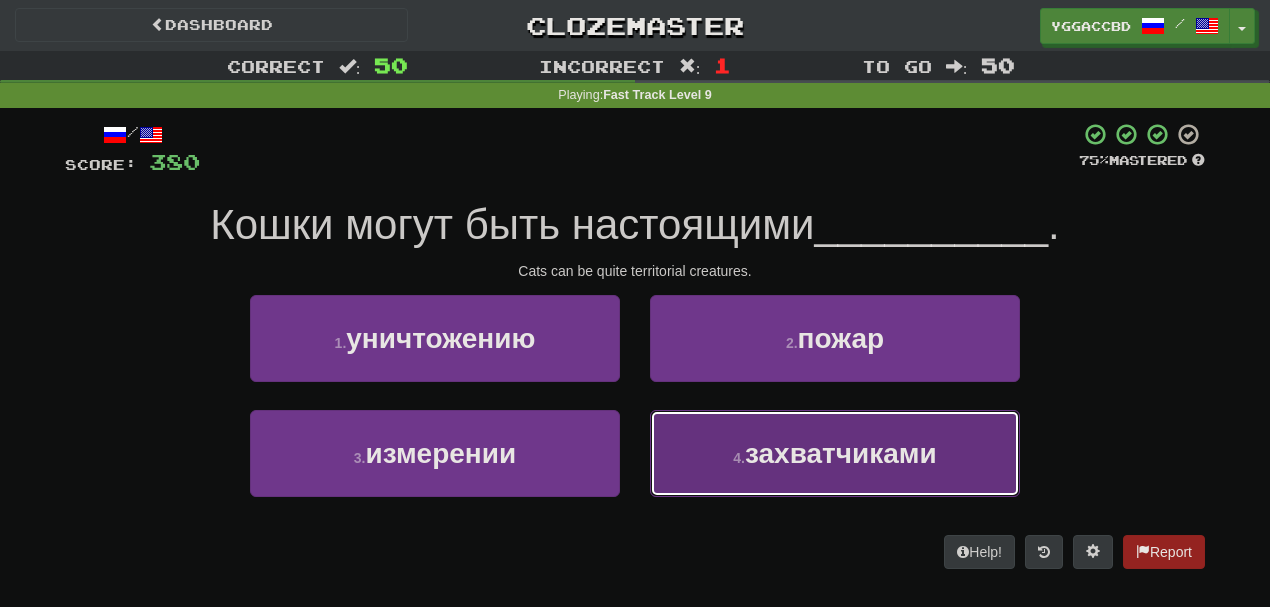 click on "4 .  захватчиками" at bounding box center [835, 453] 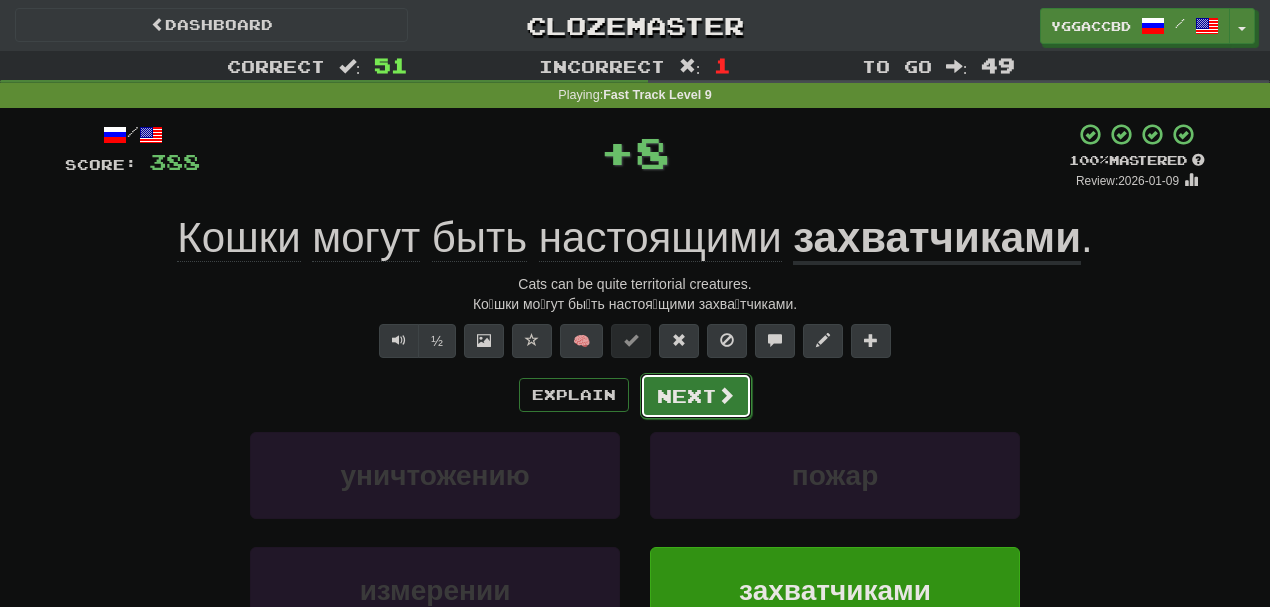 click on "Next" at bounding box center [696, 396] 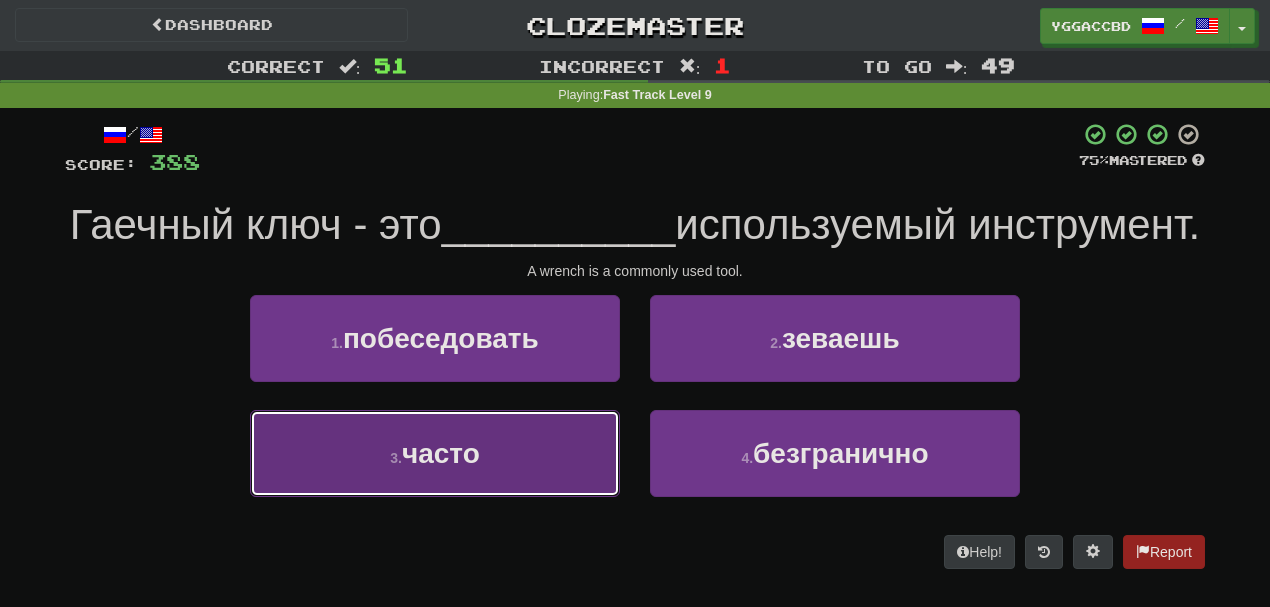 click on "3 .  часто" at bounding box center [435, 453] 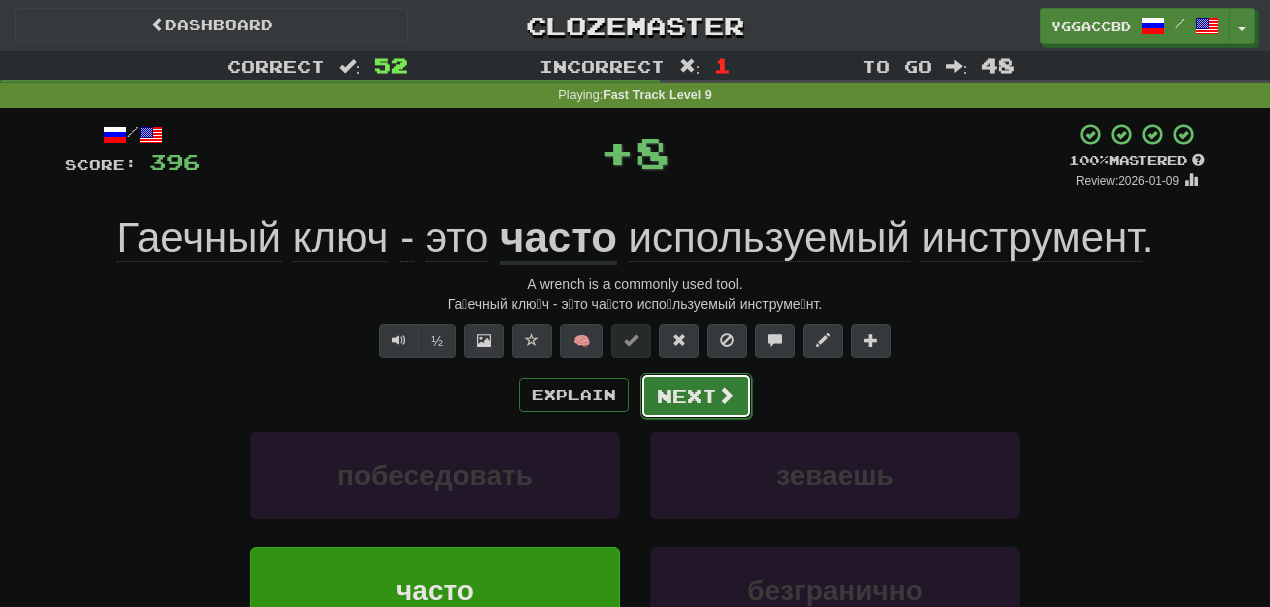 click on "Next" at bounding box center [696, 396] 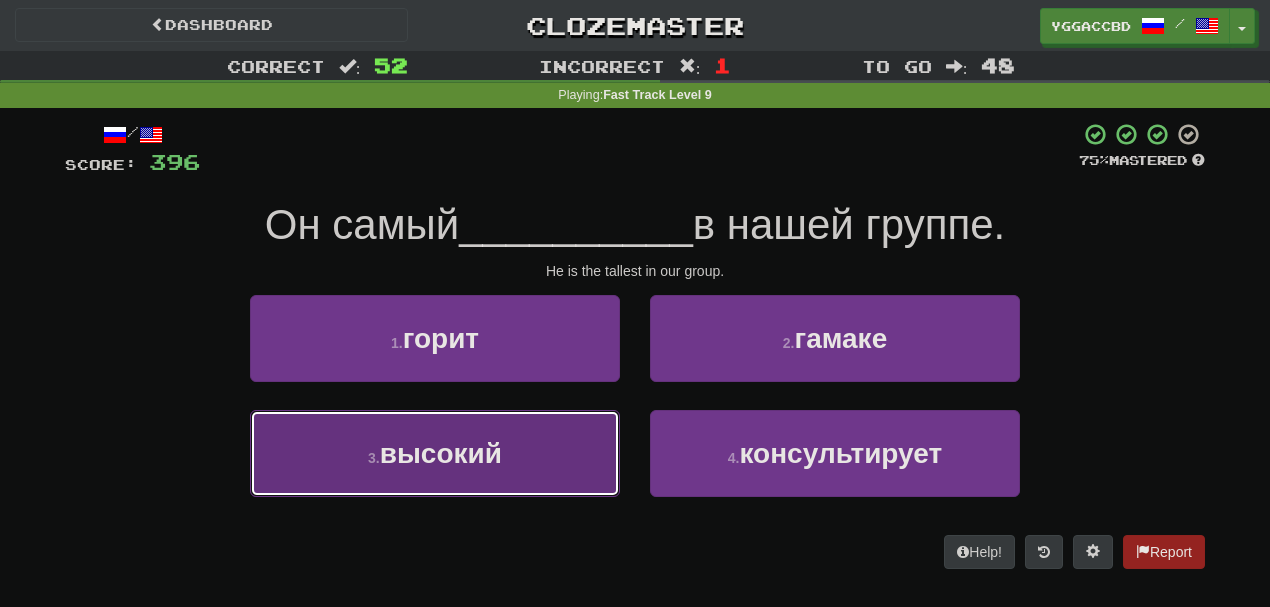 click on "3 .  высокий" at bounding box center [435, 453] 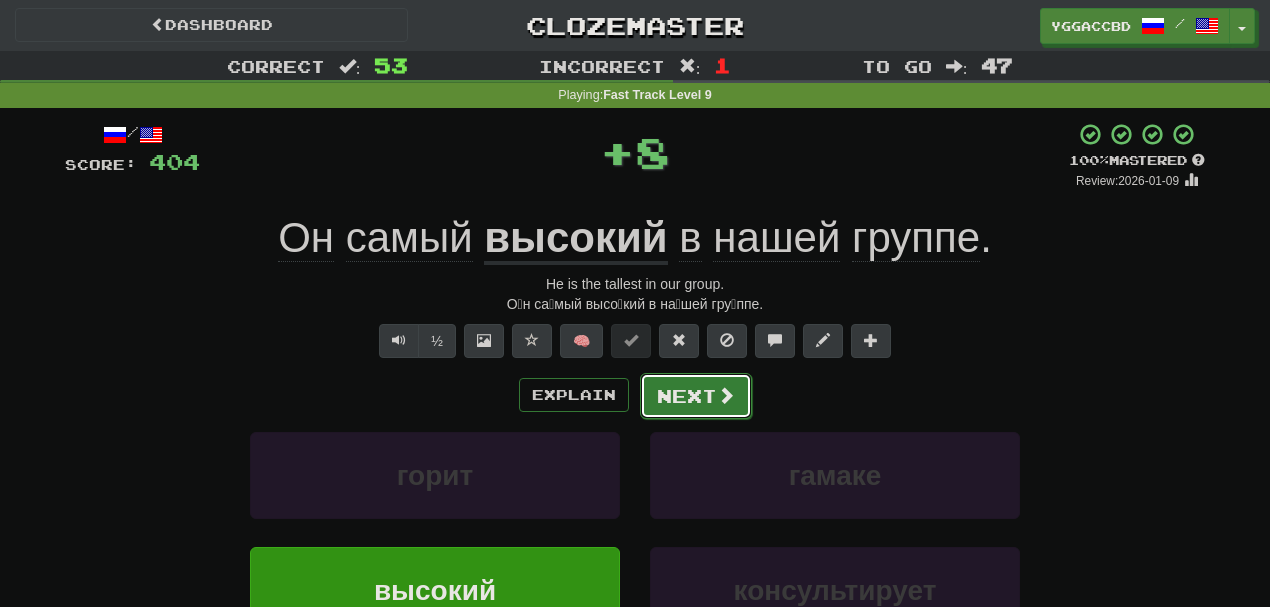 click on "Next" at bounding box center (696, 396) 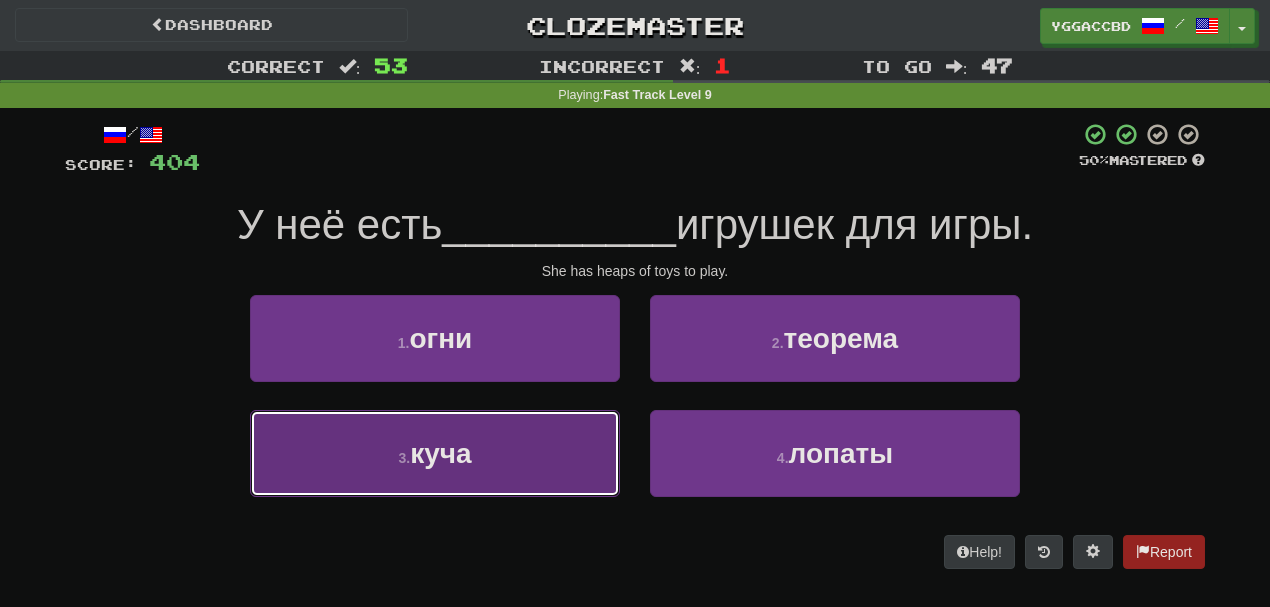 click on "3 .  куча" at bounding box center (435, 453) 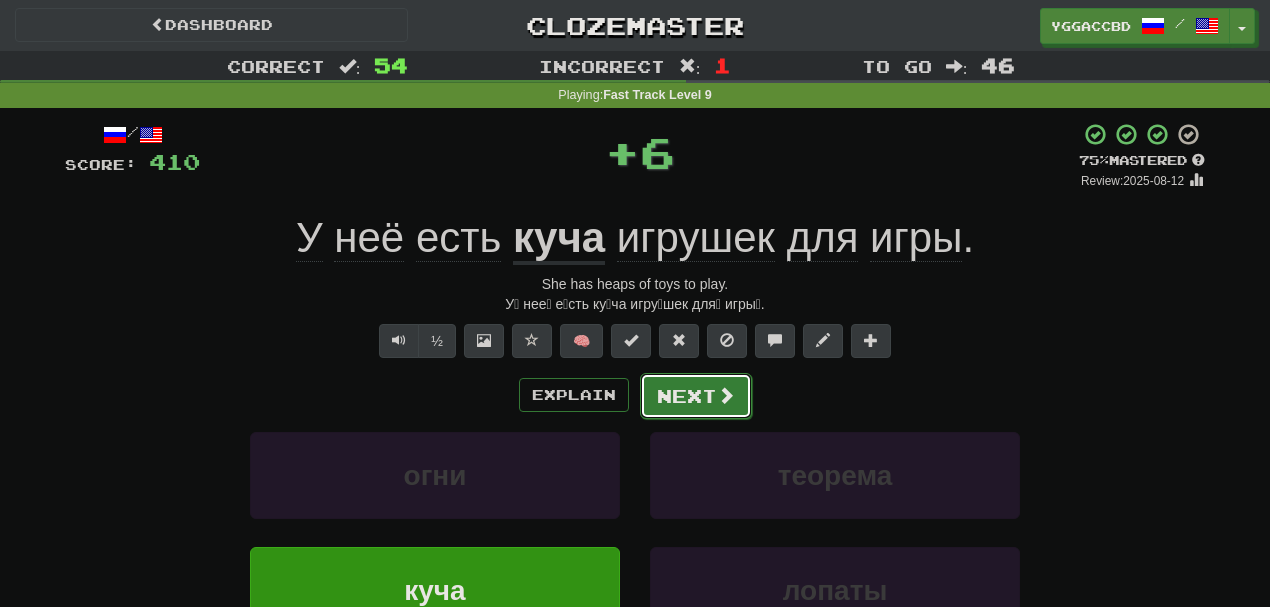 click on "Next" at bounding box center [696, 396] 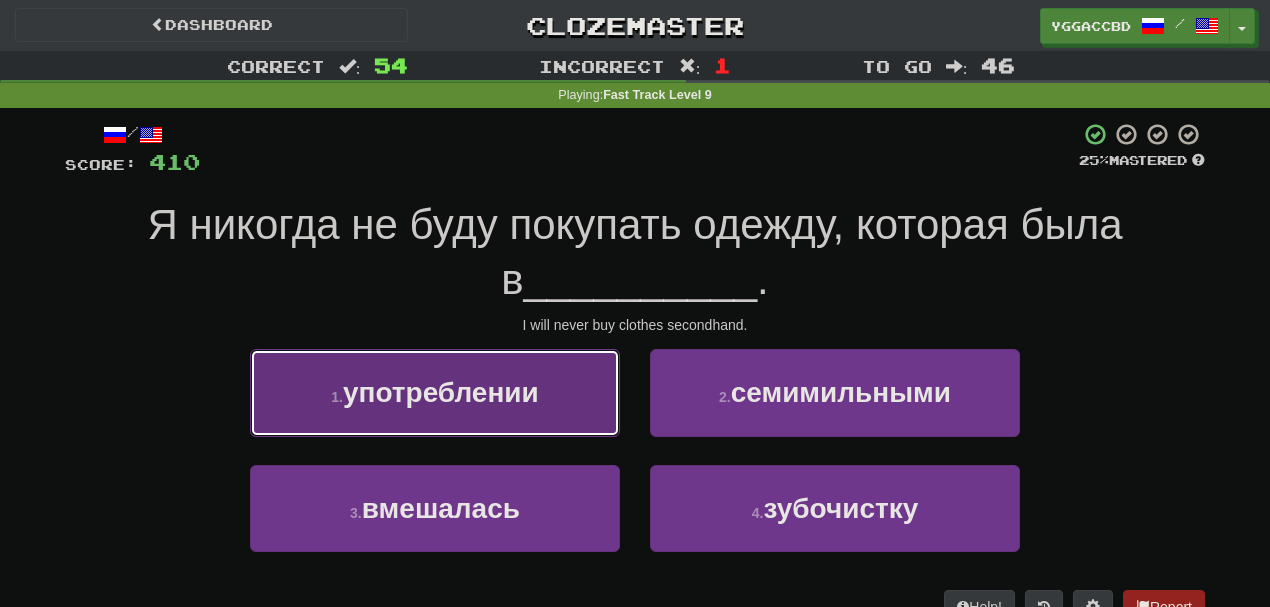 click on "1 .  употреблении" at bounding box center [435, 392] 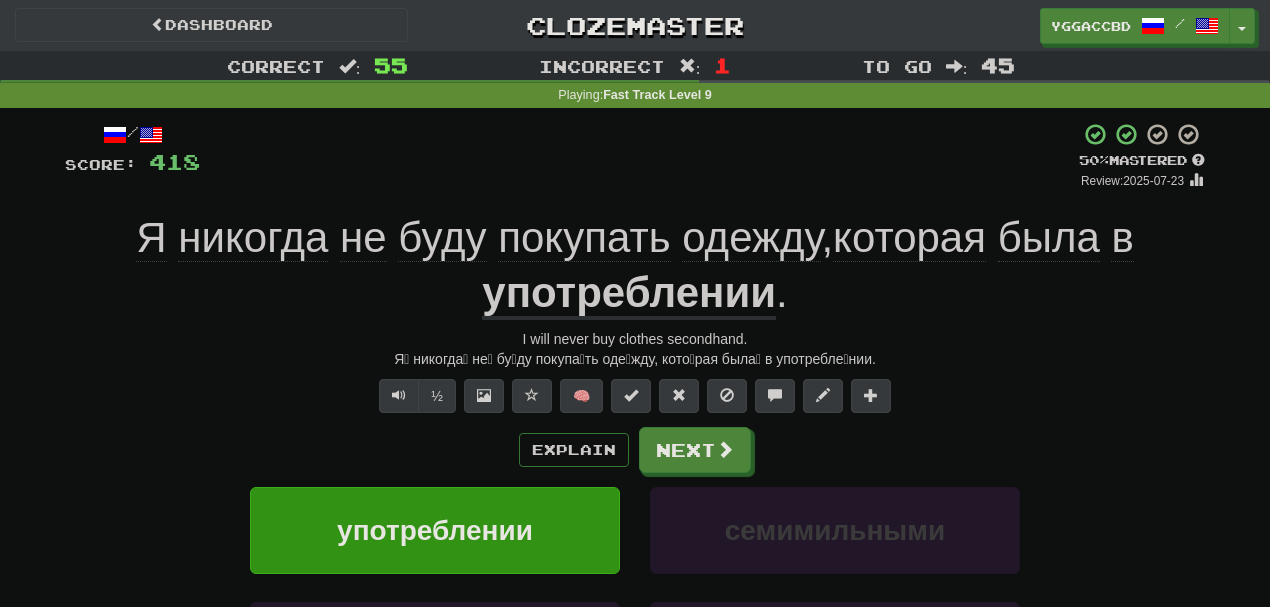 click on "употреблении" at bounding box center (629, 294) 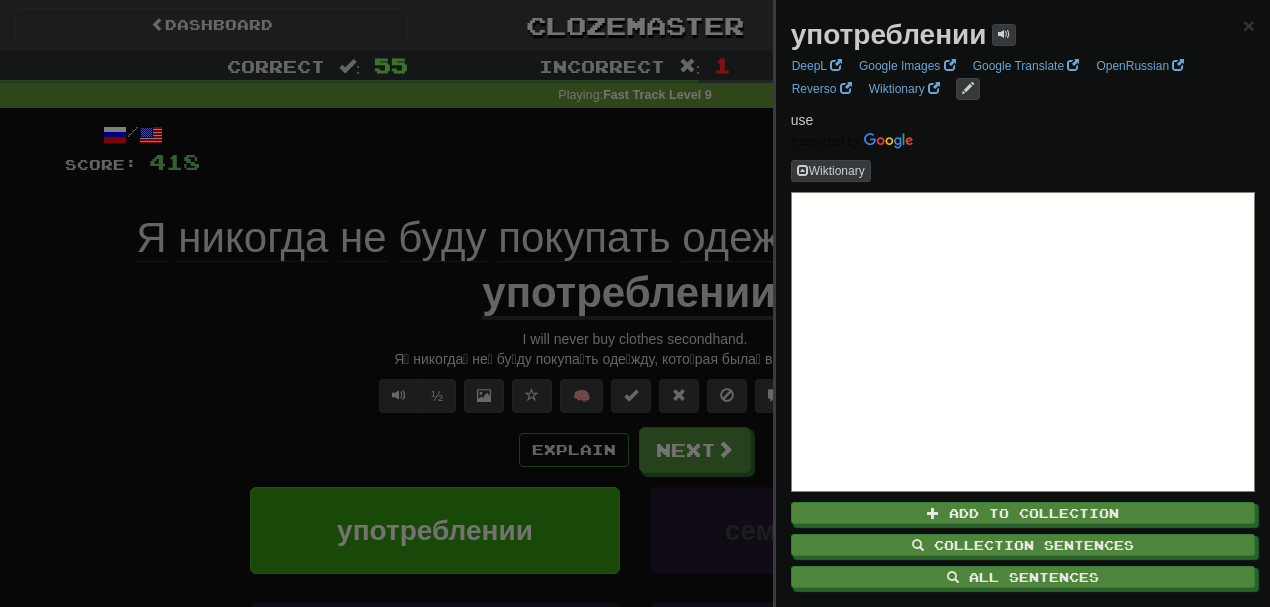 click at bounding box center [635, 303] 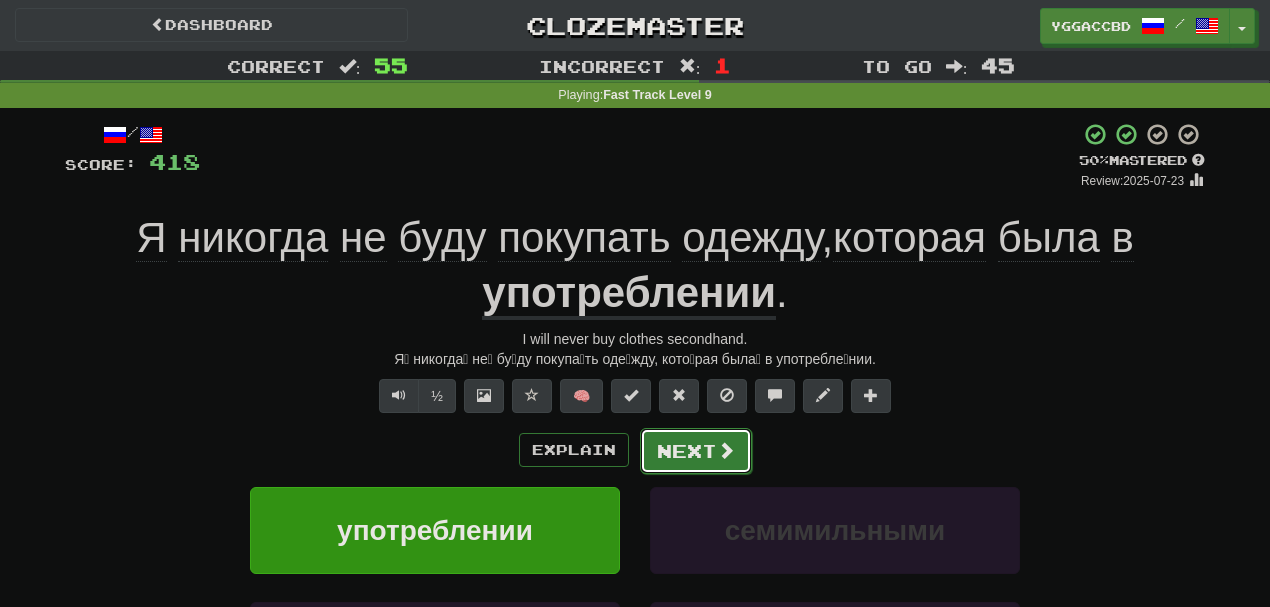 click on "Next" at bounding box center [696, 451] 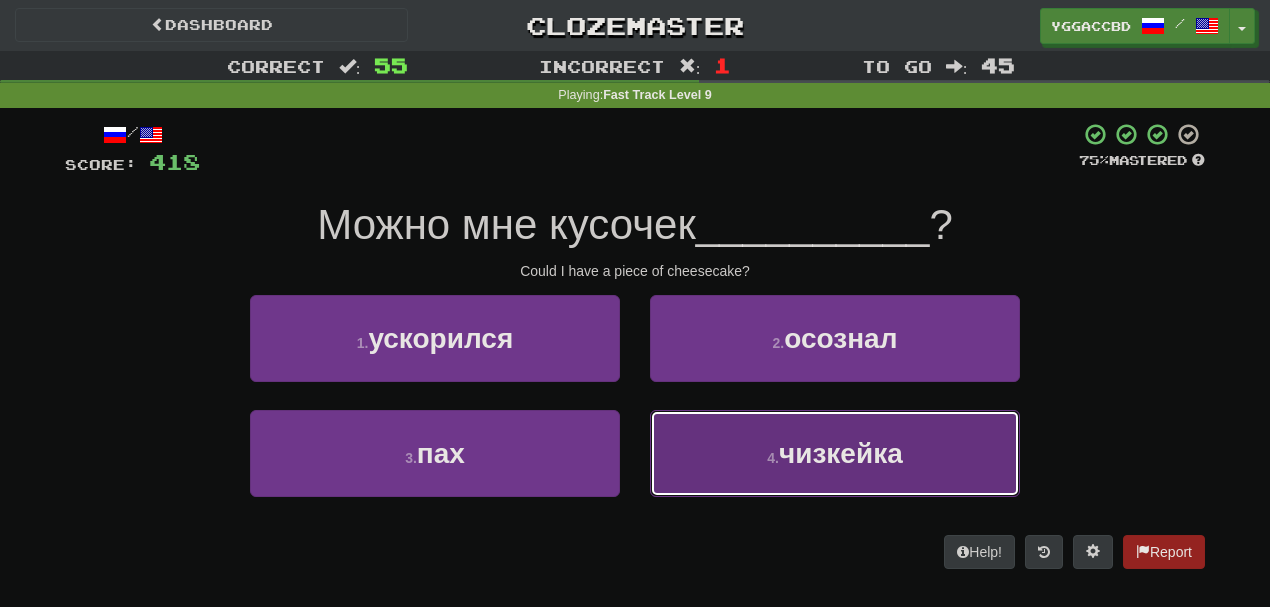 click on "4 .  чизкейка" at bounding box center [835, 453] 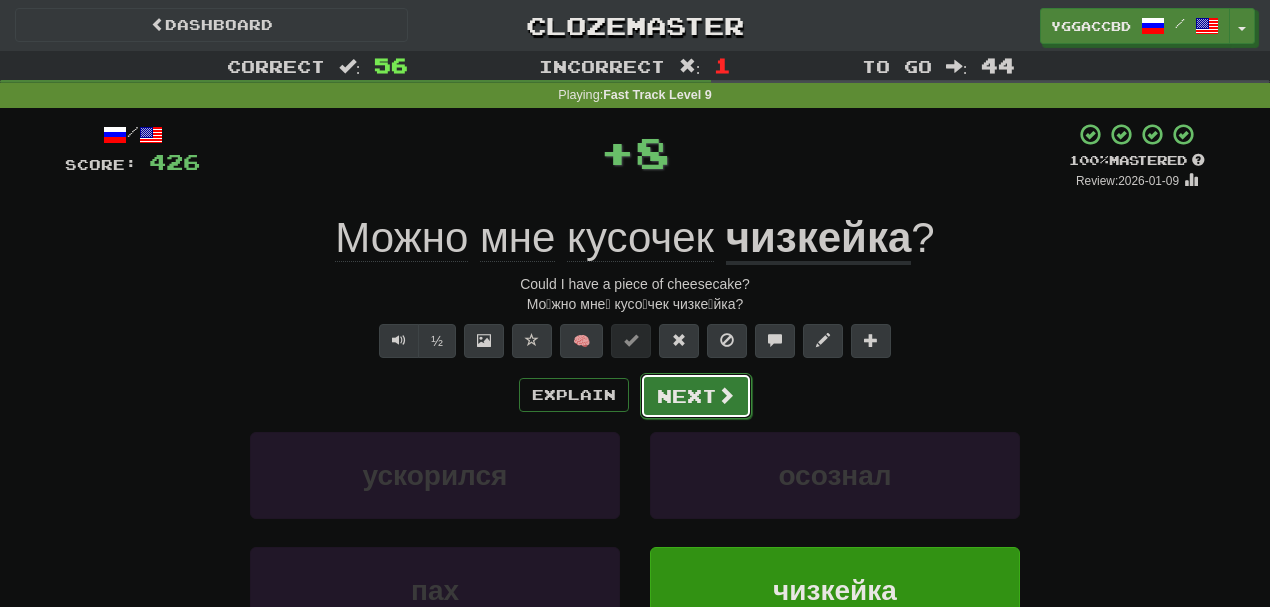 click on "Next" at bounding box center [696, 396] 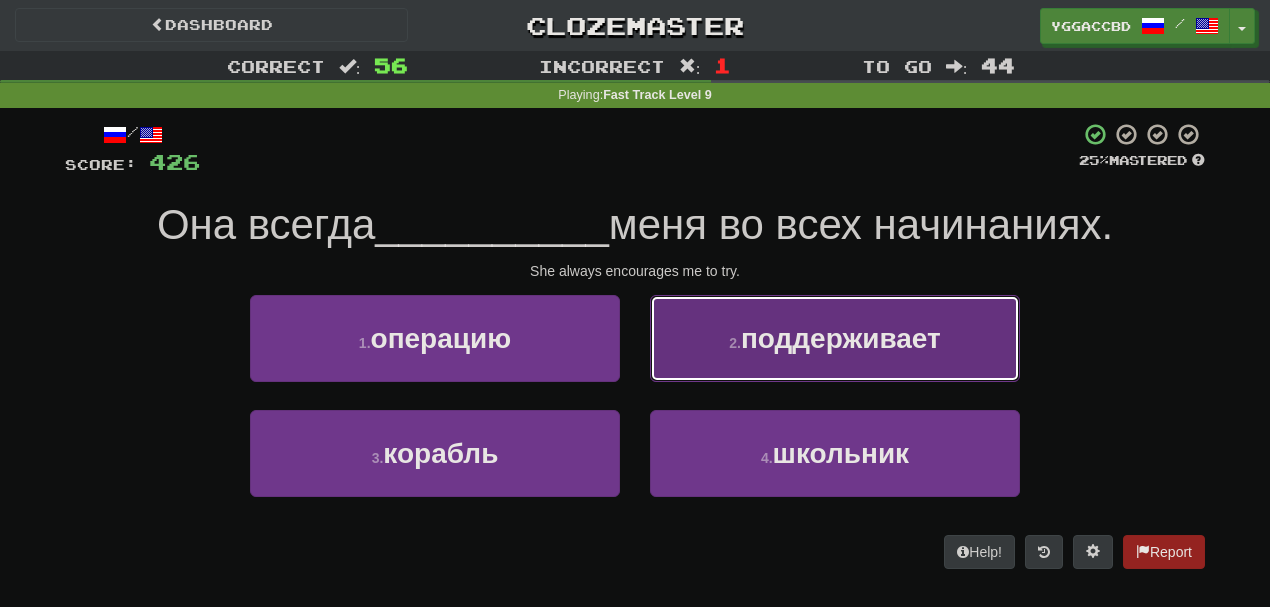 click on "поддерживает" at bounding box center (841, 338) 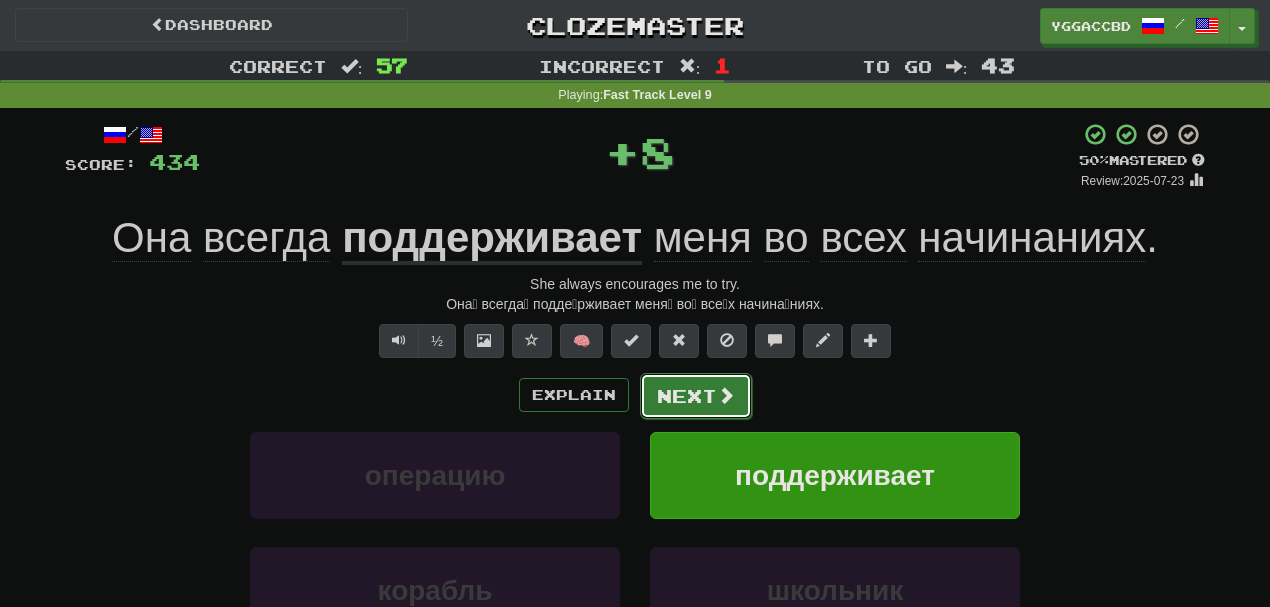 click on "Next" at bounding box center (696, 396) 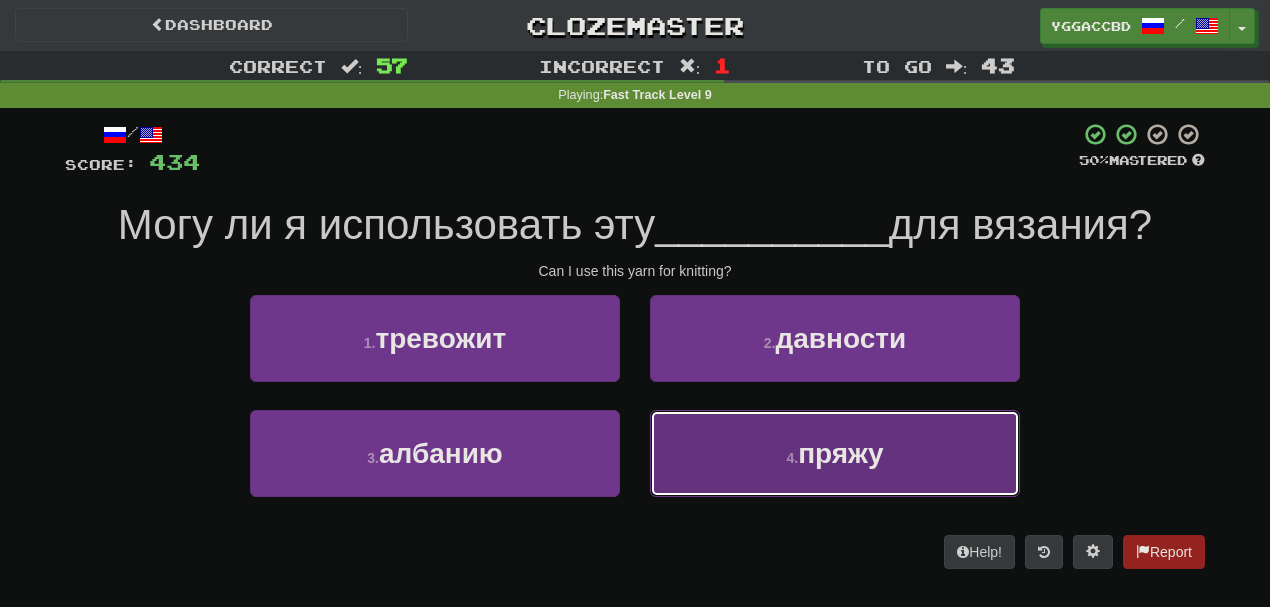 click on "4 .  пряжу" at bounding box center (835, 453) 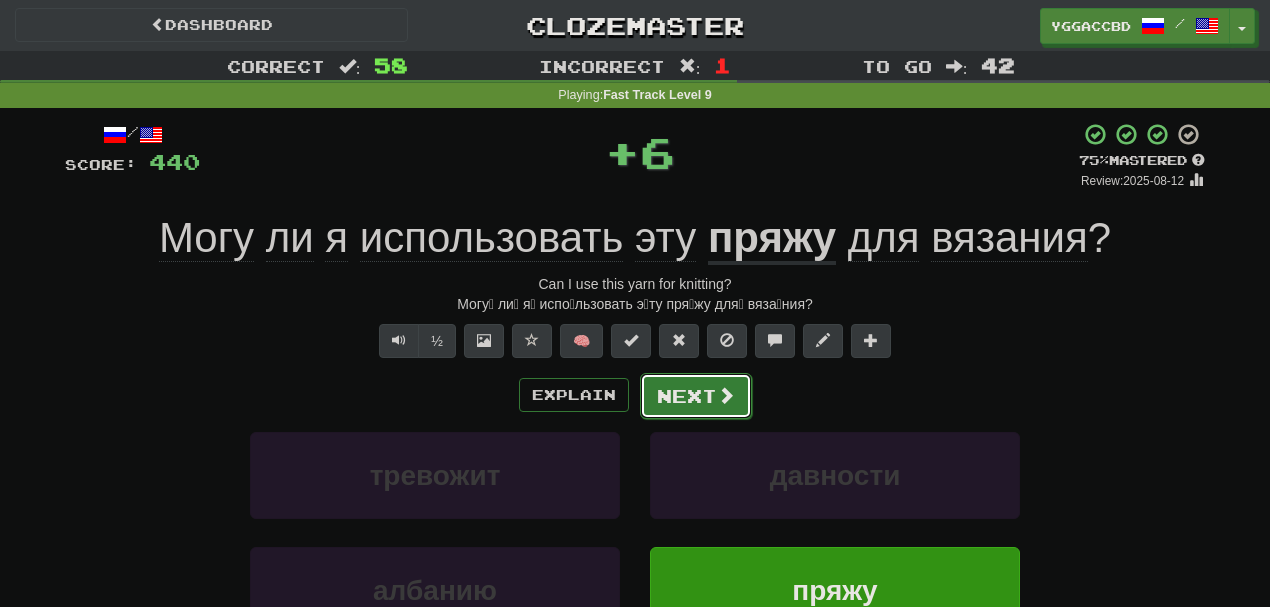 click on "Next" at bounding box center [696, 396] 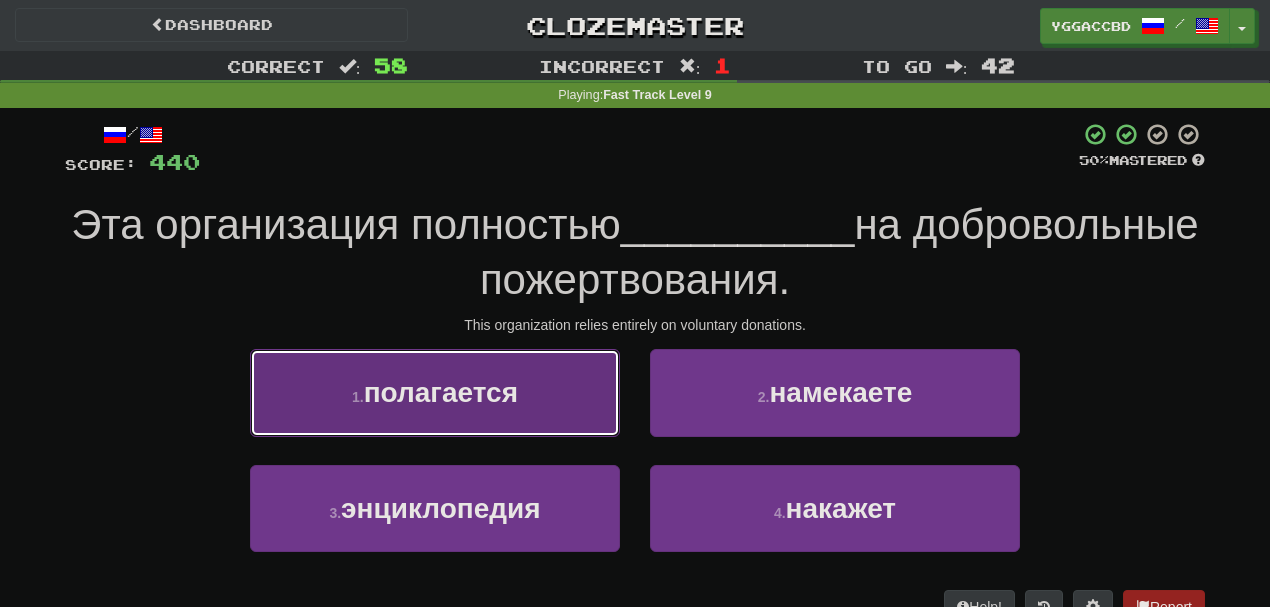 click on "1 .  полагается" at bounding box center [435, 392] 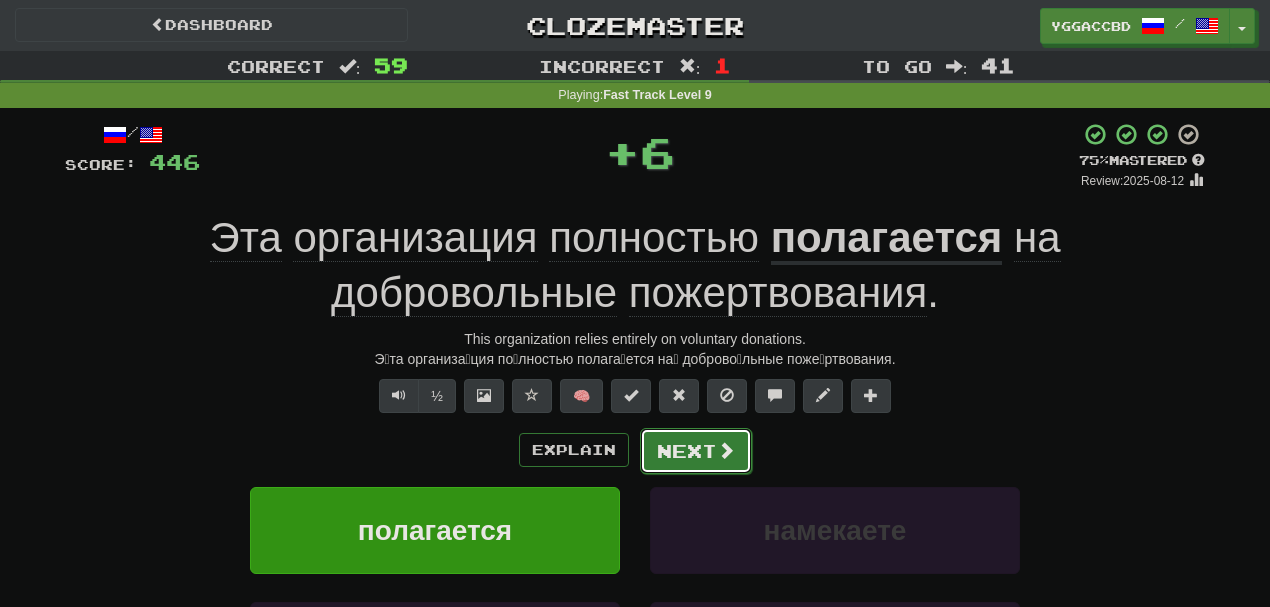 click on "Next" at bounding box center (696, 451) 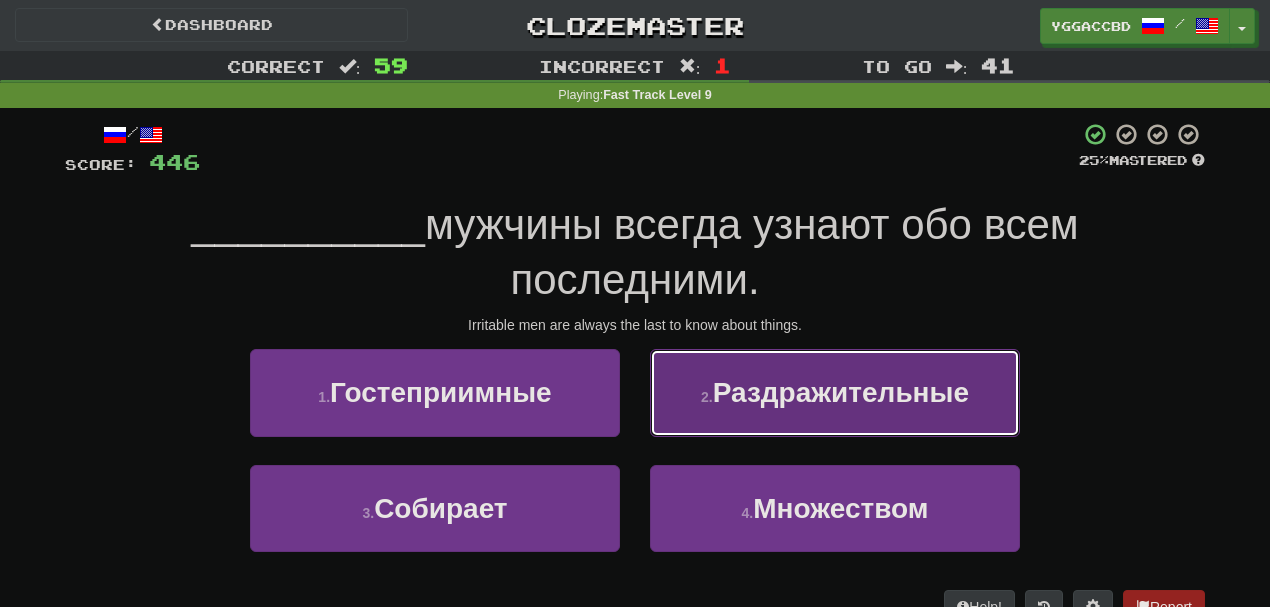 click on "2 .  Раздражительные" at bounding box center [835, 392] 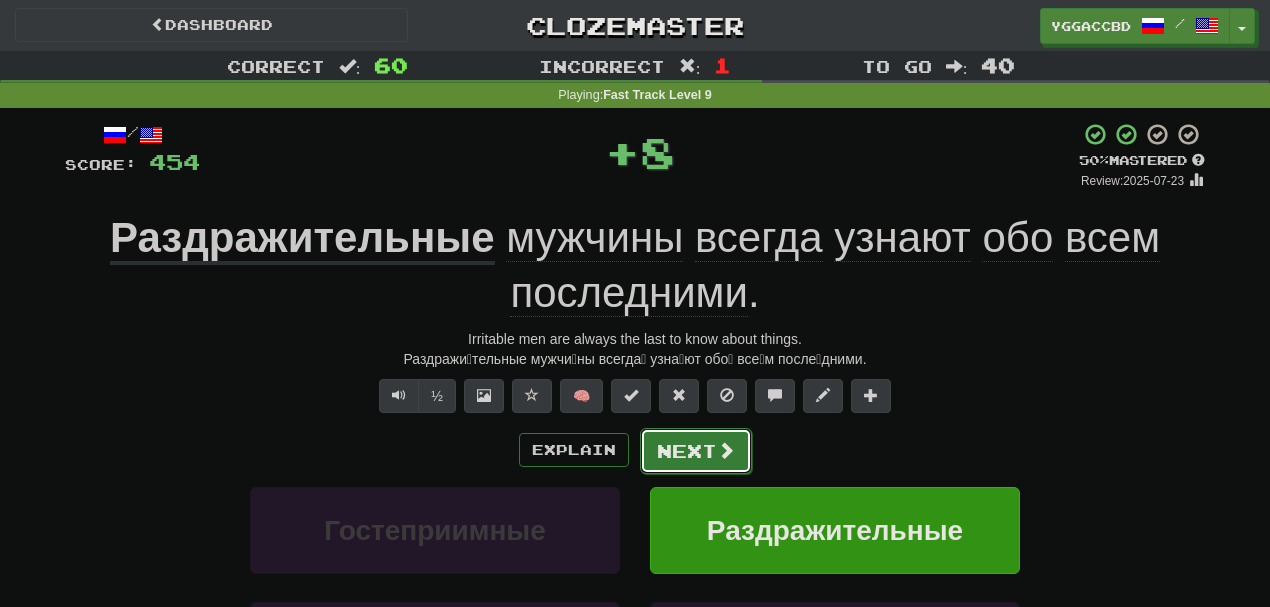 click at bounding box center [726, 450] 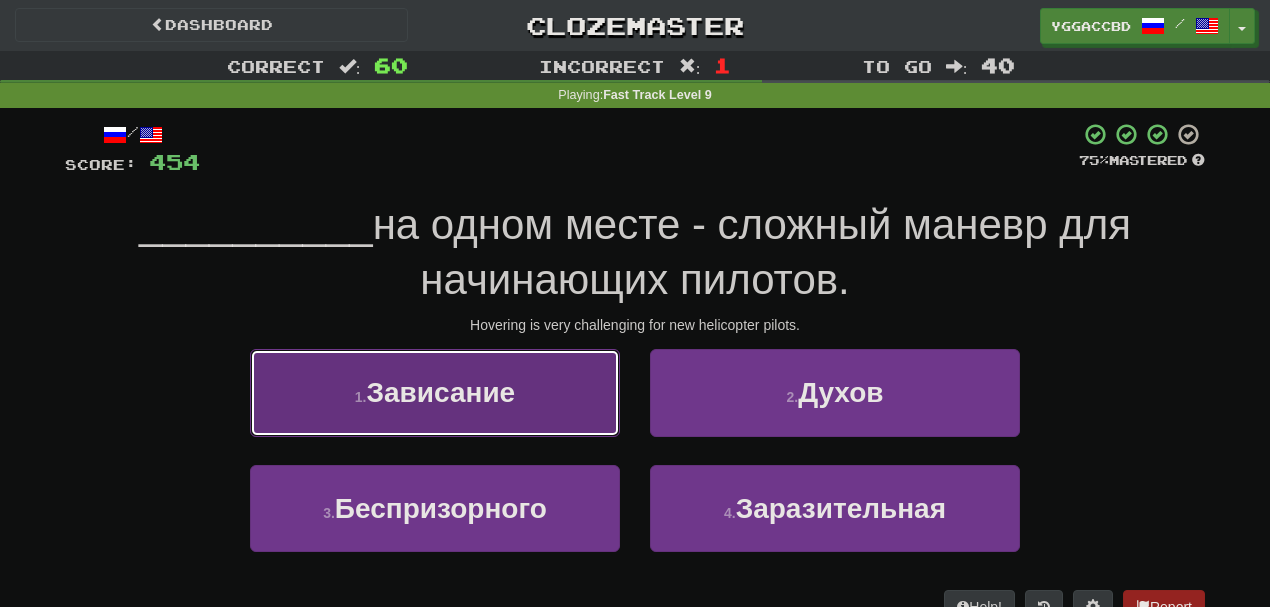 click on "1 .  Зависание" at bounding box center (435, 392) 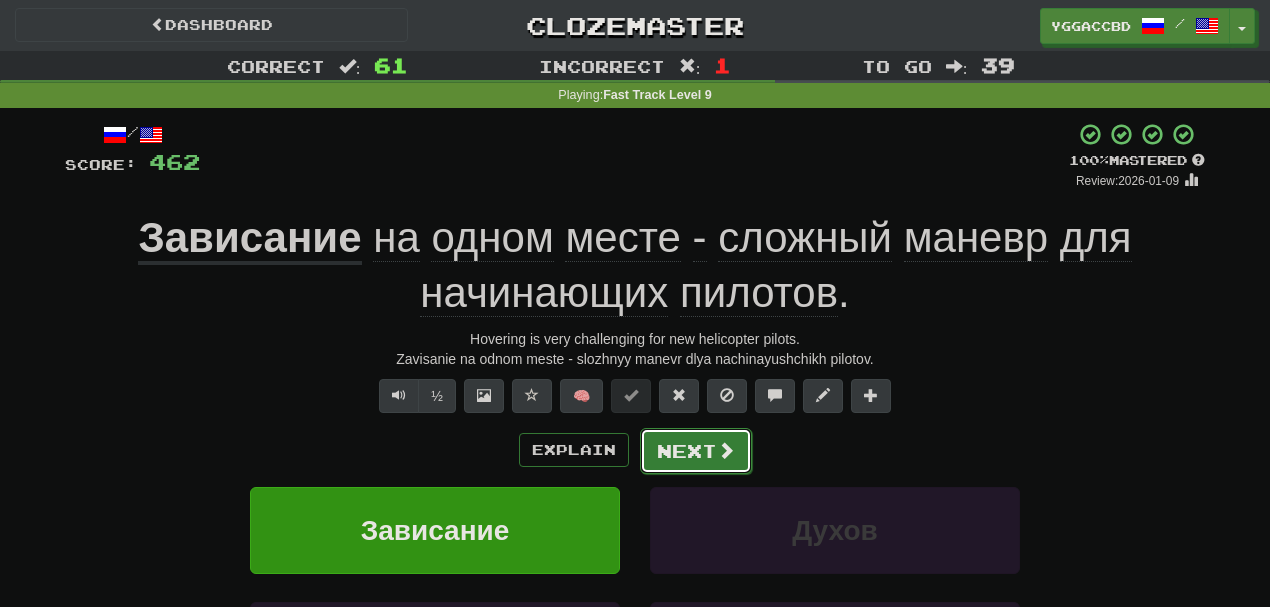 click on "Next" at bounding box center [696, 451] 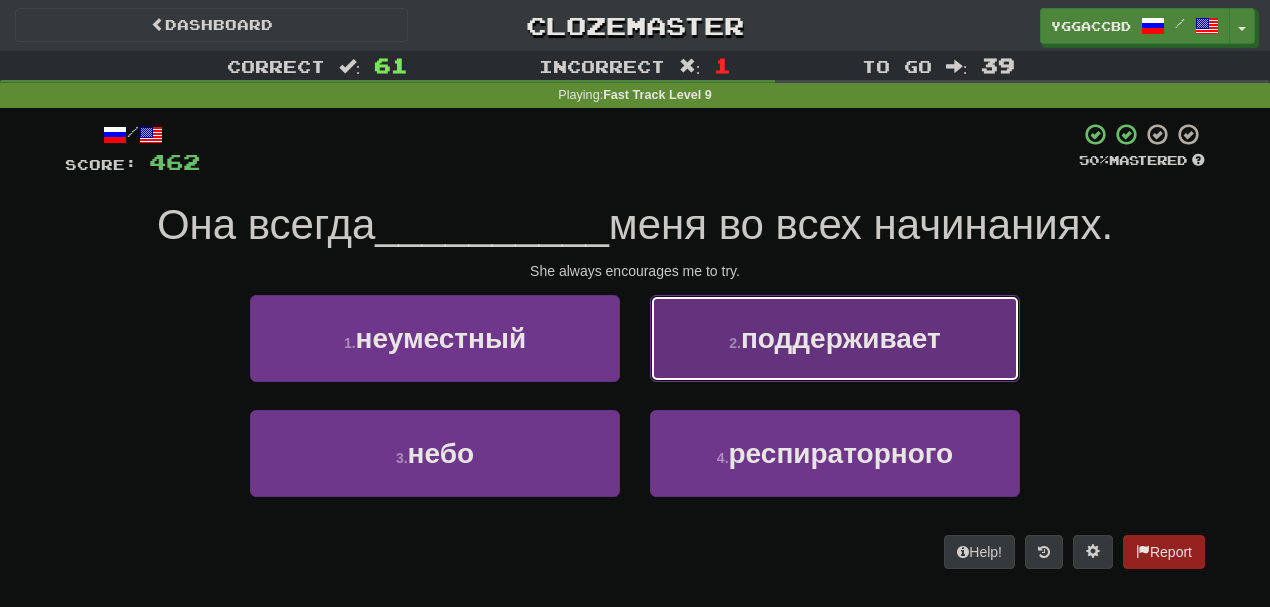 click on "поддерживает" at bounding box center (841, 338) 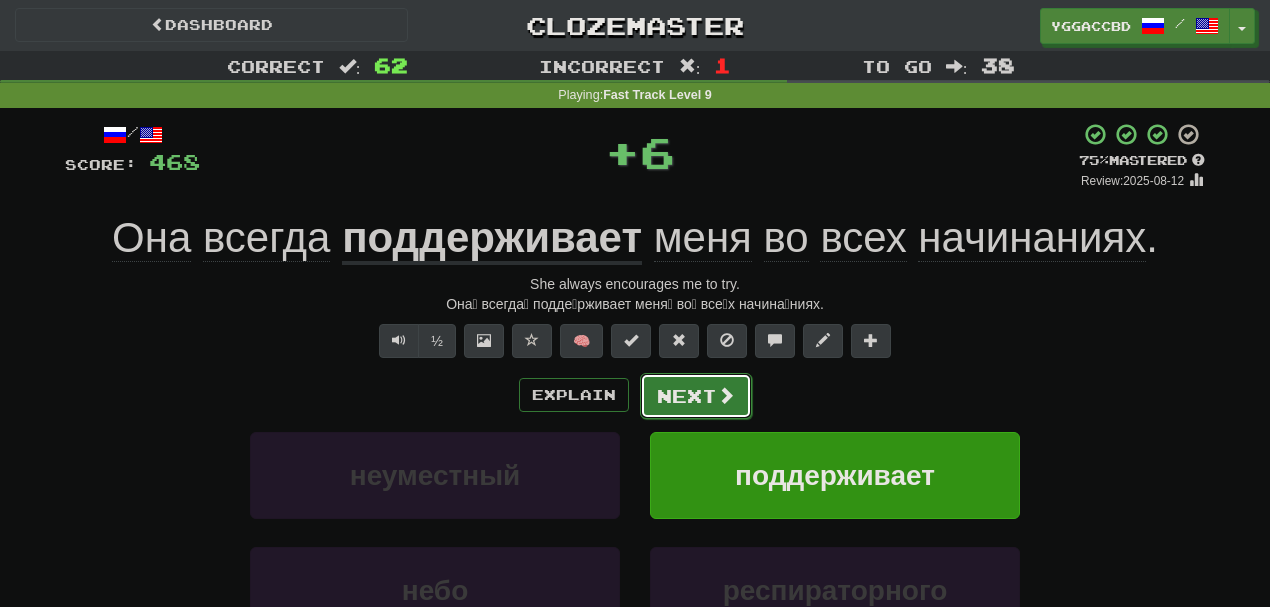 click on "Next" at bounding box center [696, 396] 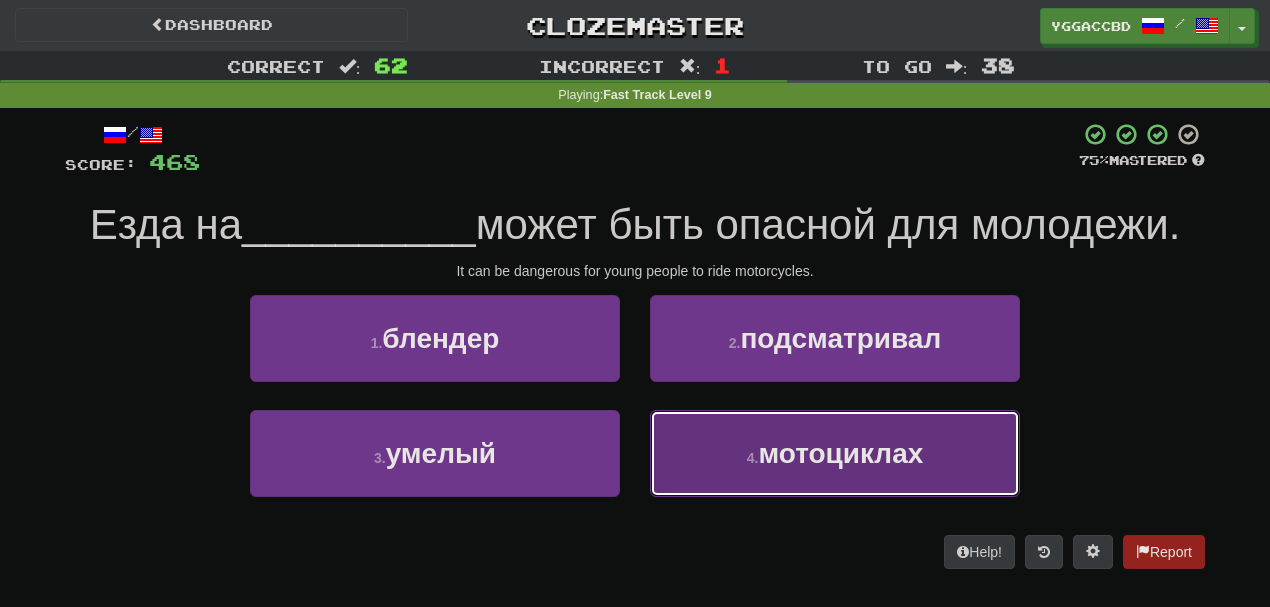 click on "4 .  мотоциклах" at bounding box center (835, 453) 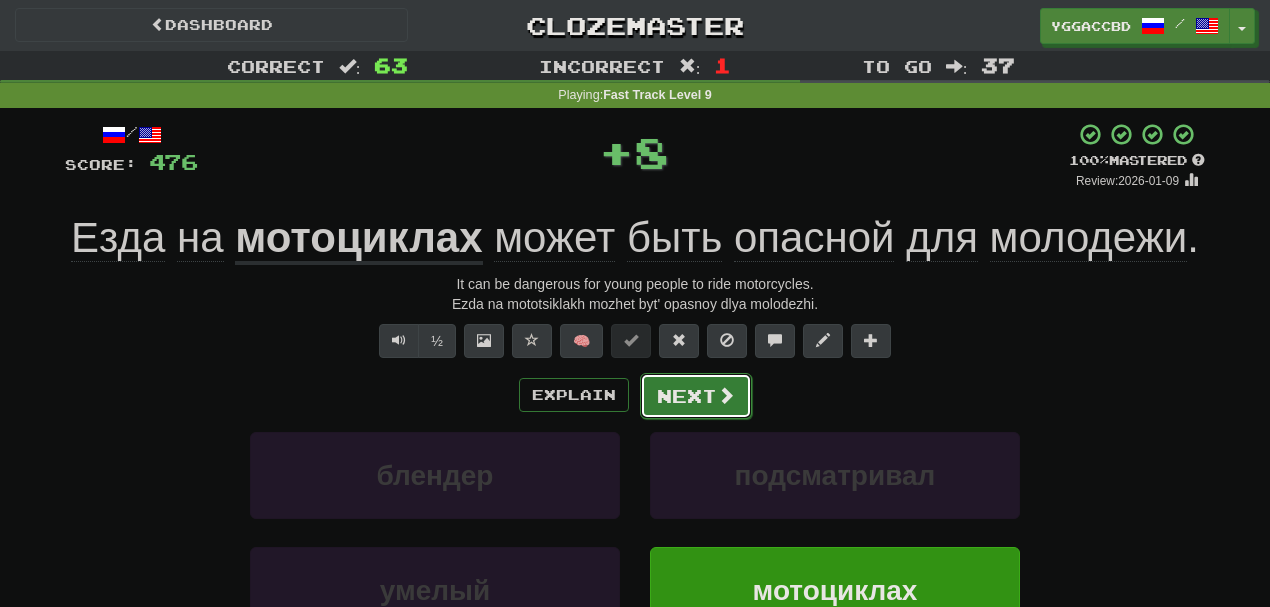 click on "Next" at bounding box center (696, 396) 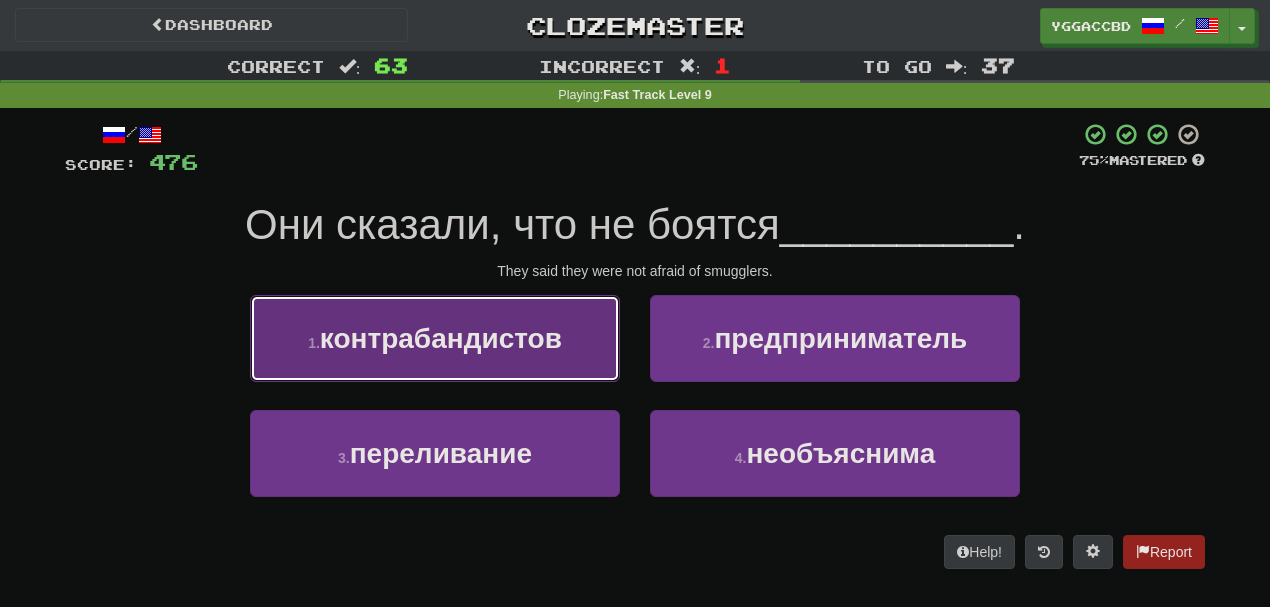 click on "1 .  контрабандистов" at bounding box center (435, 338) 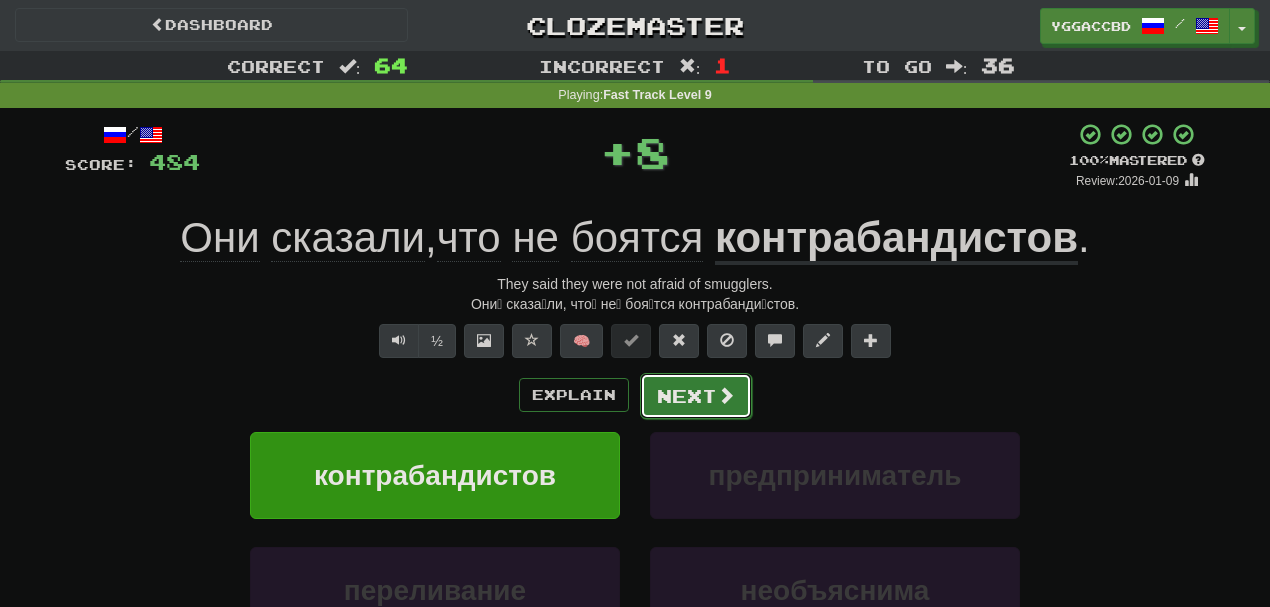 click on "Next" at bounding box center [696, 396] 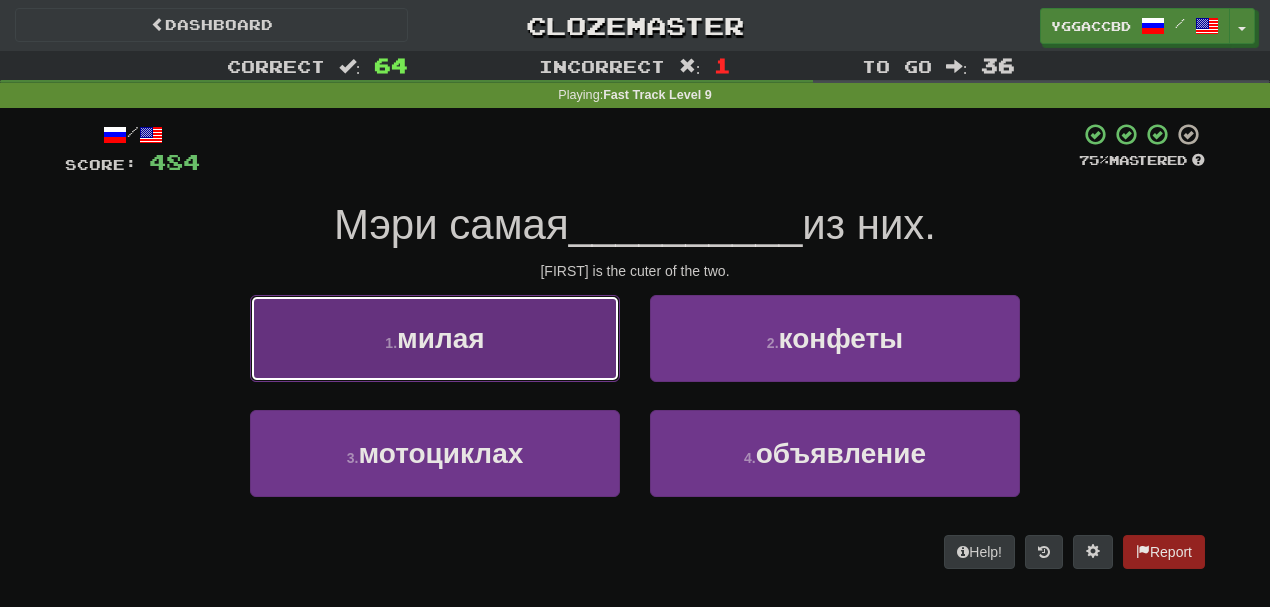 click on "1 .  милая" at bounding box center (435, 338) 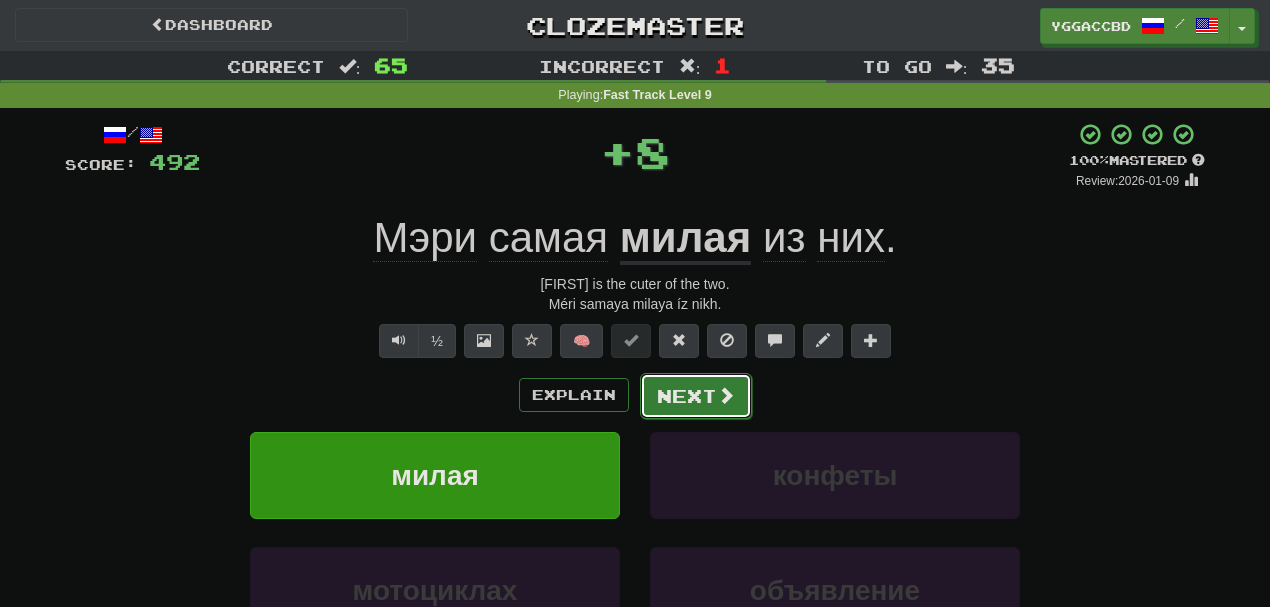 click on "Next" at bounding box center (696, 396) 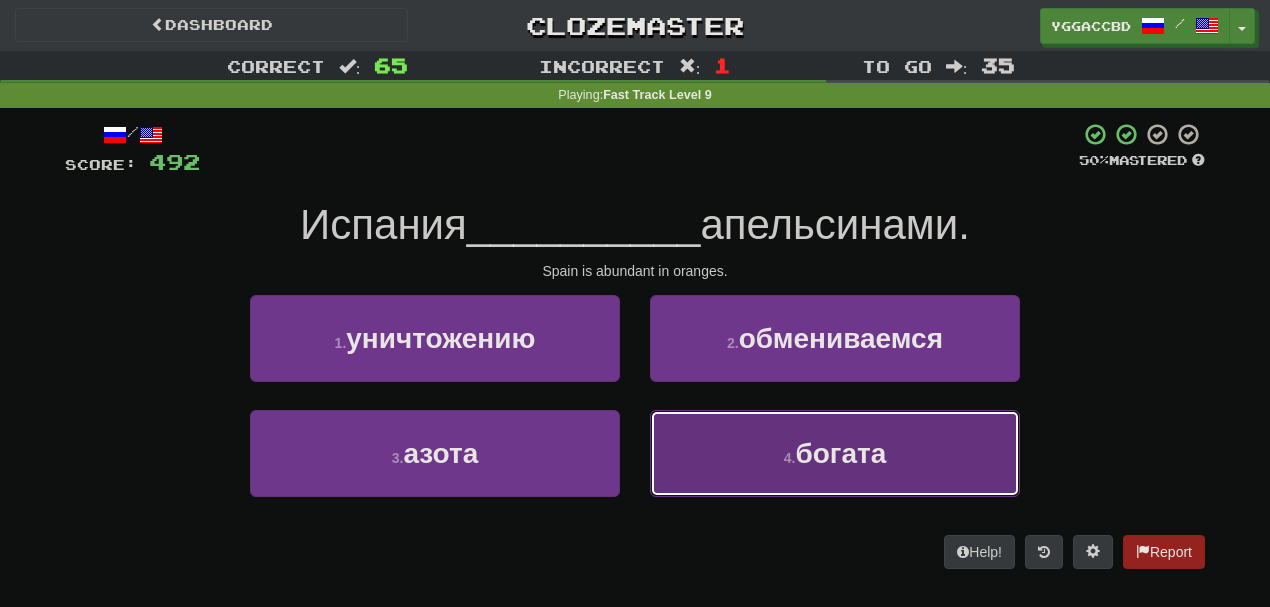 click on "4 .  богата" at bounding box center (835, 453) 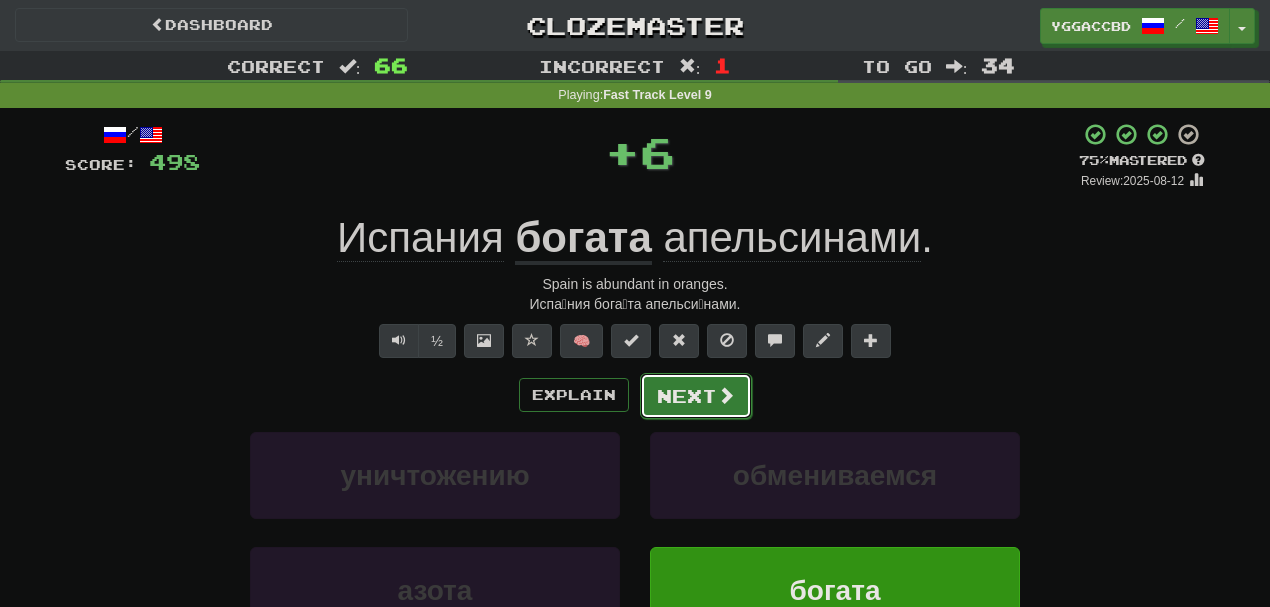 click on "Next" at bounding box center [696, 396] 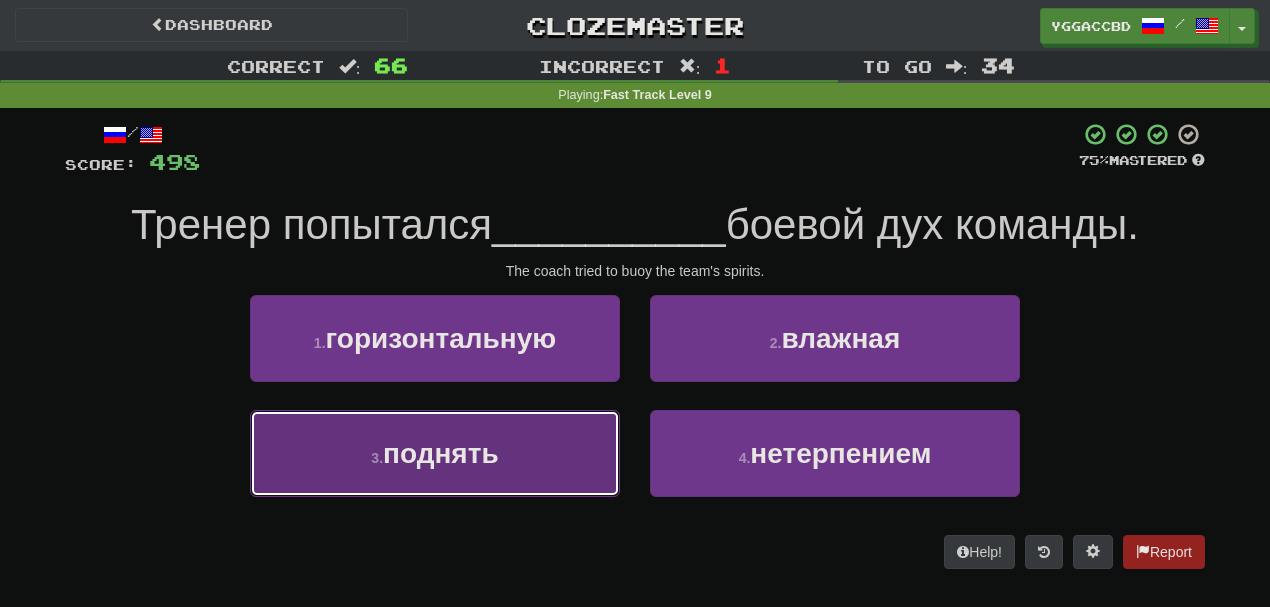 click on "3 .  поднять" at bounding box center [435, 453] 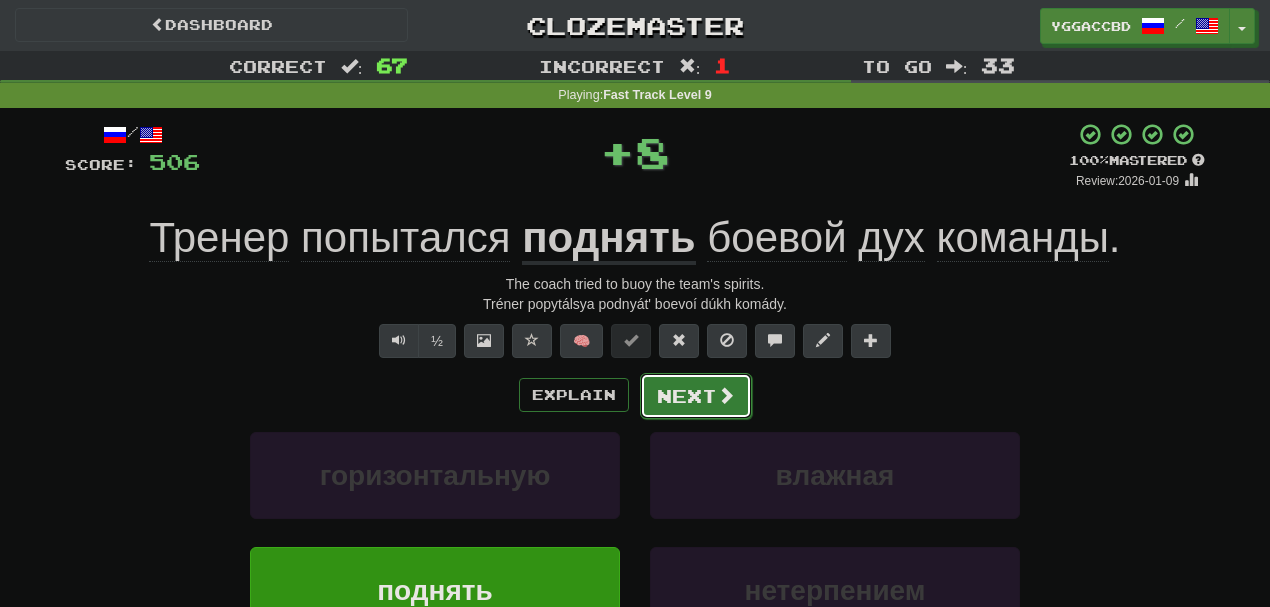 click on "Next" at bounding box center [696, 396] 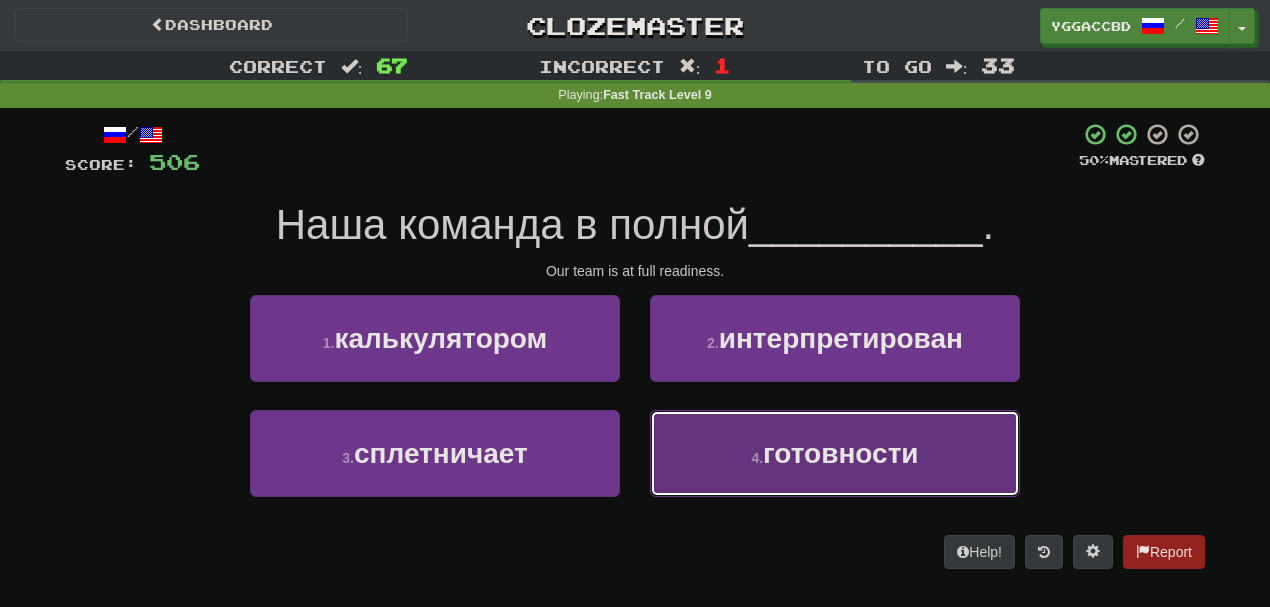 click on "4 .  готовности" at bounding box center (835, 453) 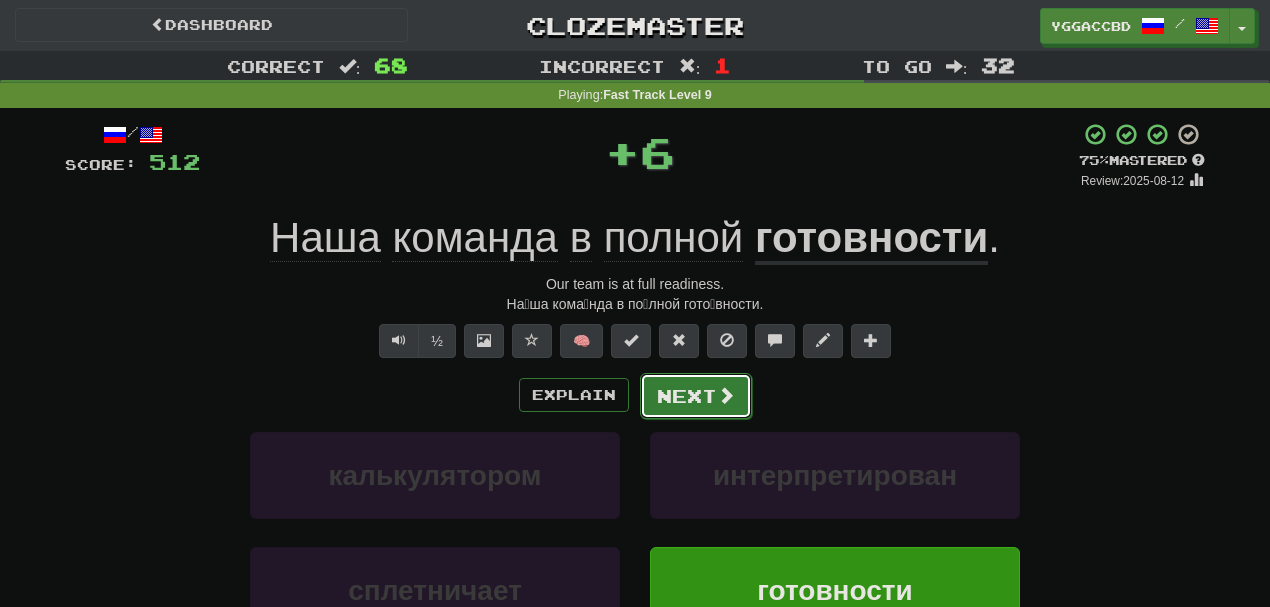 click on "Next" at bounding box center (696, 396) 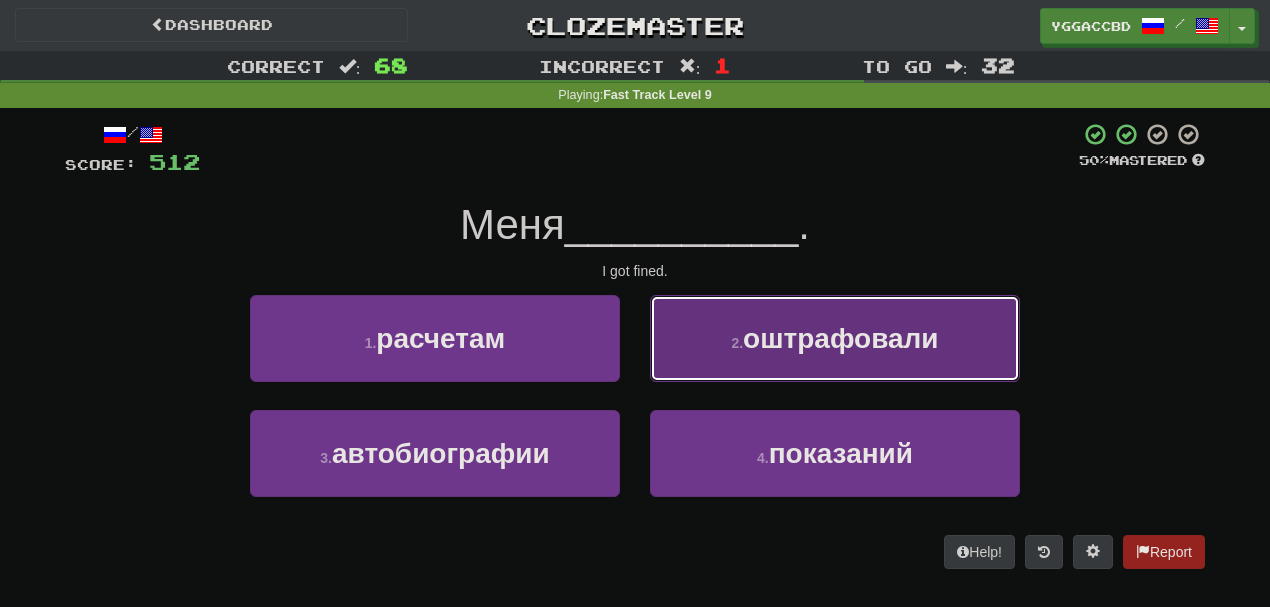 click on "оштрафовали" at bounding box center (840, 338) 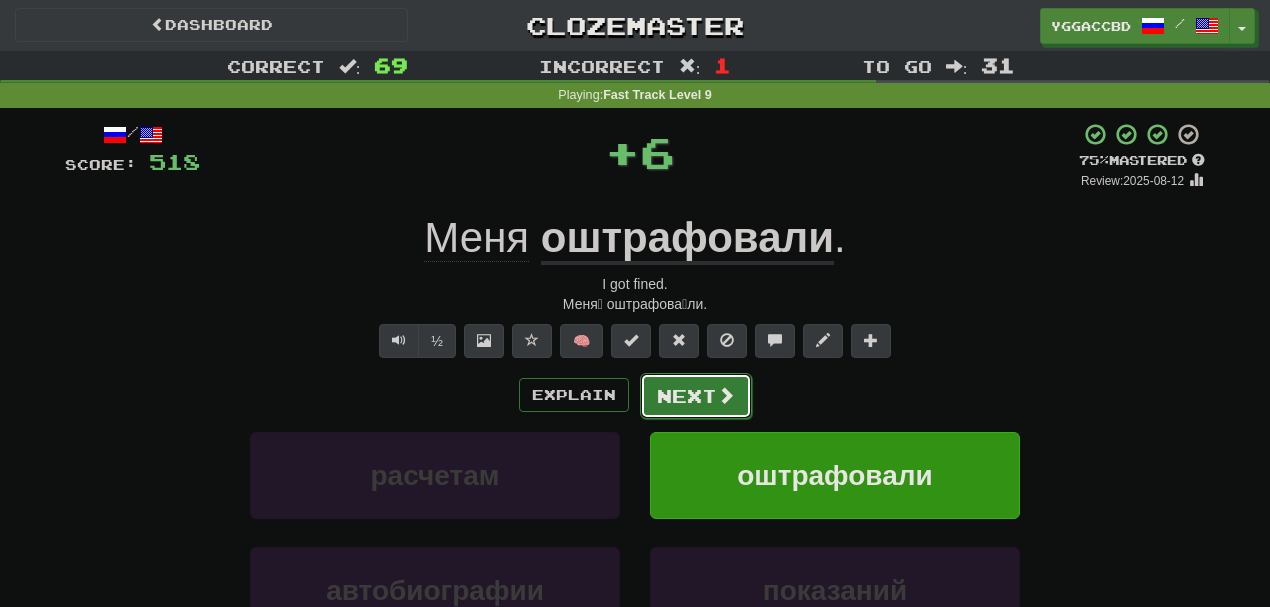 click on "Next" at bounding box center [696, 396] 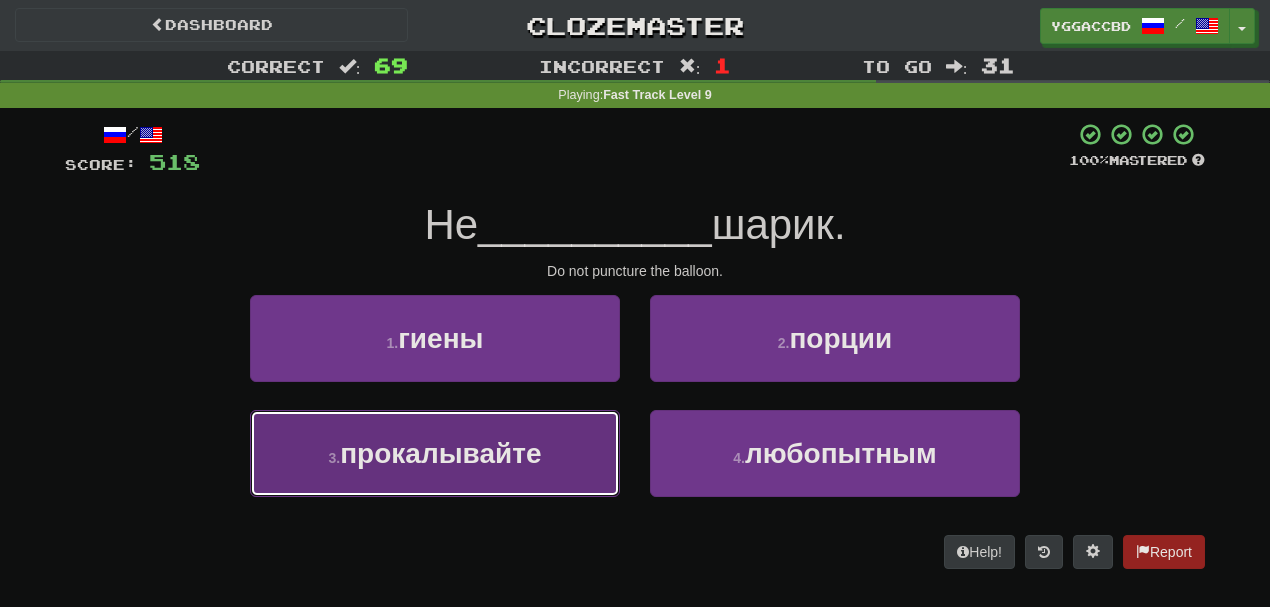 click on "3 .  прокалывайте" at bounding box center (435, 453) 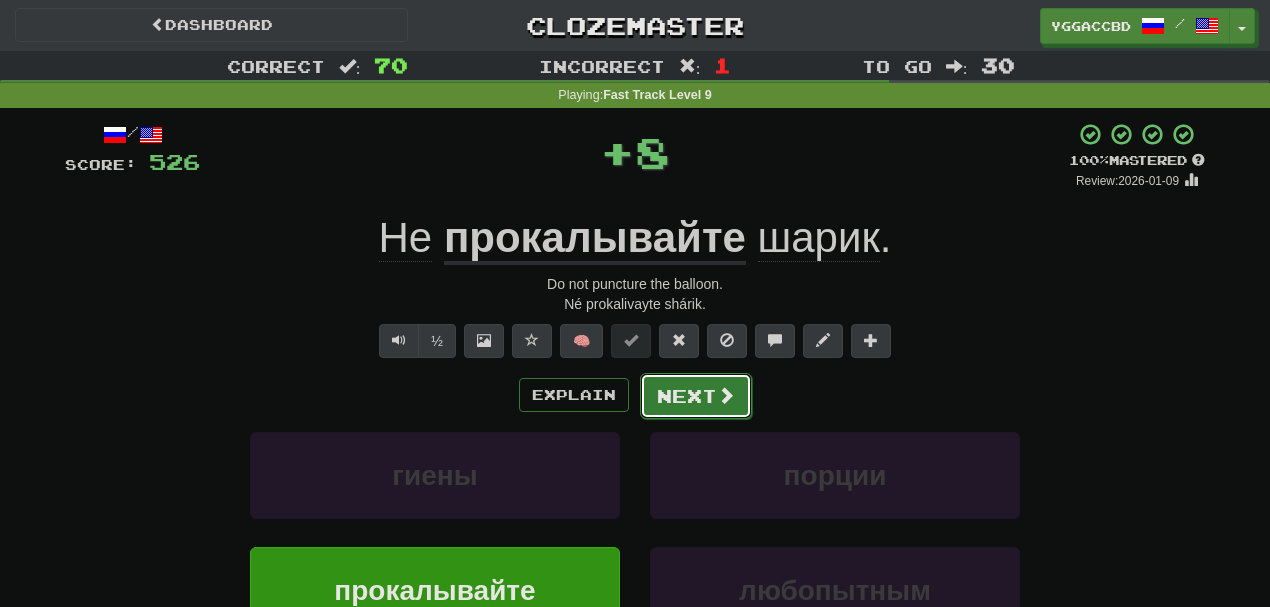 click on "Next" at bounding box center [696, 396] 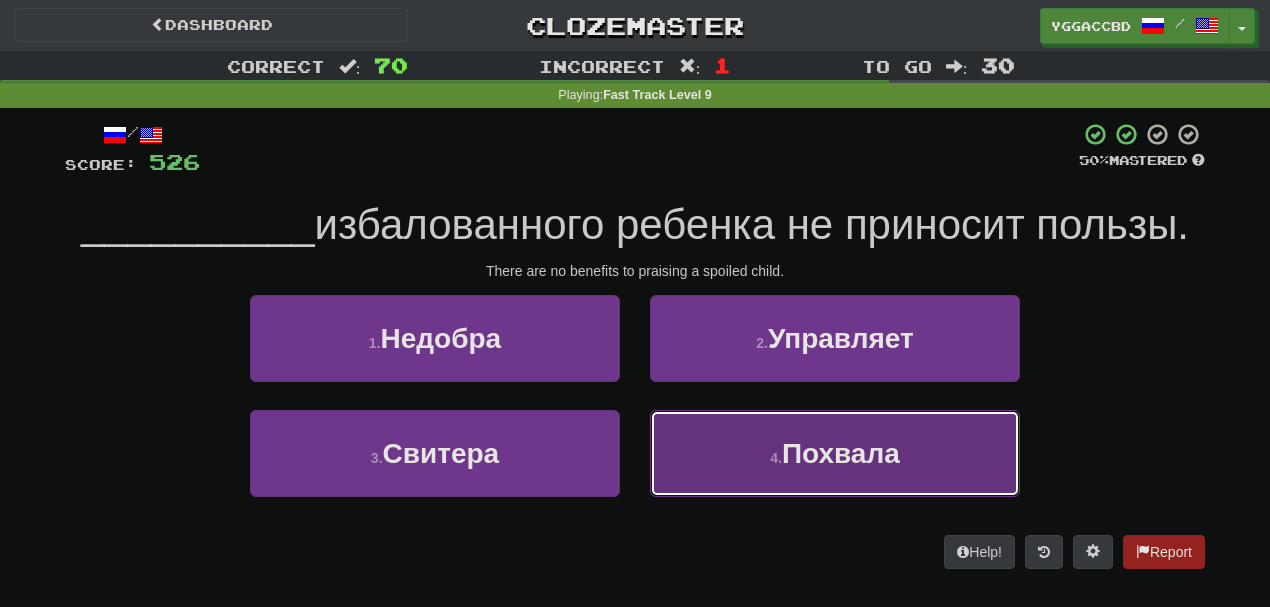 click on "4 .  Похвала" at bounding box center [835, 453] 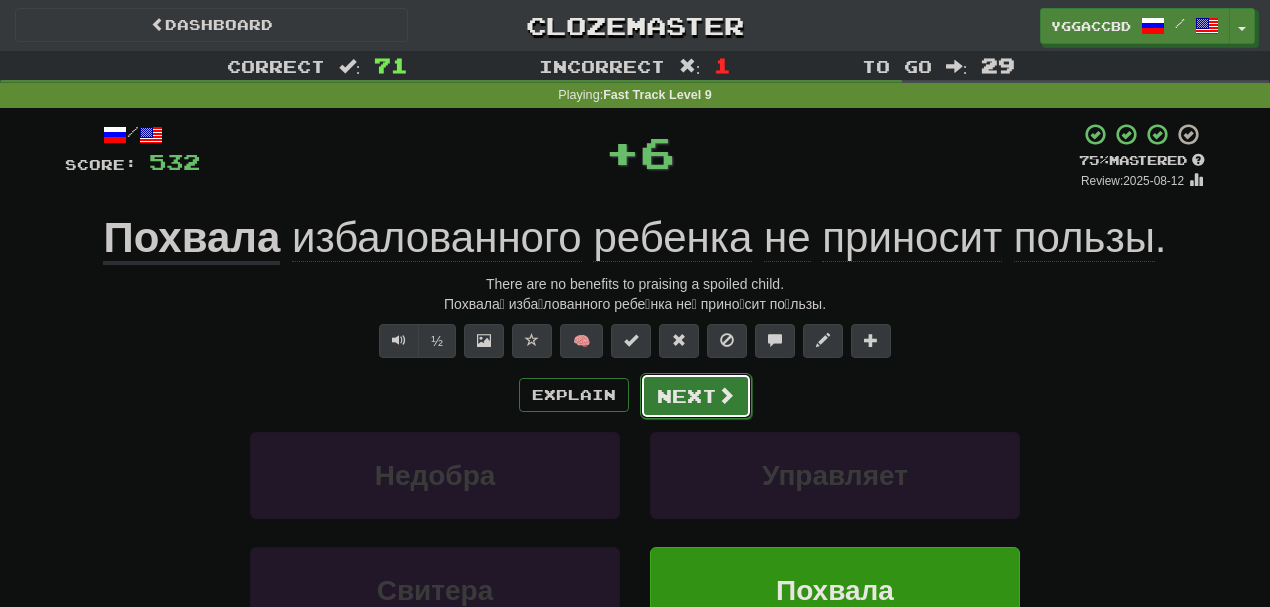 click on "Next" at bounding box center [696, 396] 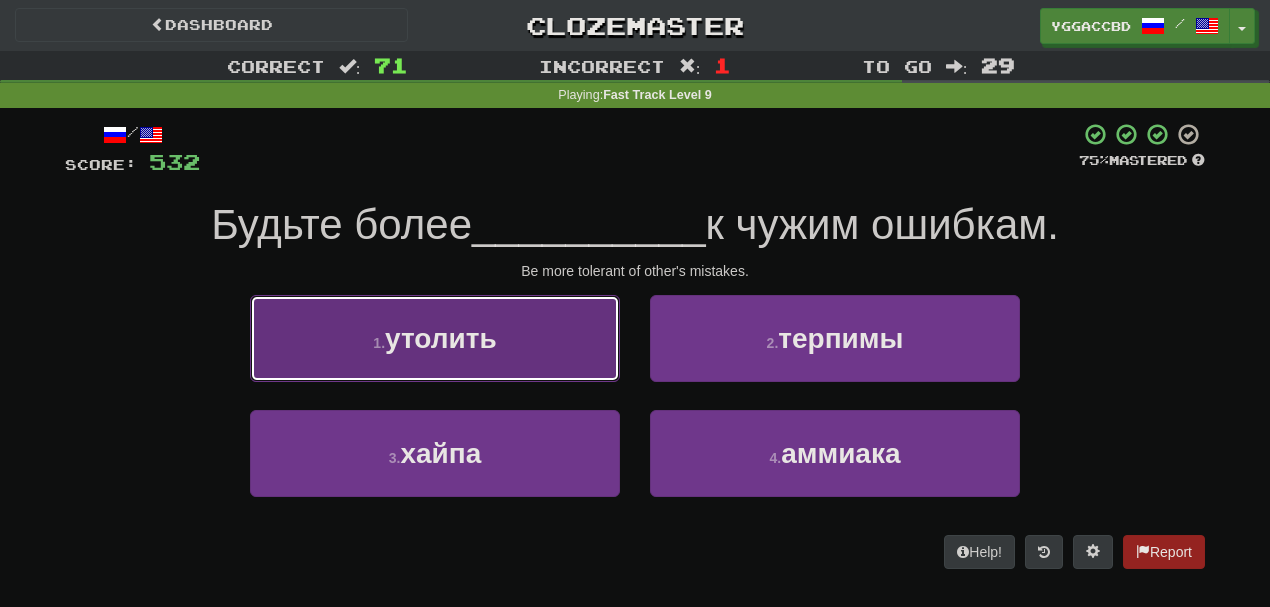 click on "1 .  утолить" at bounding box center [435, 338] 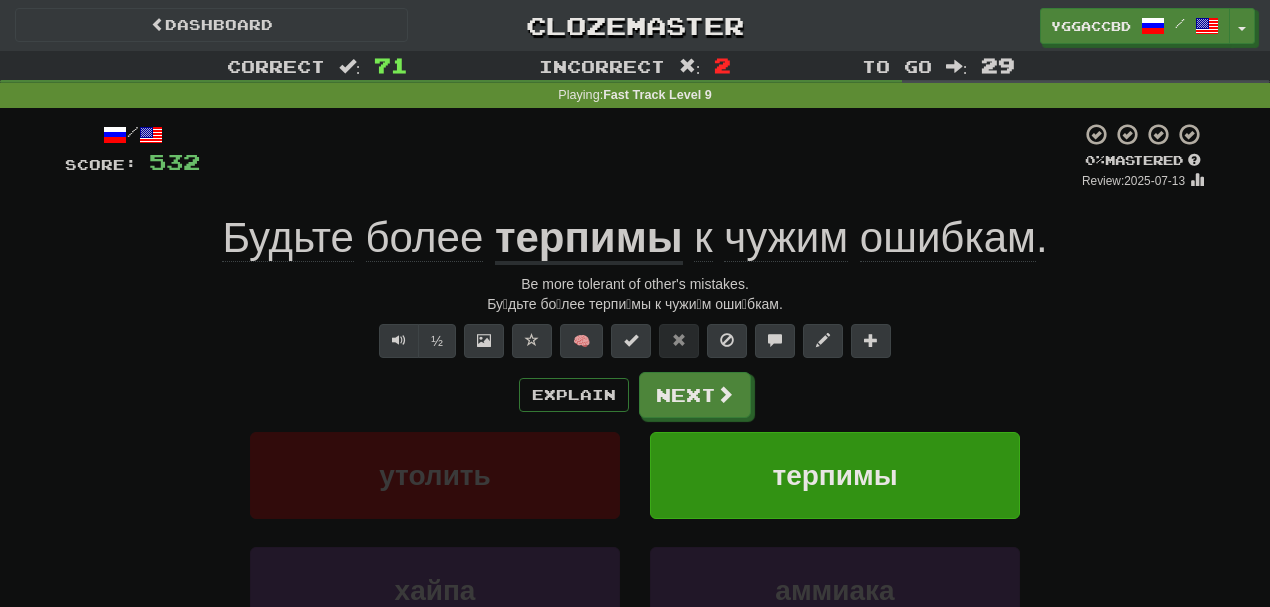 click on "терпимы" at bounding box center [589, 239] 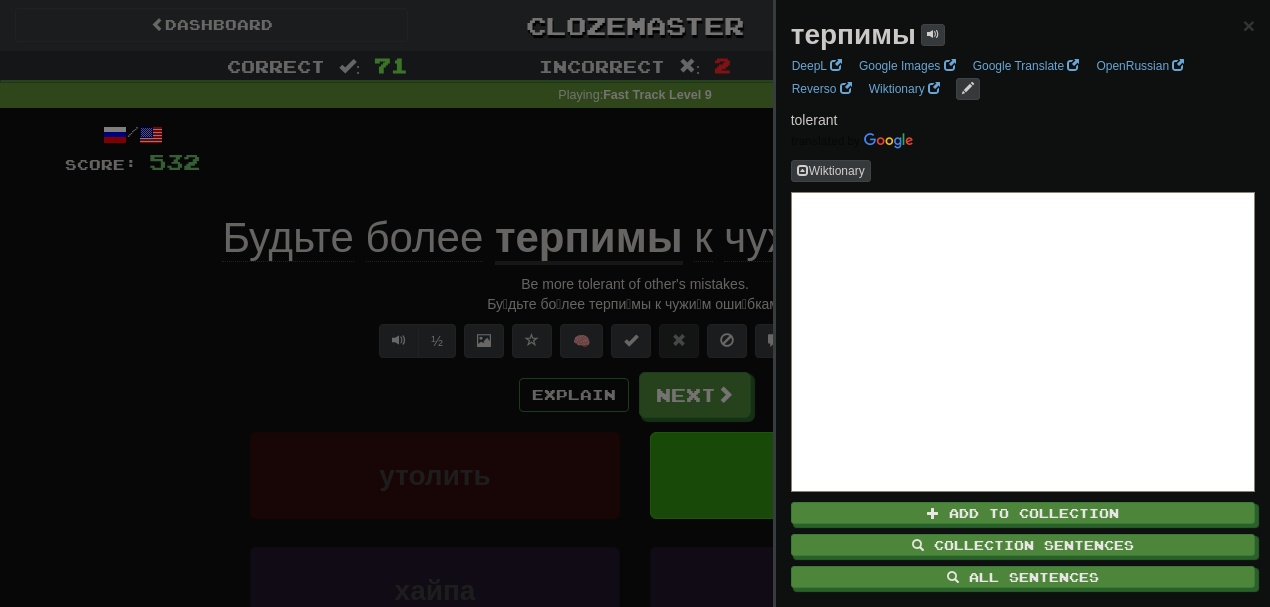 click at bounding box center [635, 303] 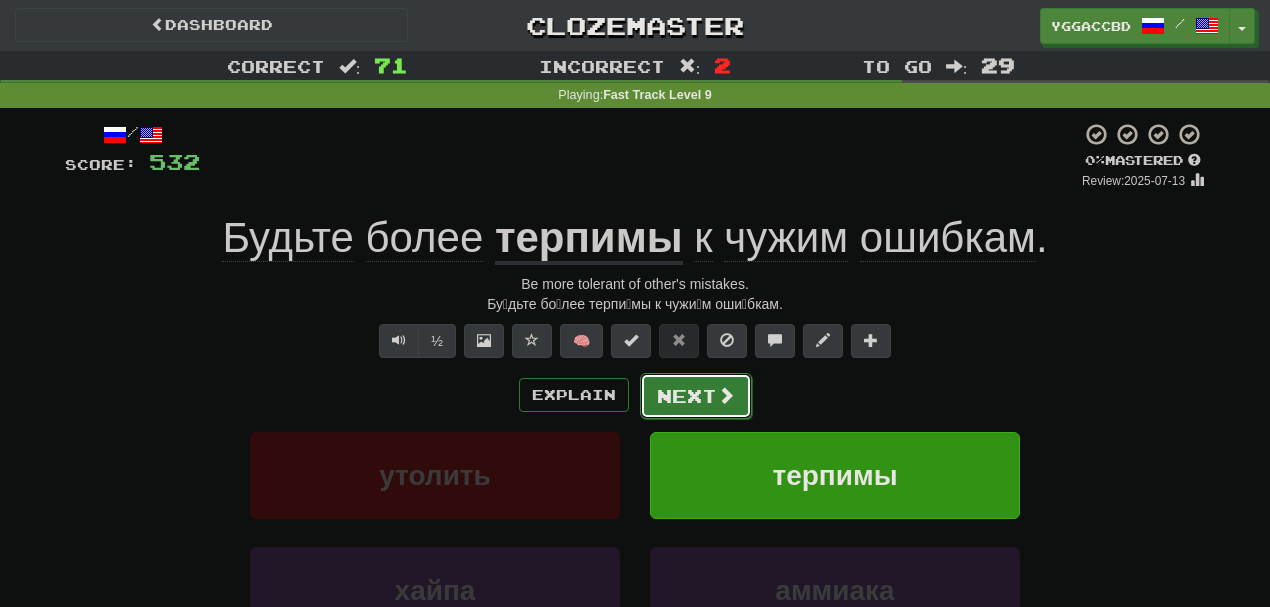 click on "Next" at bounding box center (696, 396) 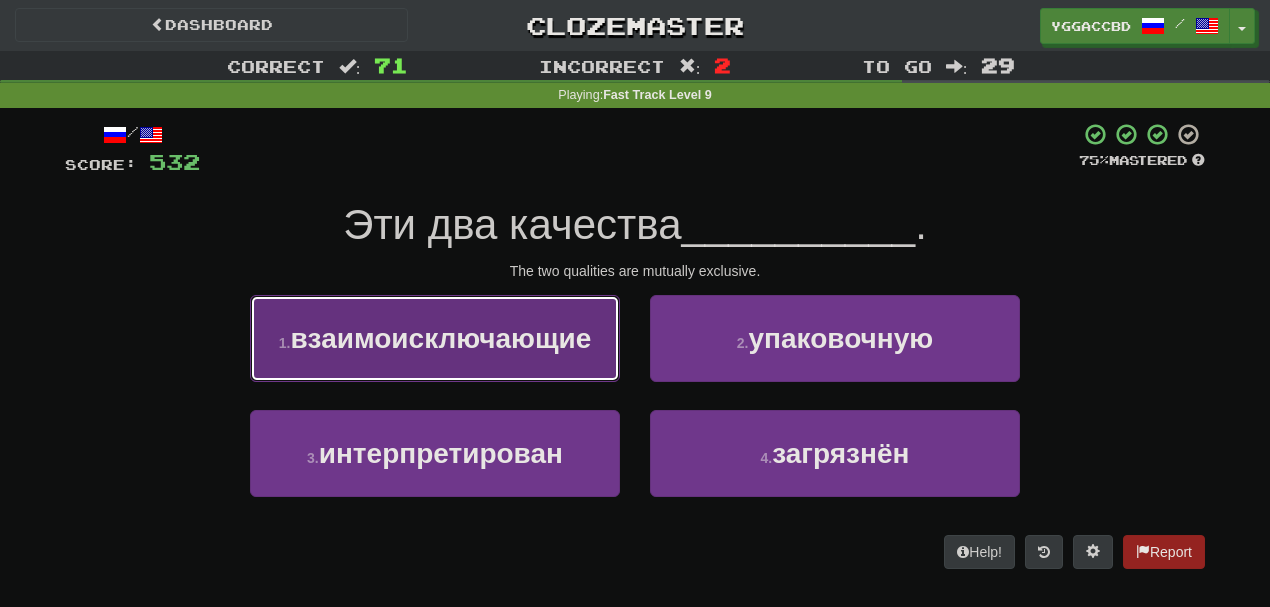 click on "1 .  взаимоисключающие" at bounding box center [435, 338] 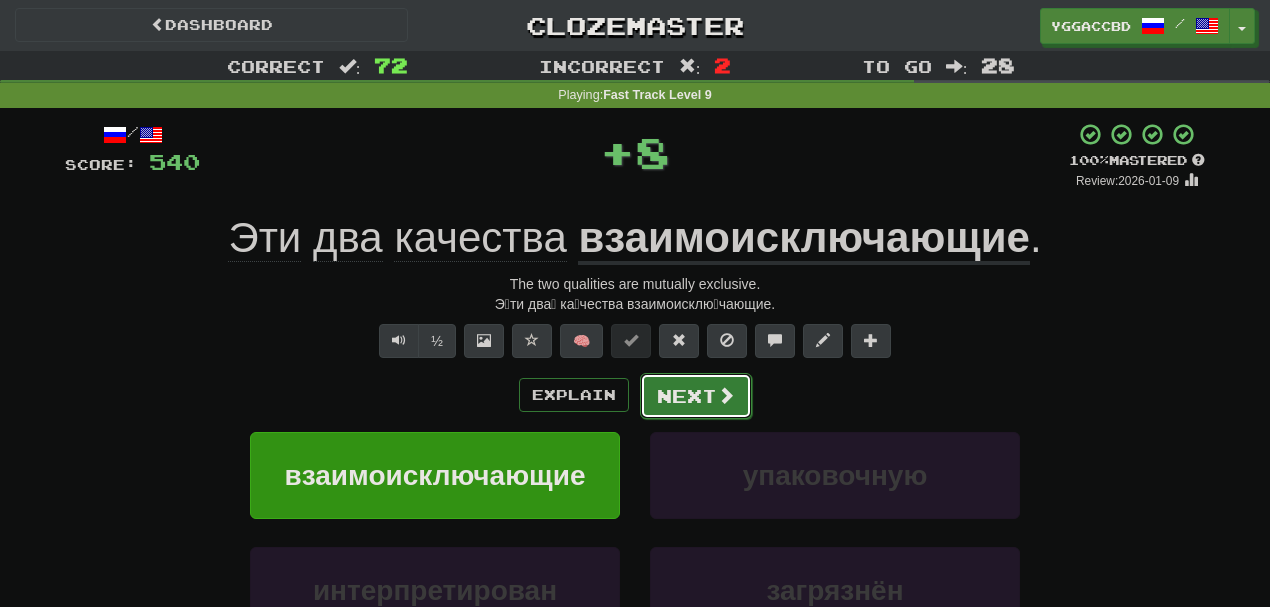 click on "Next" at bounding box center (696, 396) 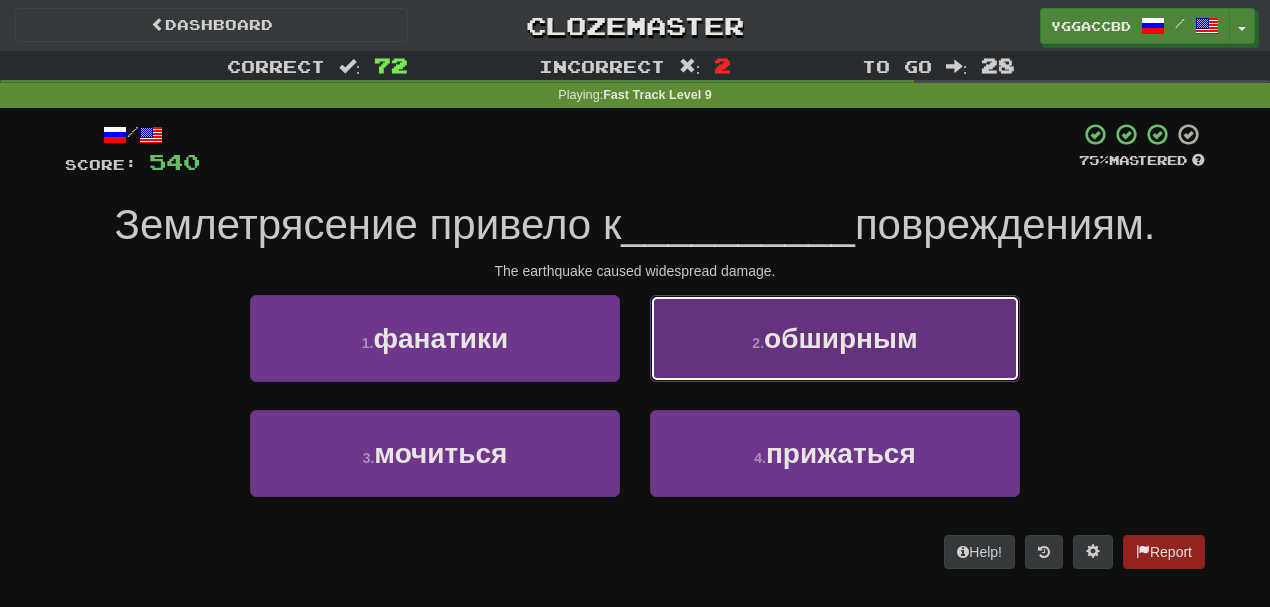 click on "2 .  обширным" at bounding box center [835, 338] 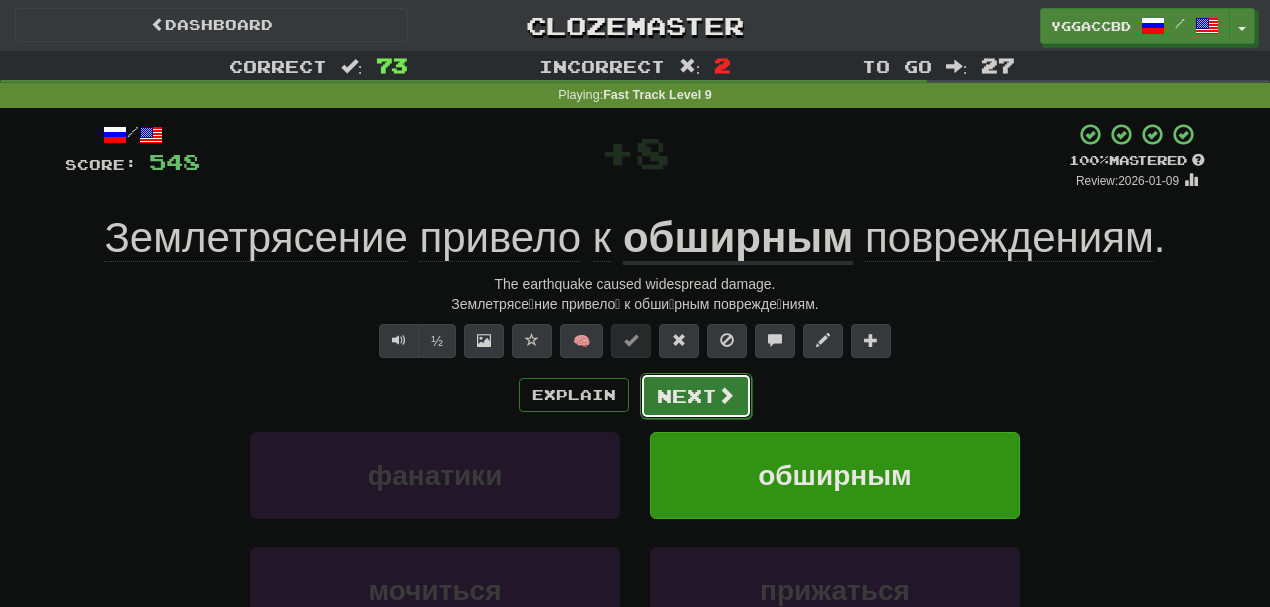 click on "Next" at bounding box center [696, 396] 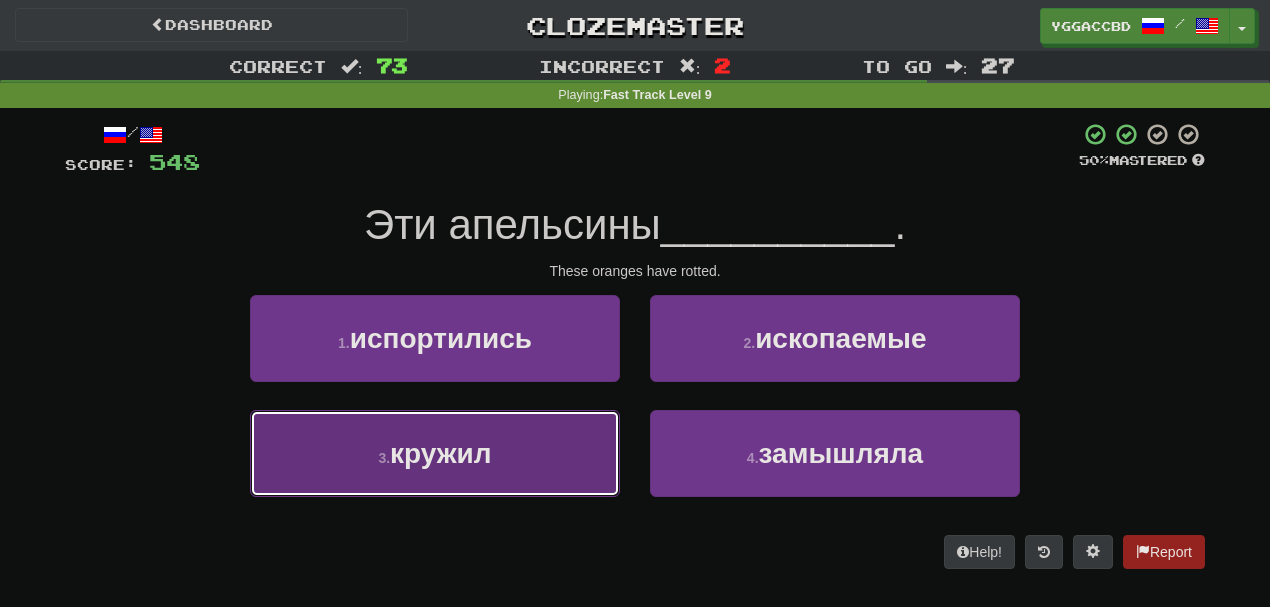click on "3 .  кружил" at bounding box center [435, 453] 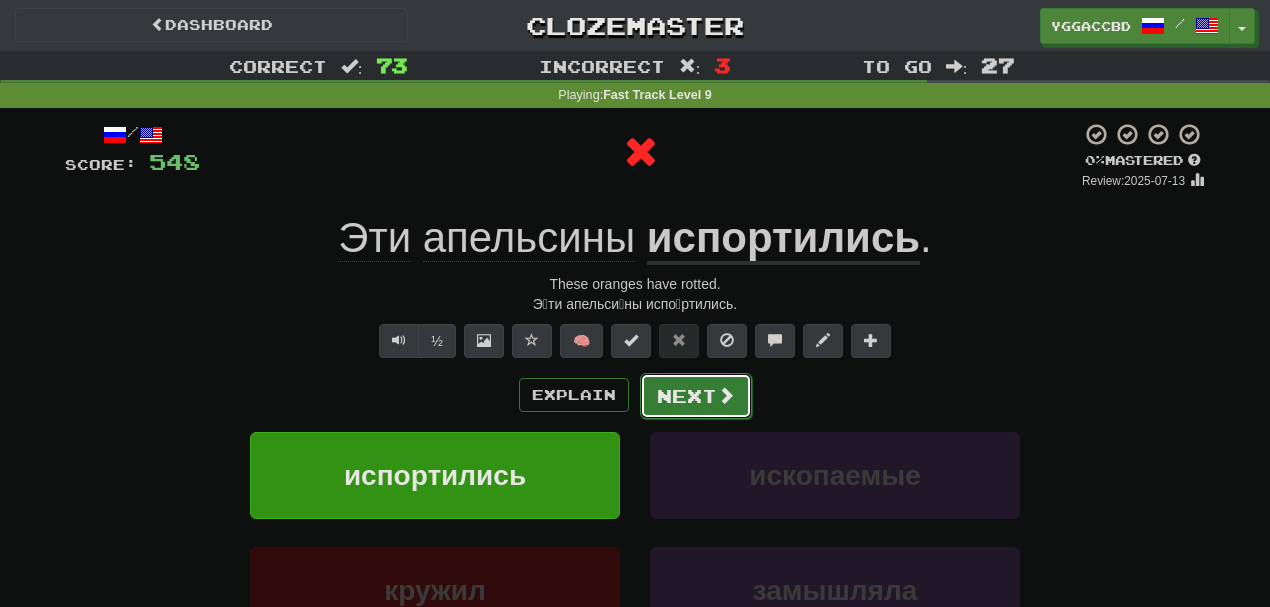 click on "Next" at bounding box center [696, 396] 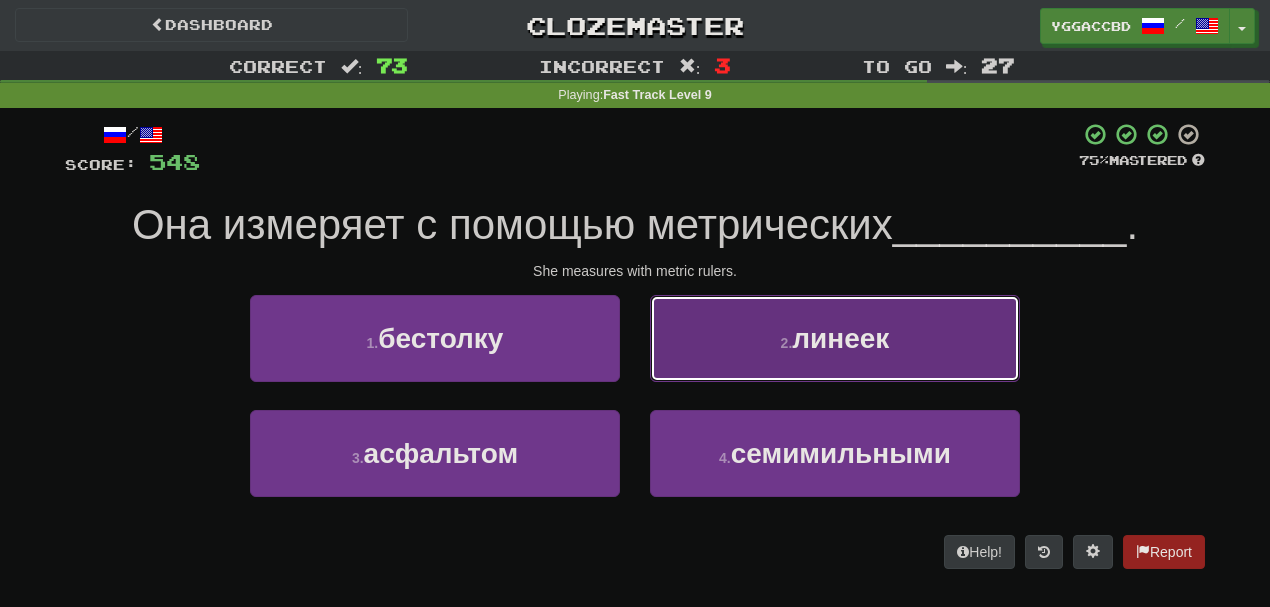 click on "2 .  линеек" at bounding box center [835, 338] 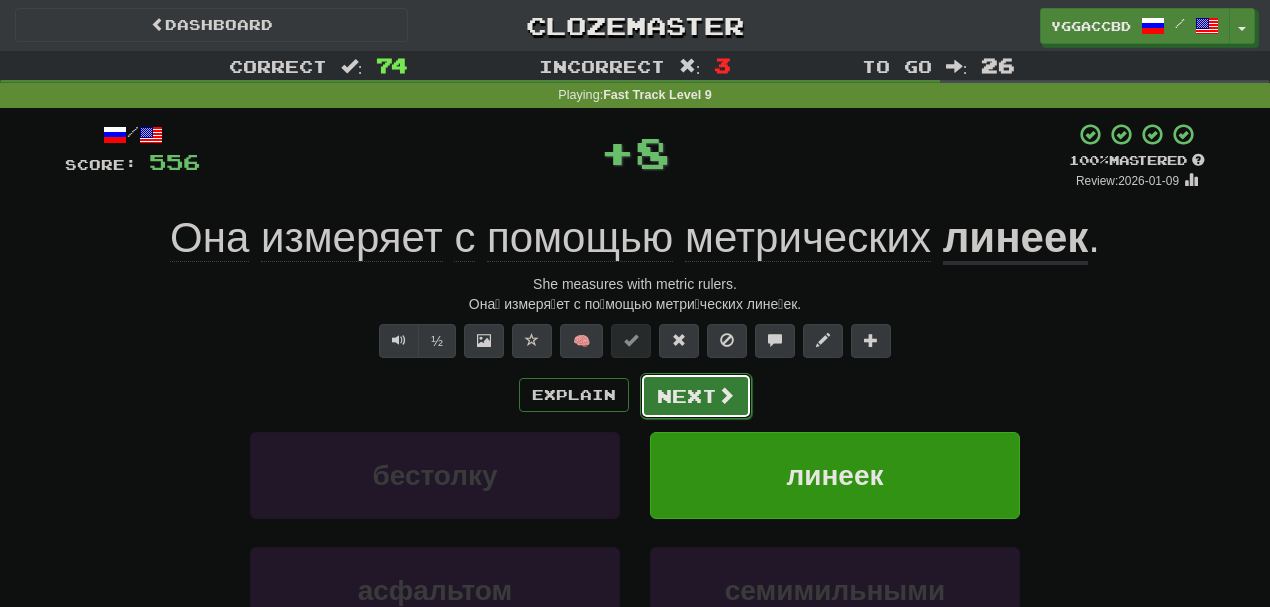 click on "Next" at bounding box center (696, 396) 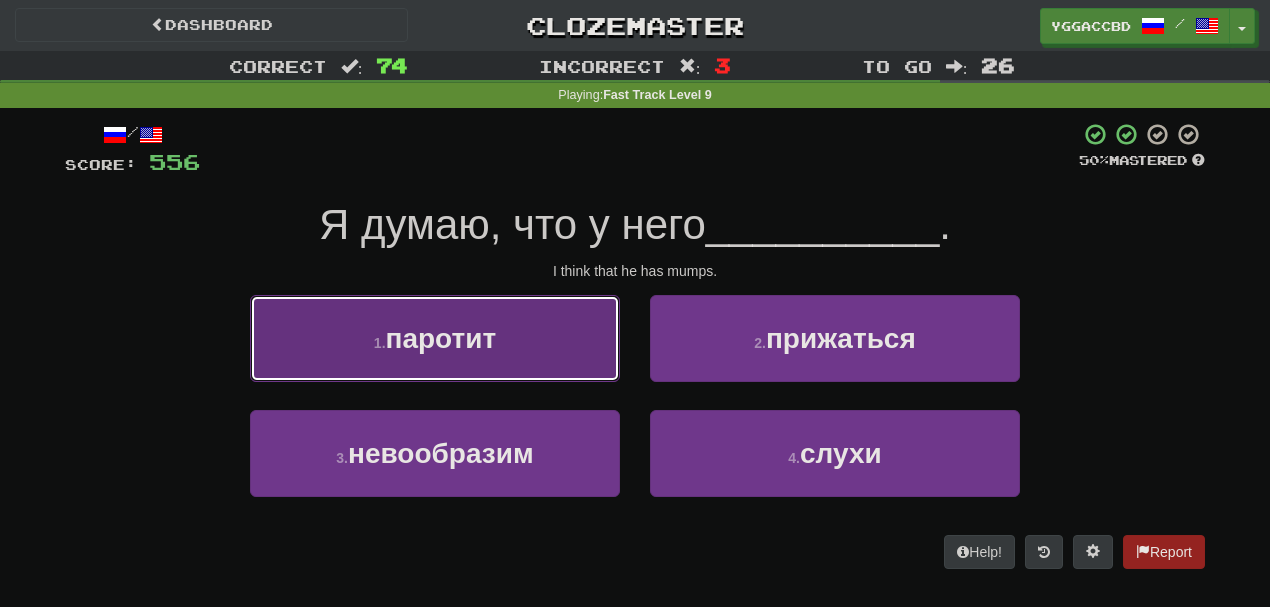 click on "1 .  паротит" at bounding box center [435, 338] 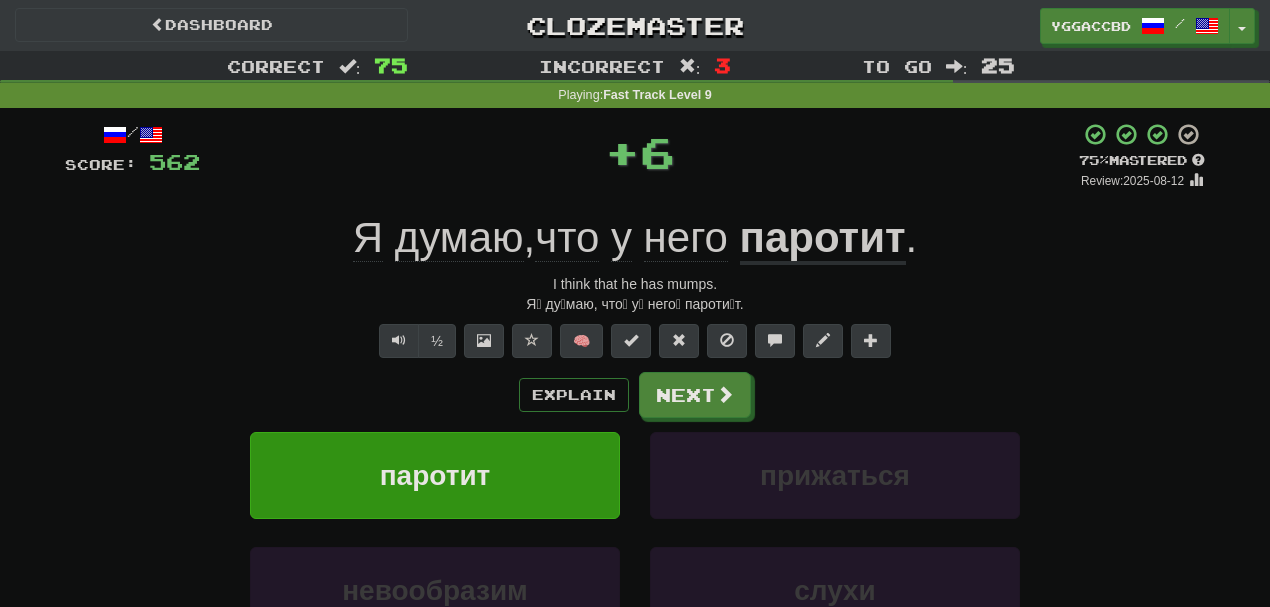 click on "/  Score:   562 + 6 75 %  Mastered Review:  2025-08-12 Я   думаю ,  что   у   него   паротит . I think that he has mumps. Я́ ду́маю, что́ у́ него́ пароти́т. ½ 🧠 Explain Next паротит прижаться невообразим слухи Learn more: паротит прижаться невообразим слухи  Help!  Report" at bounding box center [635, 429] 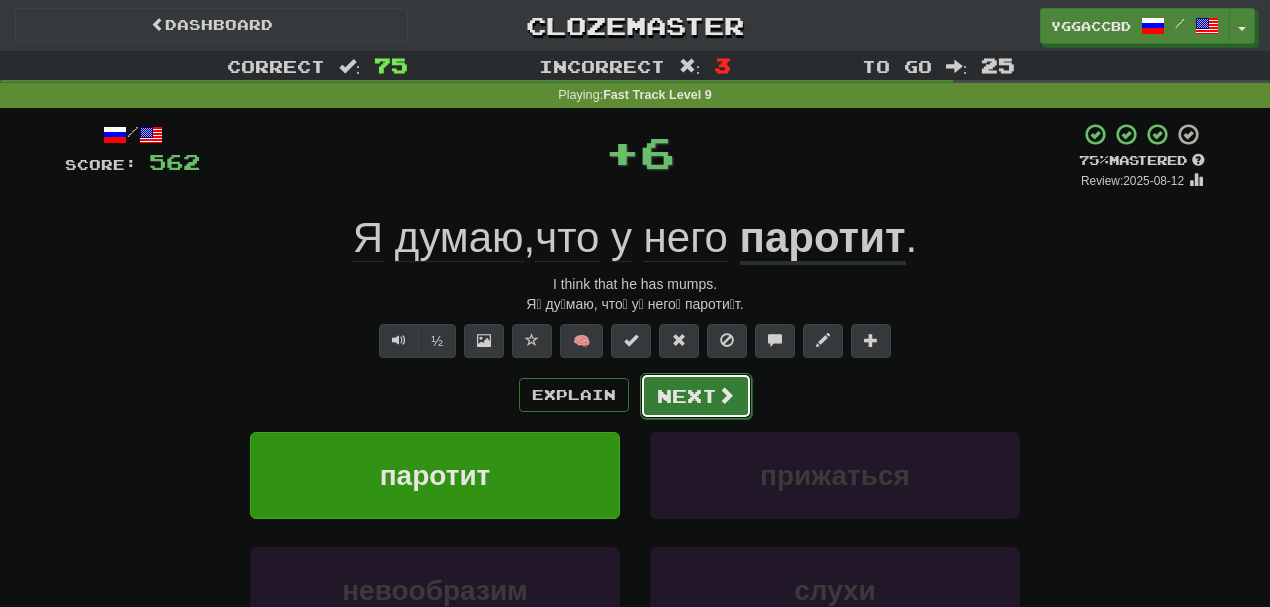 click on "Next" at bounding box center [696, 396] 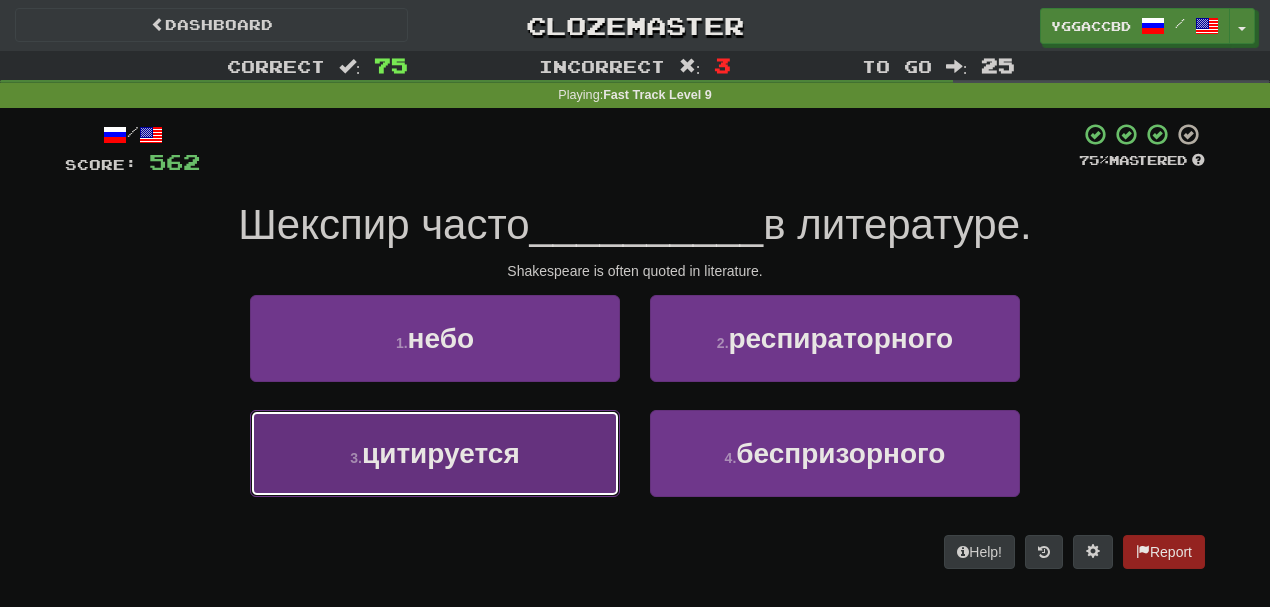 click on "3 .  цитируется" at bounding box center [435, 453] 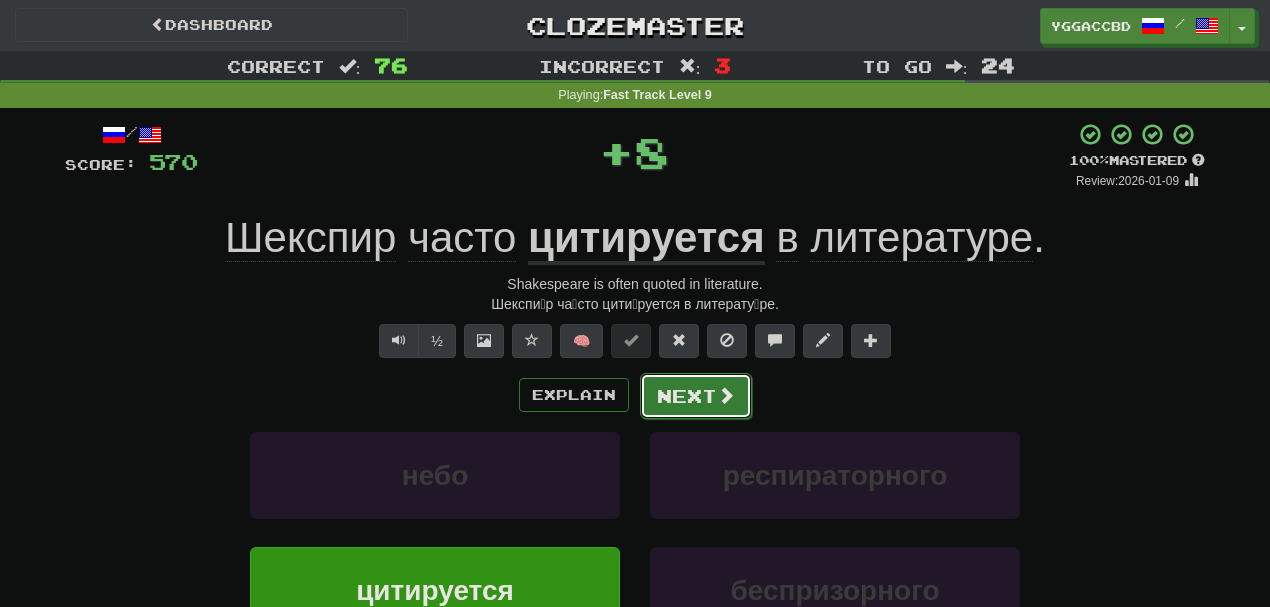 click on "Next" at bounding box center (696, 396) 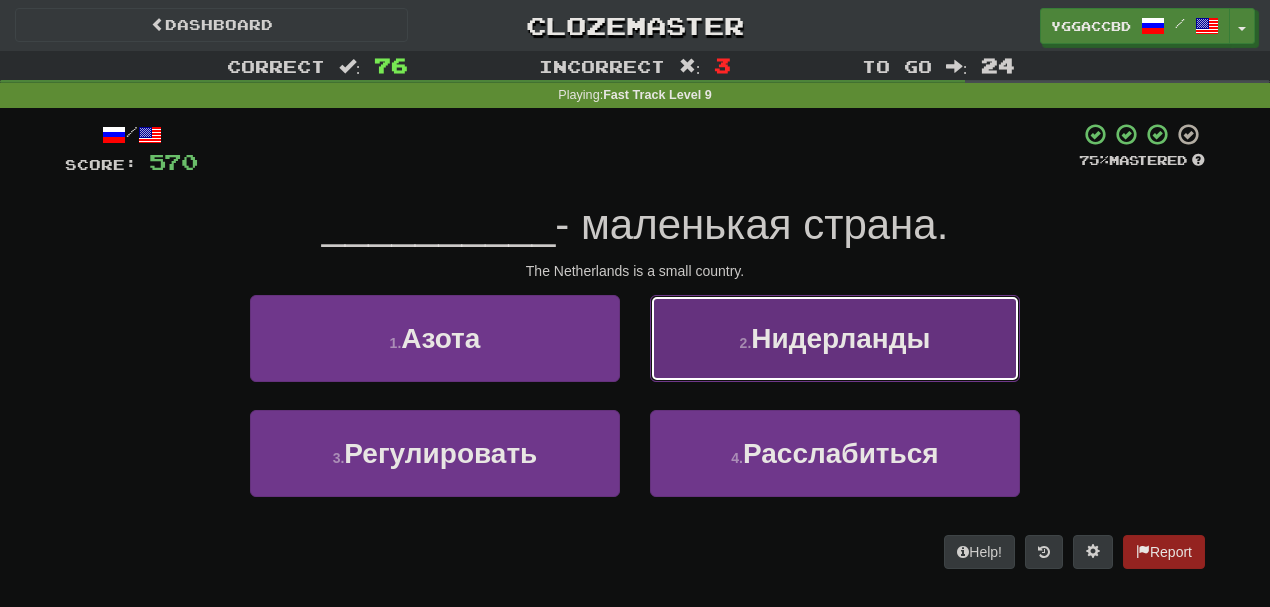click on "2 .  Нидерланды" at bounding box center (835, 338) 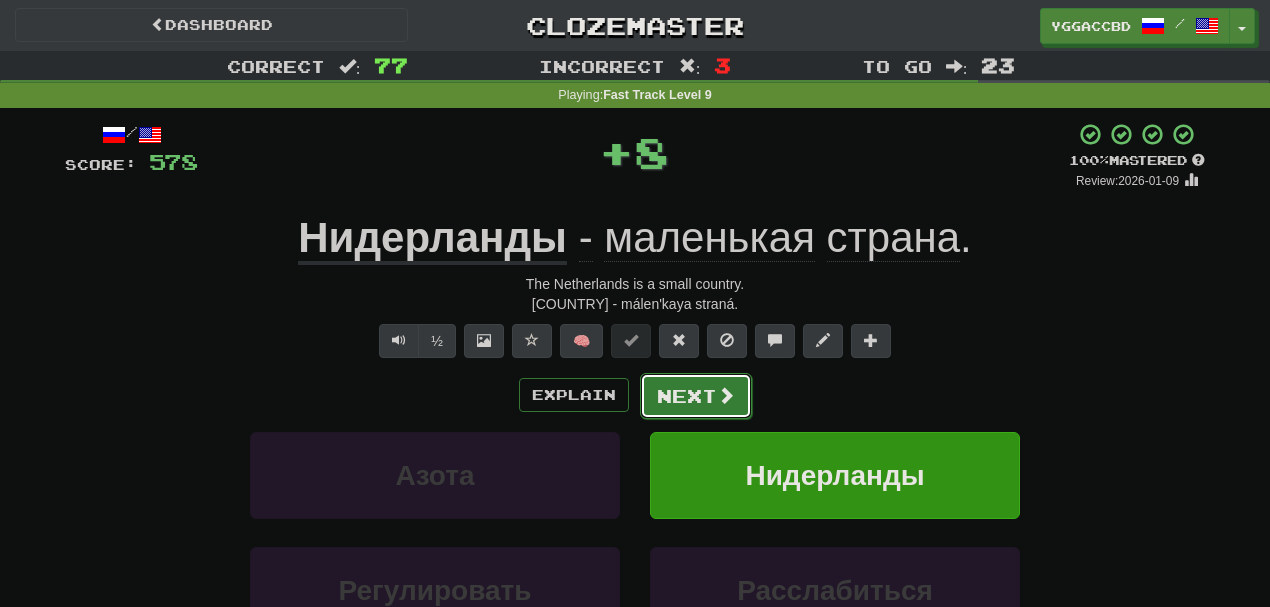 click on "Next" at bounding box center (696, 396) 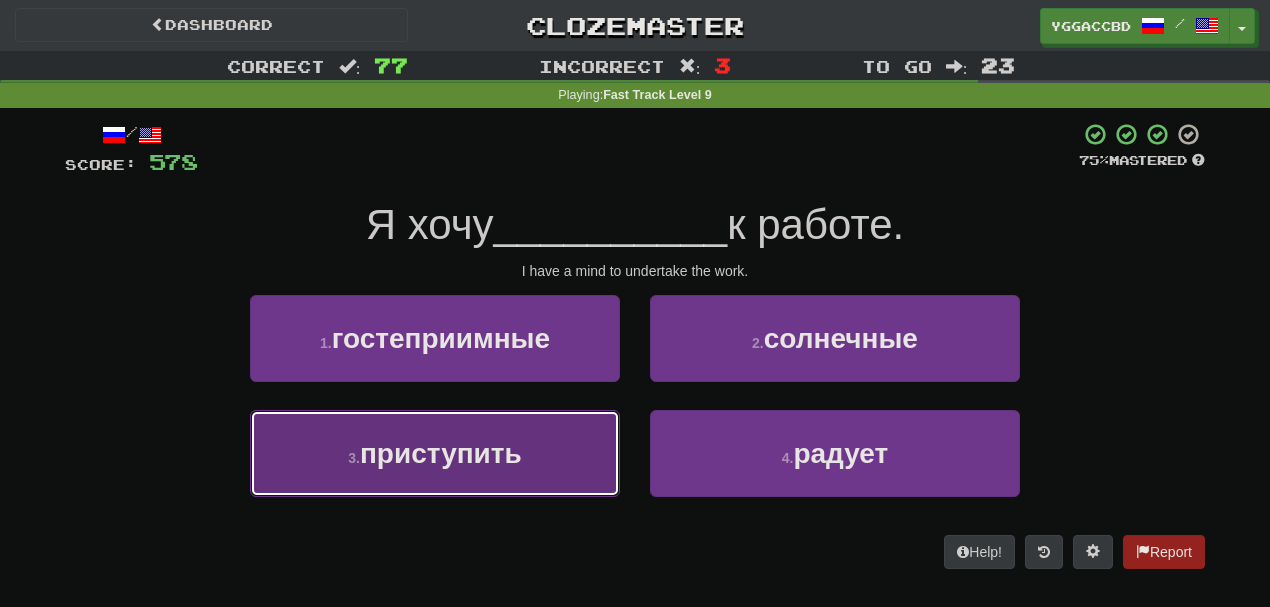 click on "3 .  приступить" at bounding box center (435, 453) 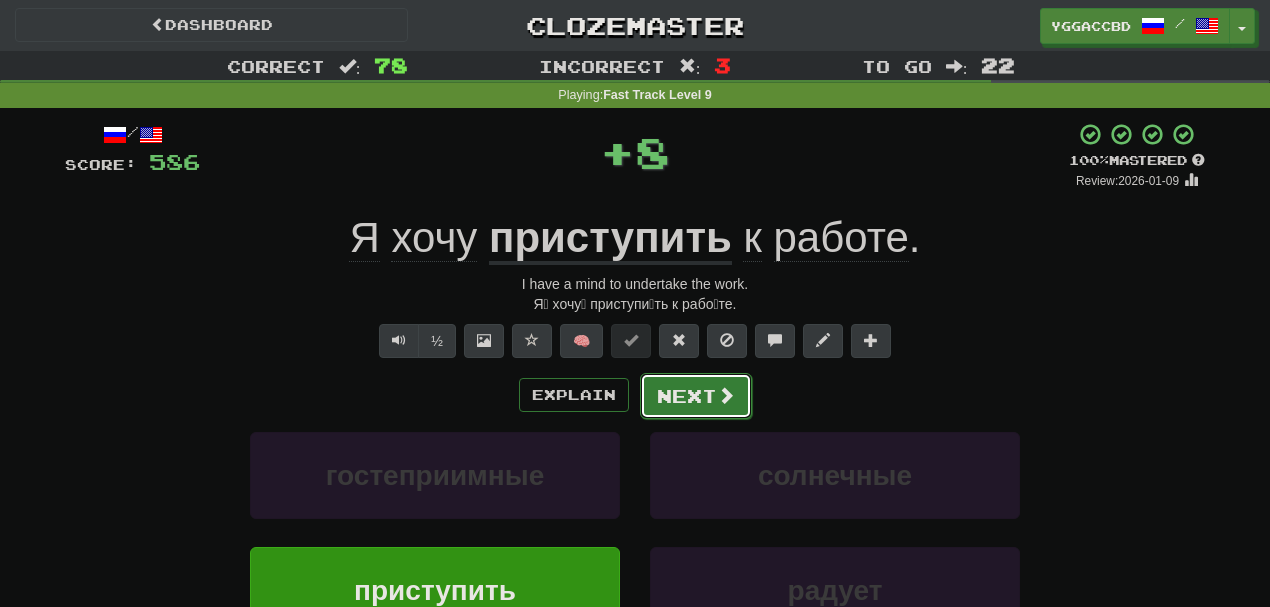 click on "Next" at bounding box center (696, 396) 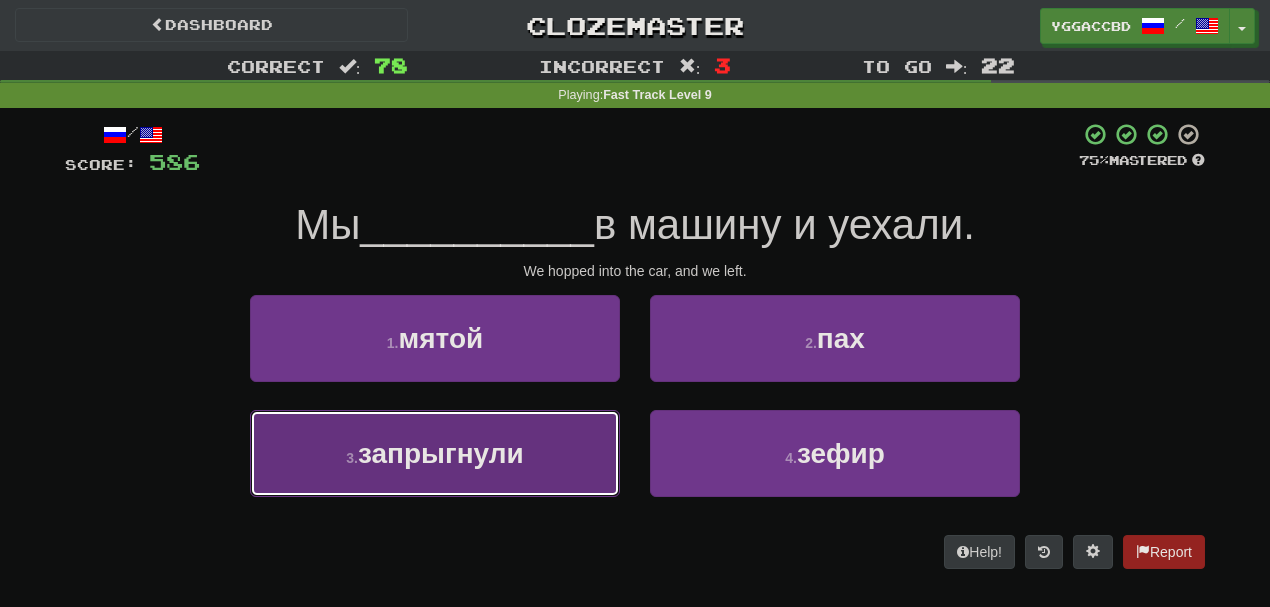 click on "3 .  запрыгнули" at bounding box center (435, 453) 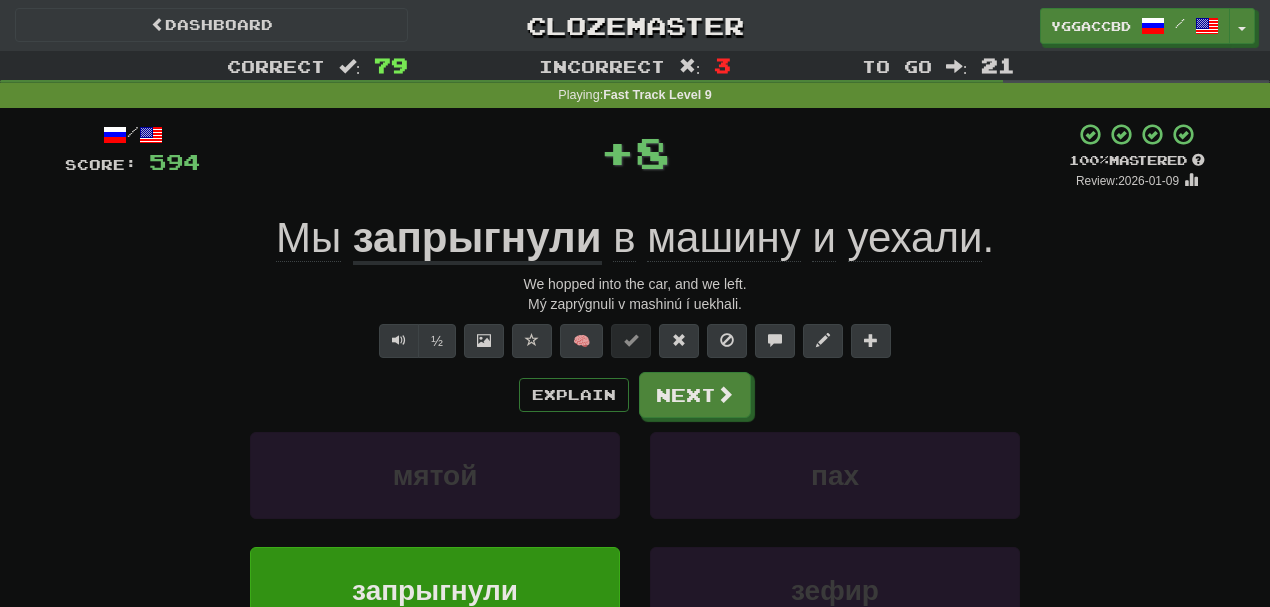 click on "запрыгнули" at bounding box center (477, 239) 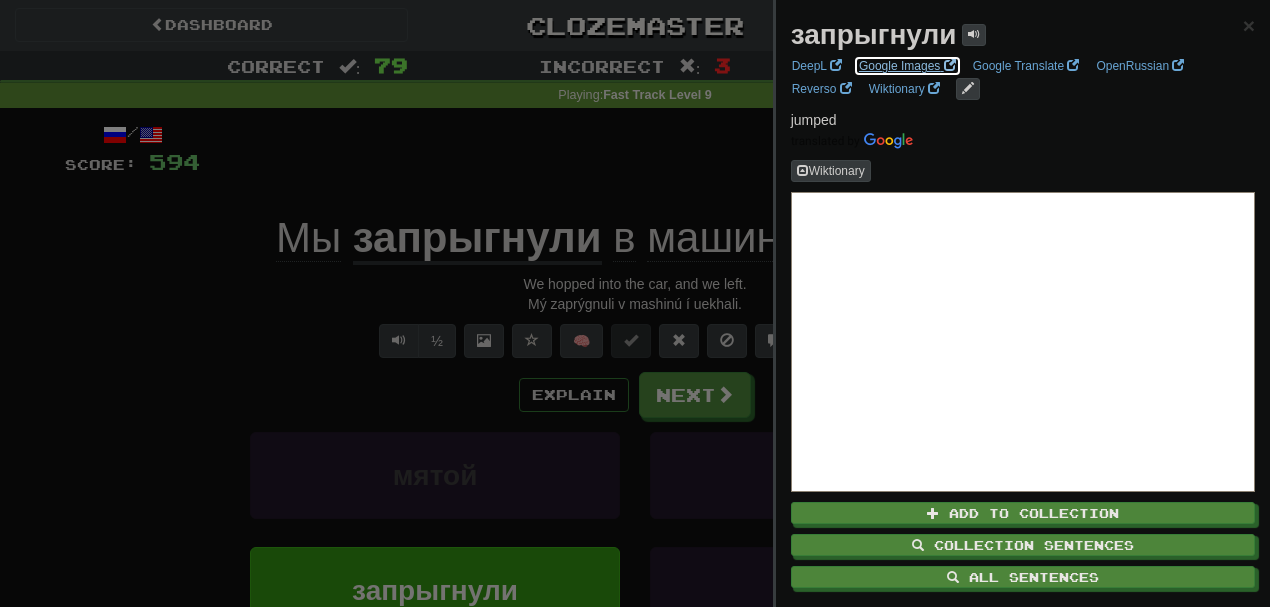 click on "Google Images" at bounding box center (907, 66) 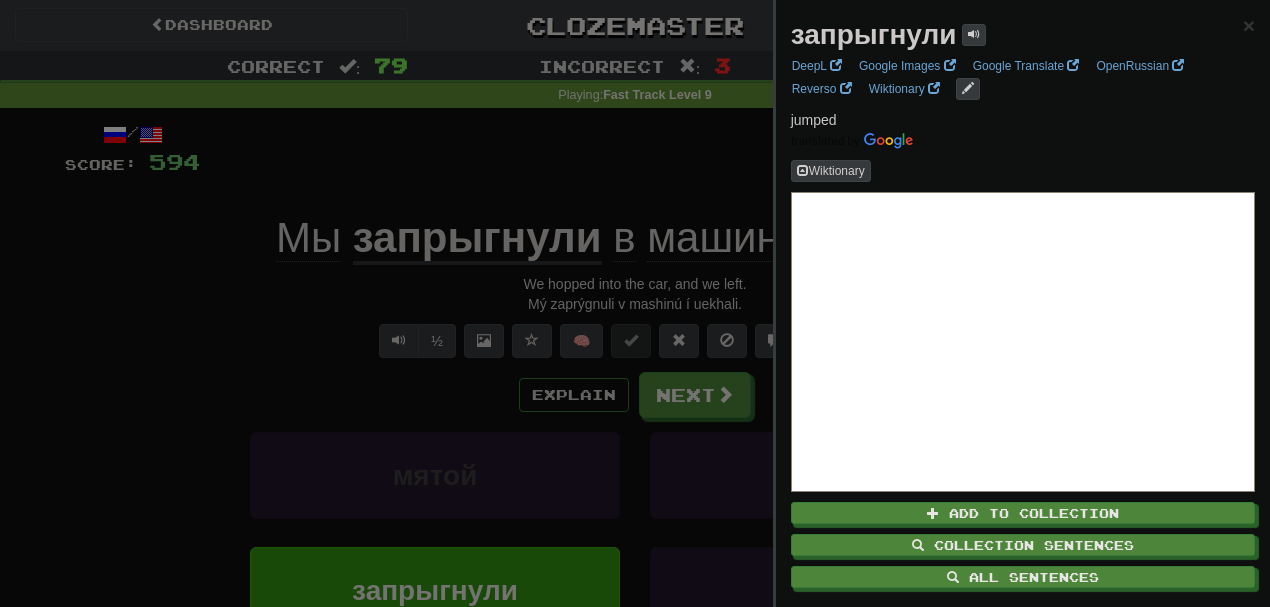 click at bounding box center [635, 303] 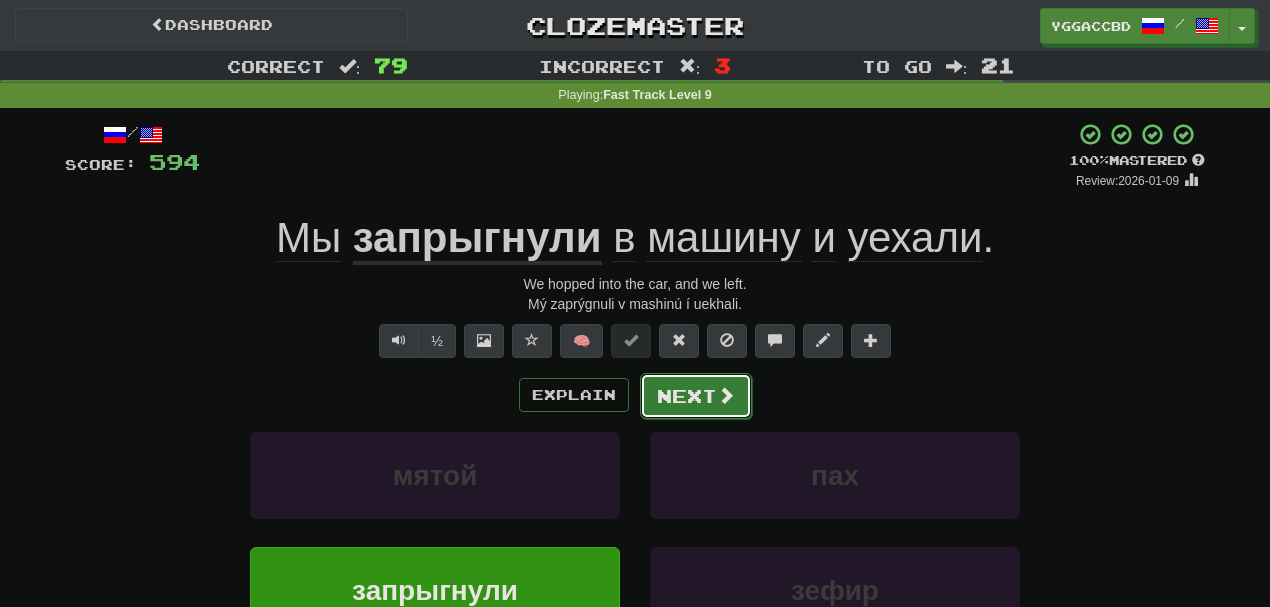 click on "Next" at bounding box center (696, 396) 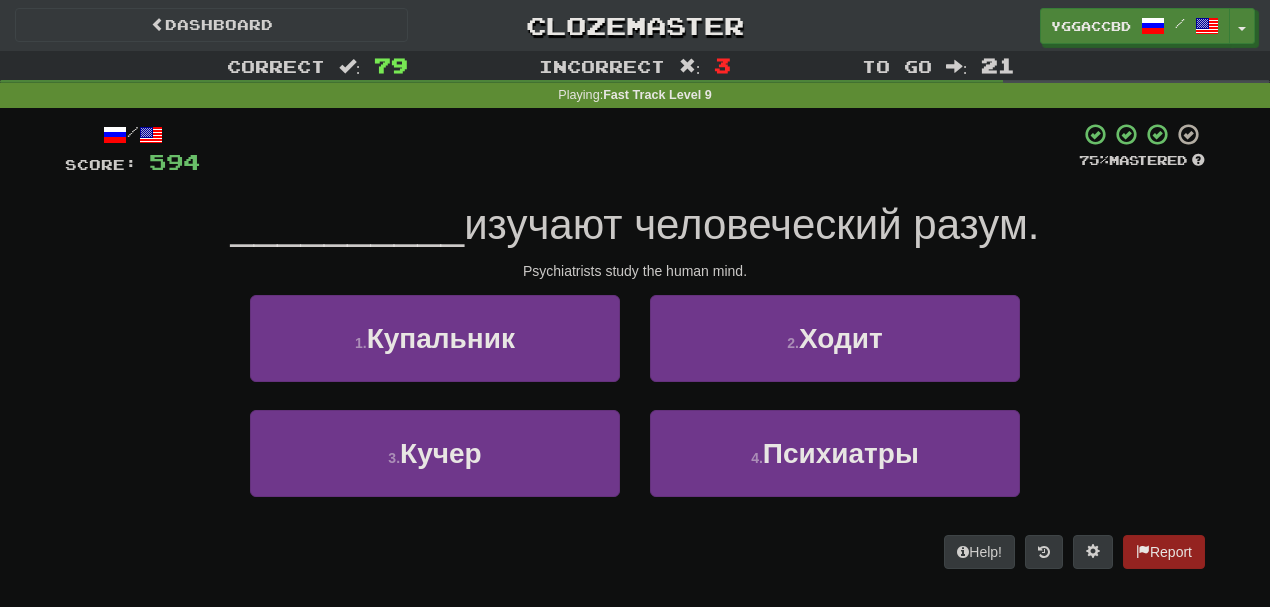 click on "4 .  Психиатры" at bounding box center (835, 467) 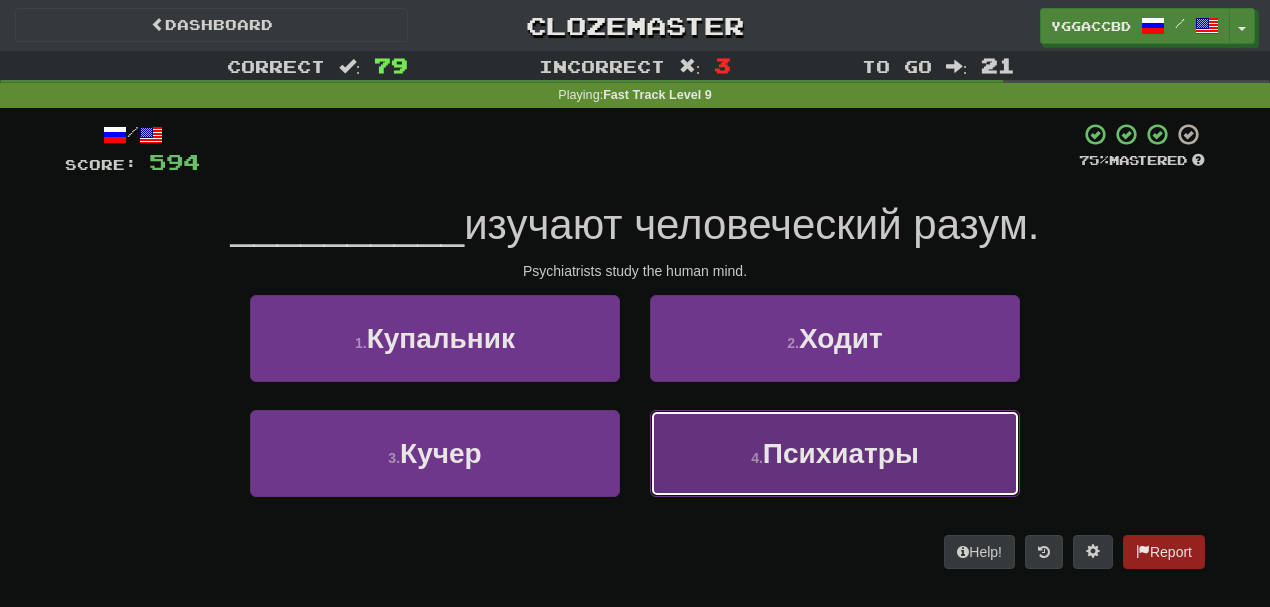 click on "Психиатры" at bounding box center (841, 453) 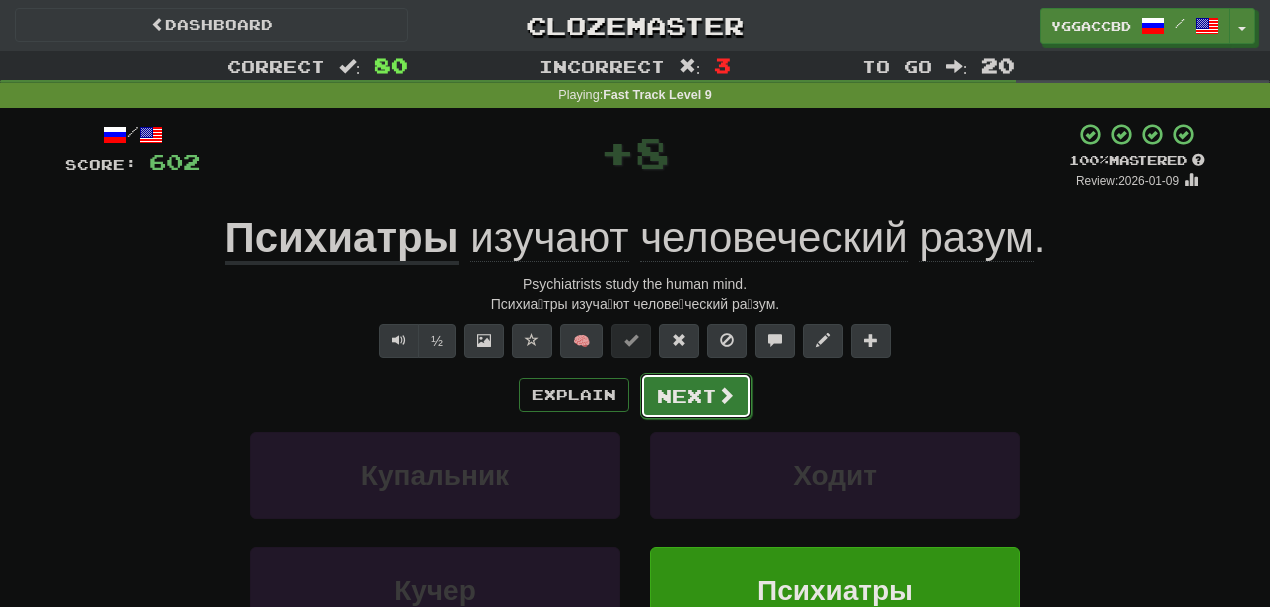 click on "Next" at bounding box center (696, 396) 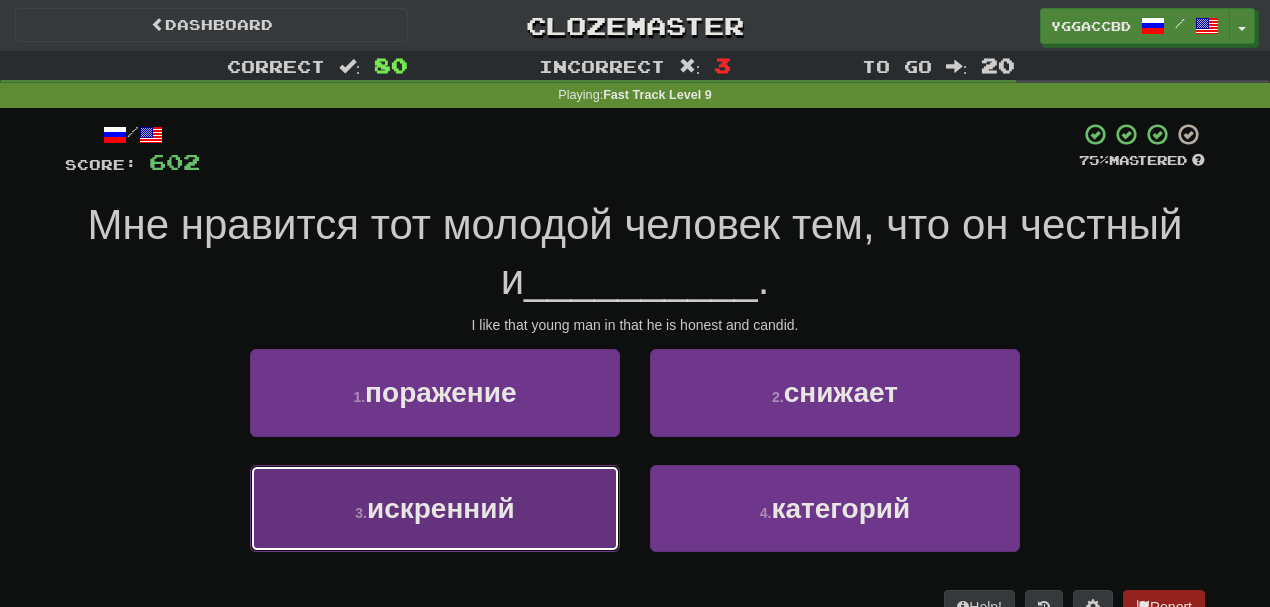 click on "3 .  искренний" at bounding box center [435, 508] 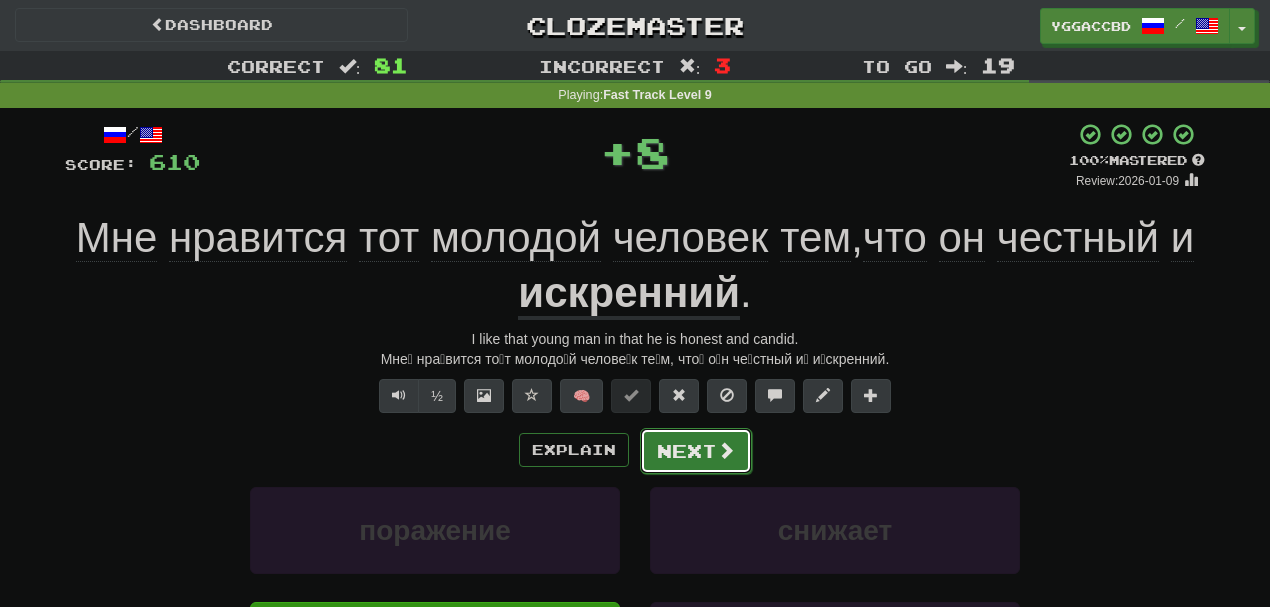 click on "Next" at bounding box center [696, 451] 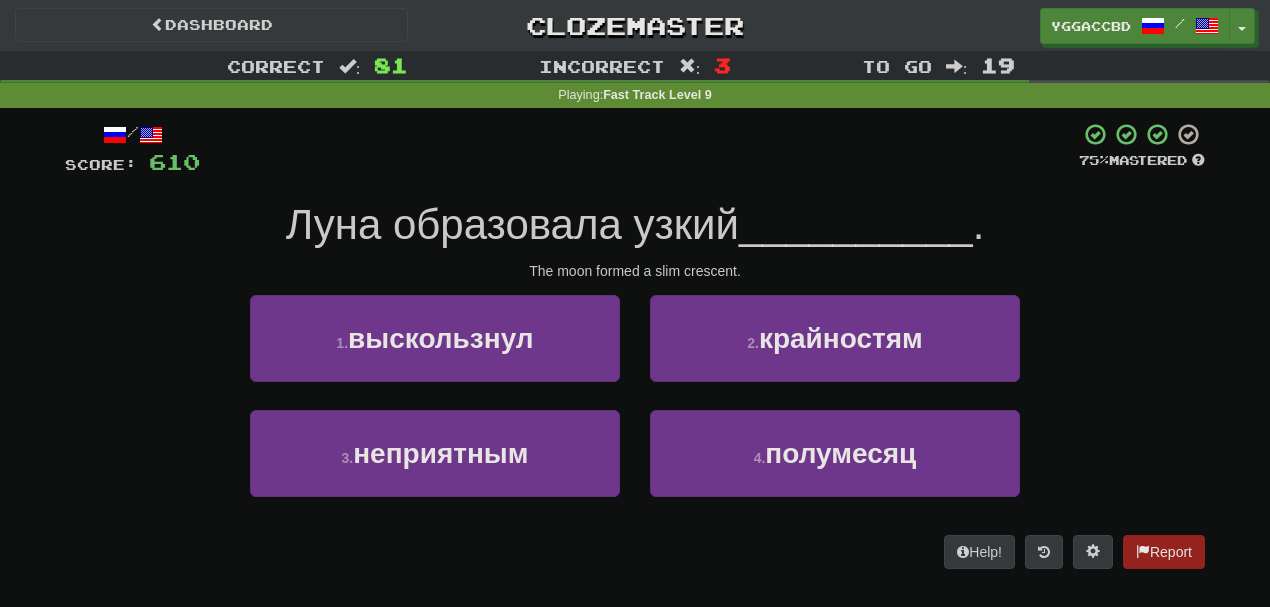 click on "Луна образовала узкий" at bounding box center (512, 224) 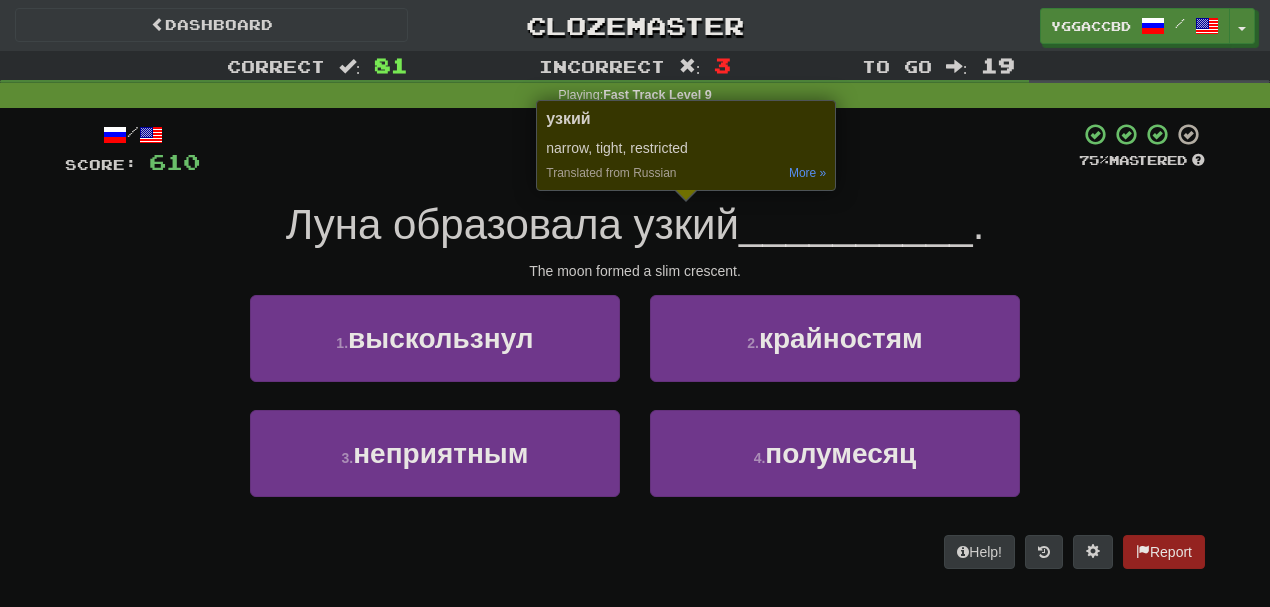 click at bounding box center [639, 149] 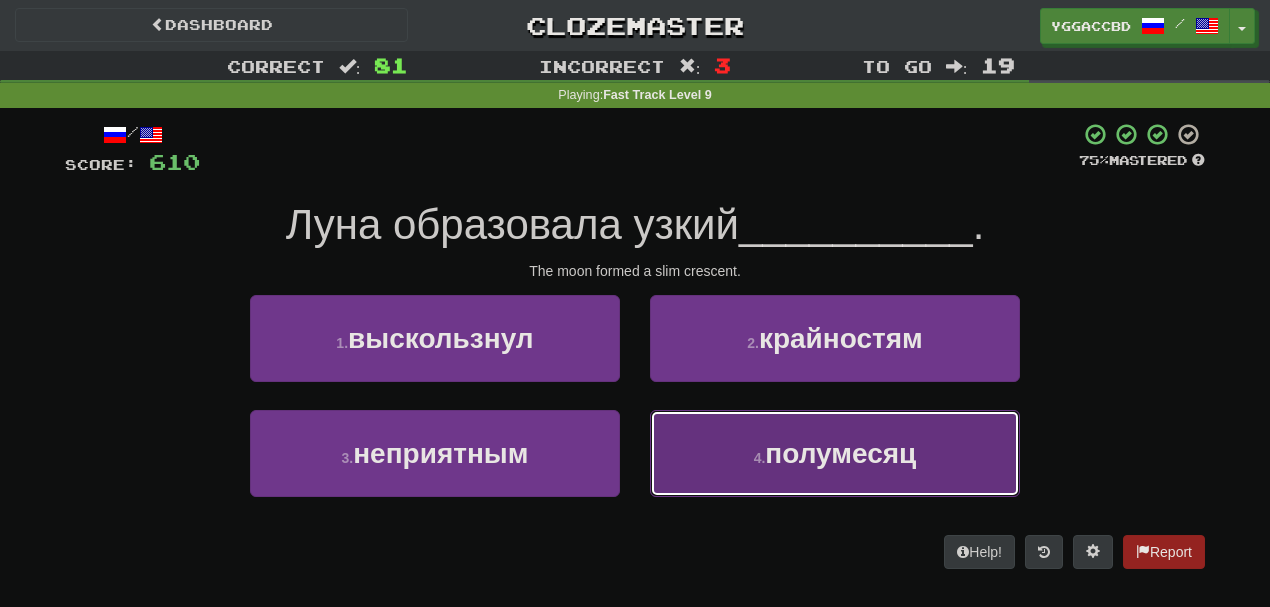 click on "4 ." at bounding box center [760, 458] 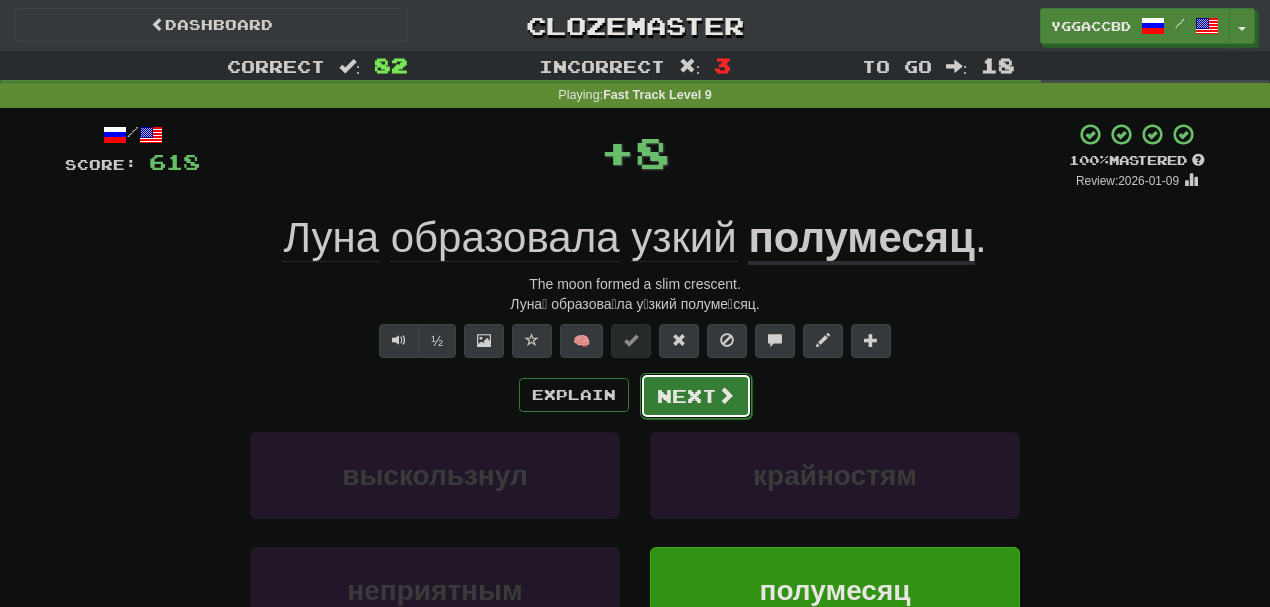 click on "Next" at bounding box center [696, 396] 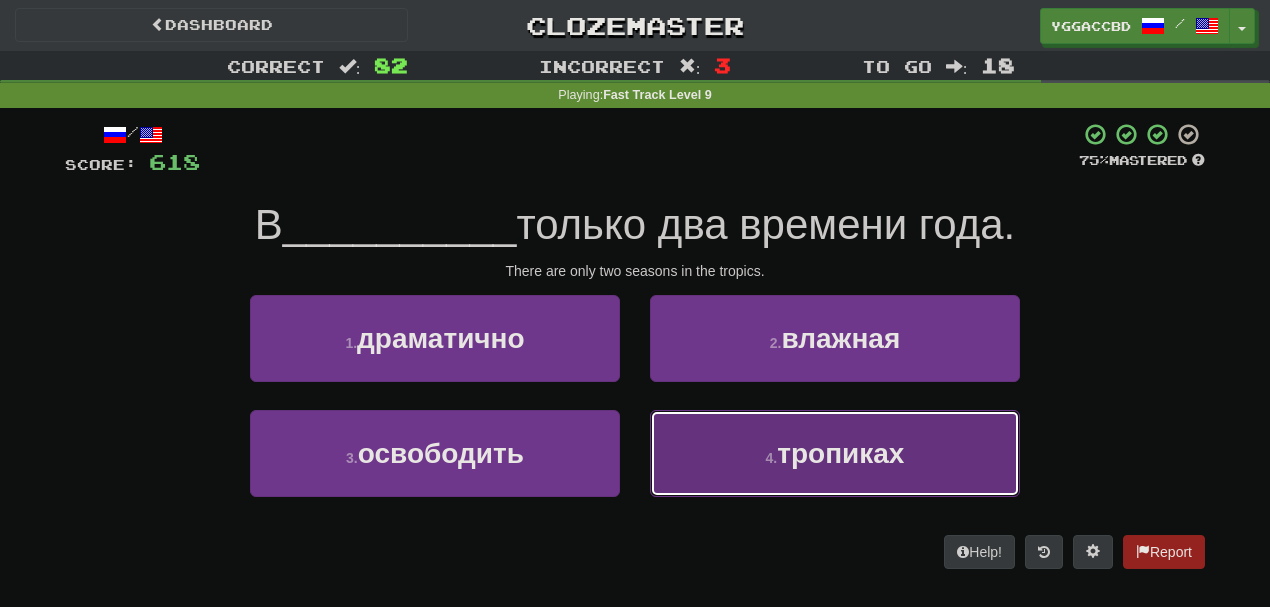 click on "4 .  тропиках" at bounding box center (835, 453) 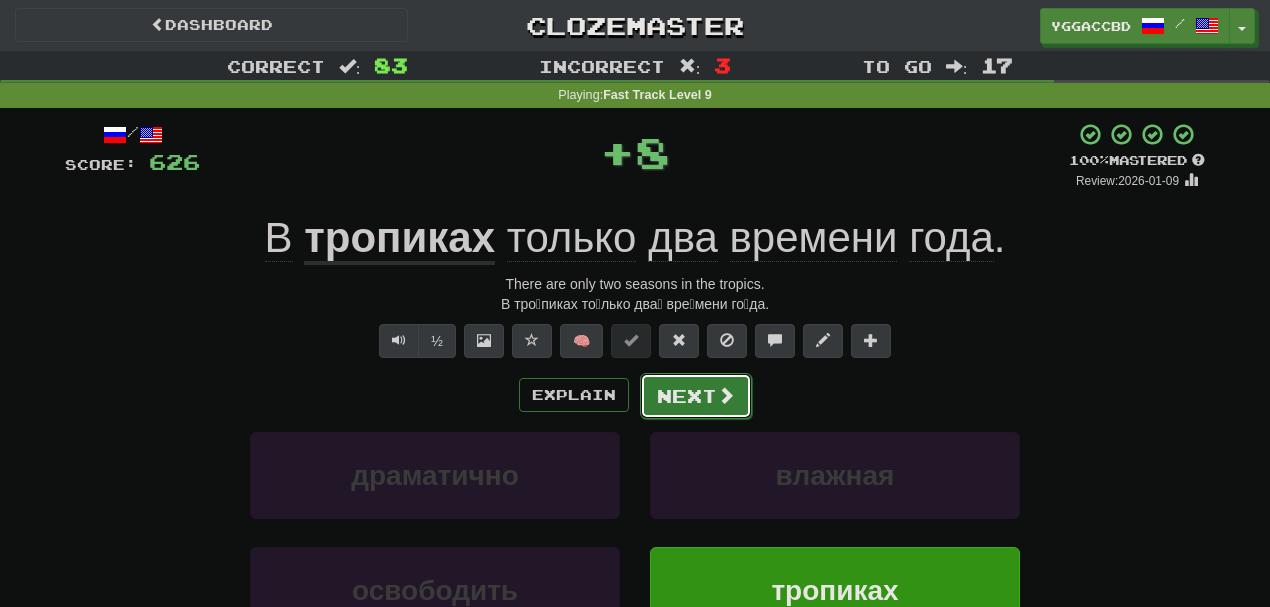 click on "Next" at bounding box center [696, 396] 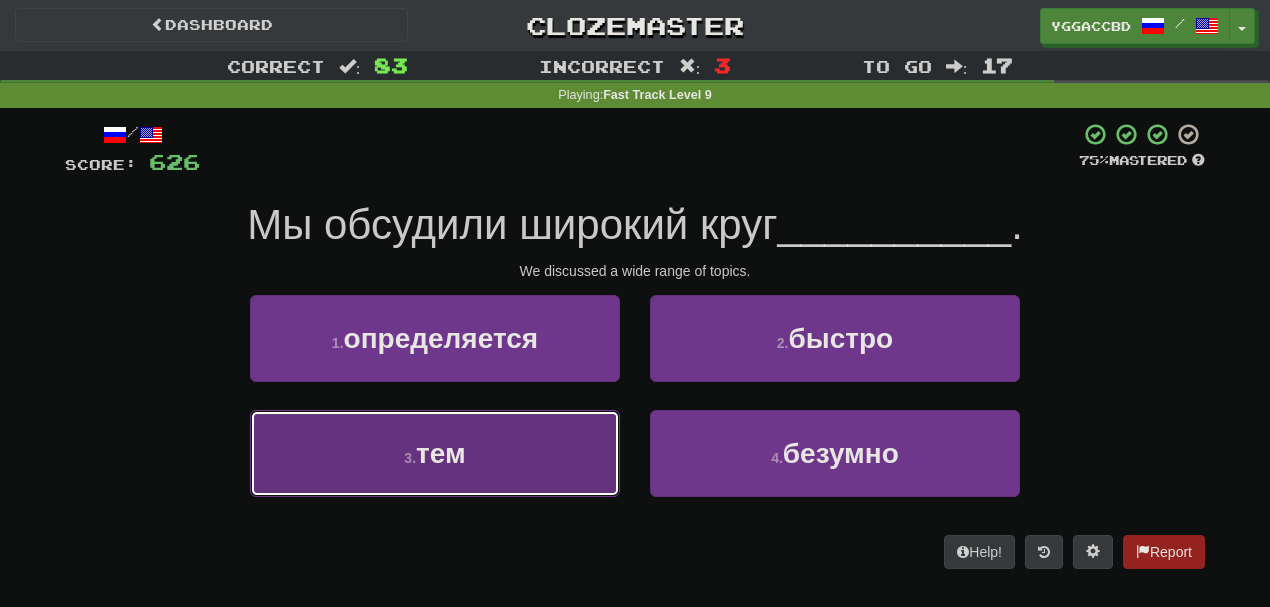 click on "3 .  тем" at bounding box center (435, 453) 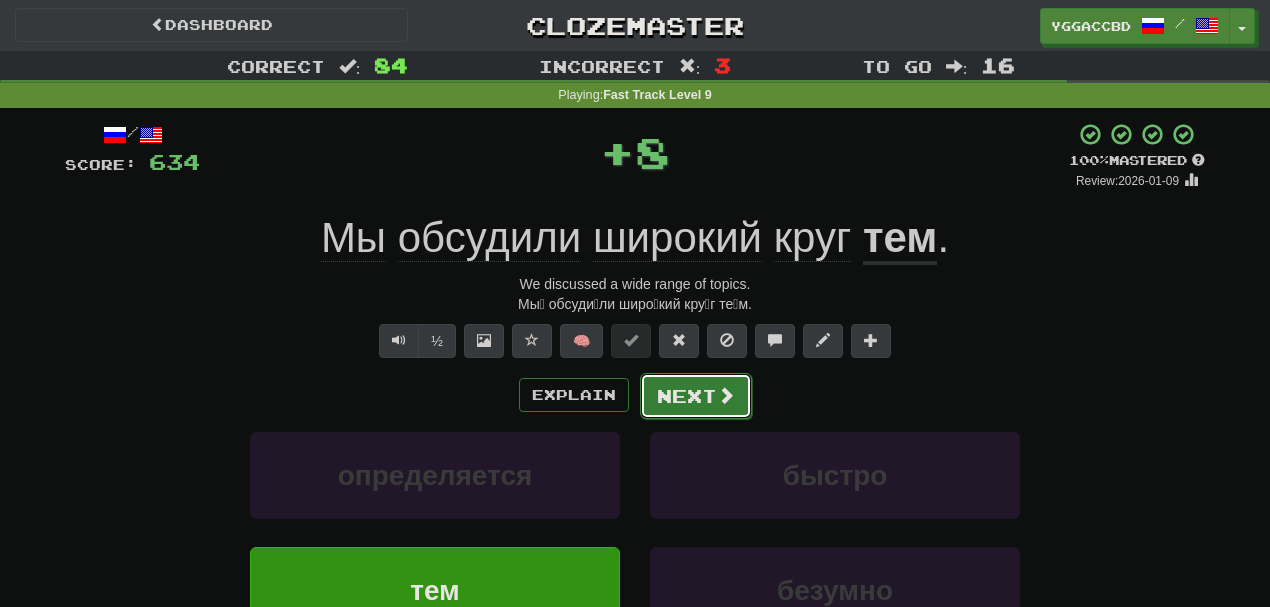 click on "Next" at bounding box center (696, 396) 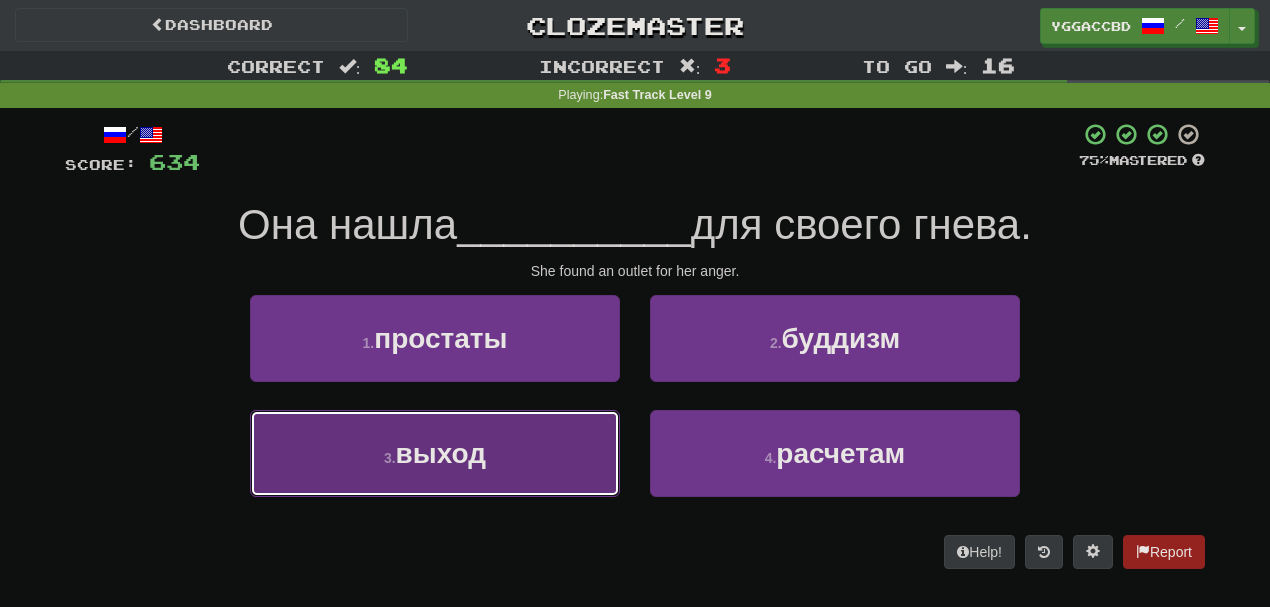 click on "3 .  выход" at bounding box center (435, 453) 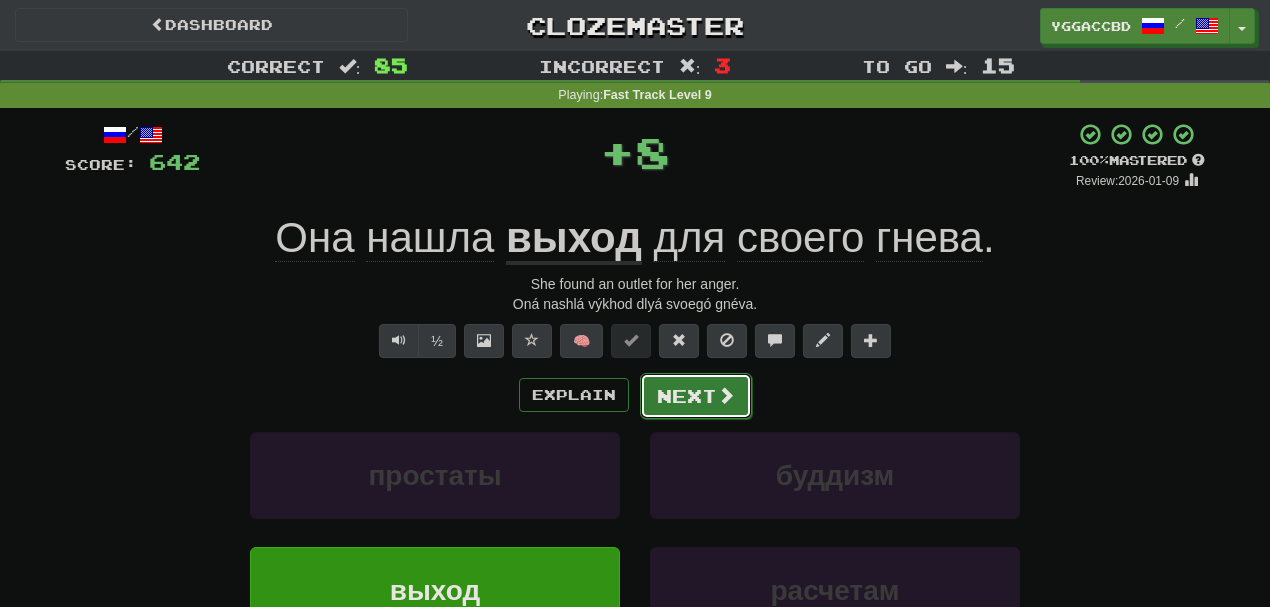 click on "Next" at bounding box center [696, 396] 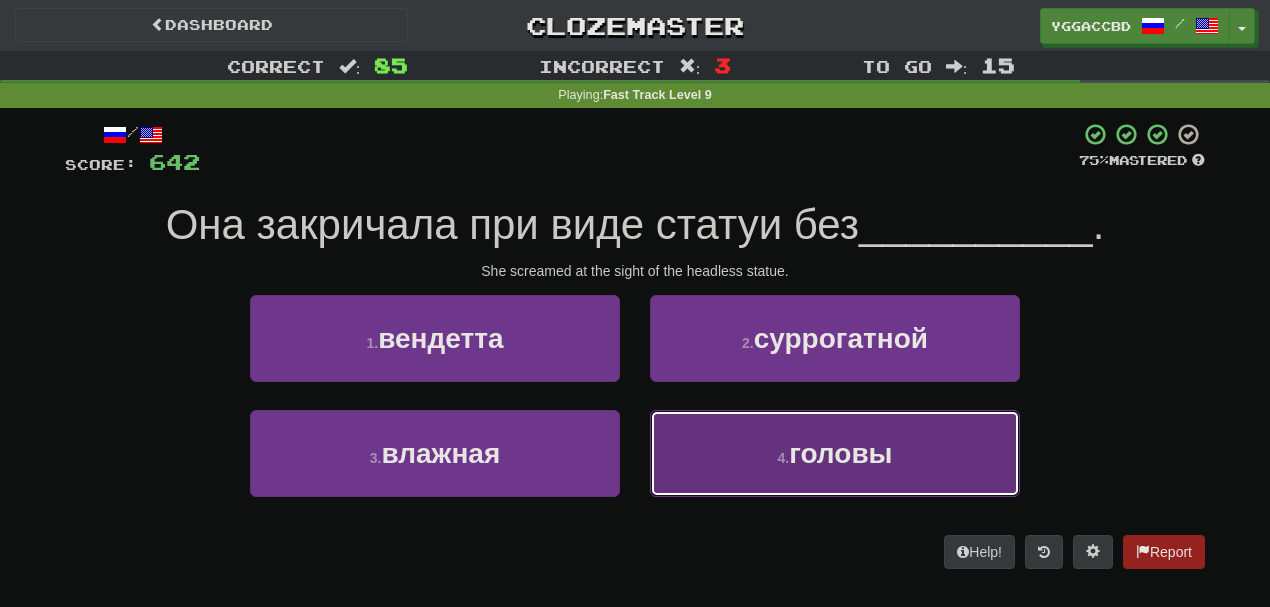 click on "4 .  головы" at bounding box center (835, 453) 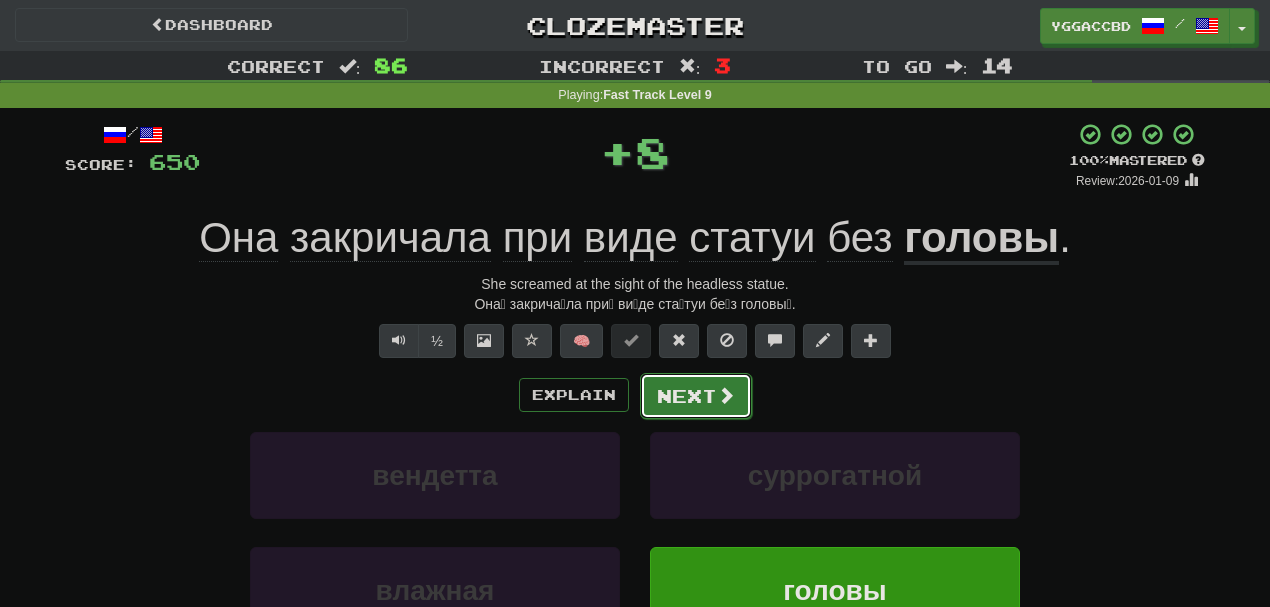 click on "Next" at bounding box center [696, 396] 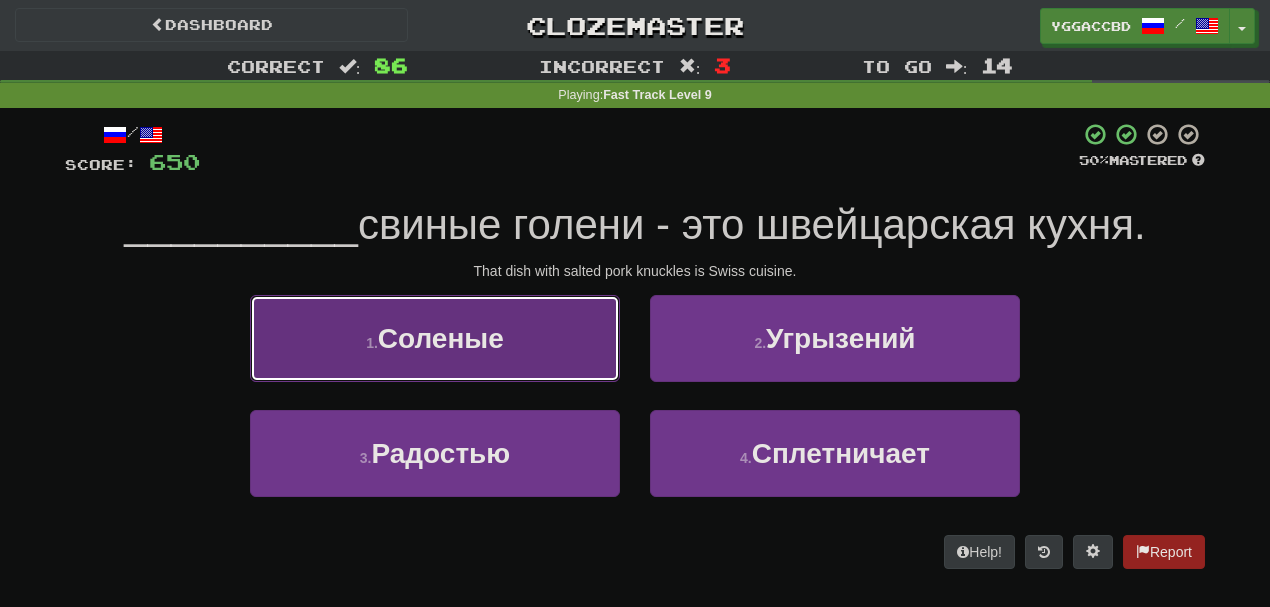 click on "1 .  Соленые" at bounding box center [435, 338] 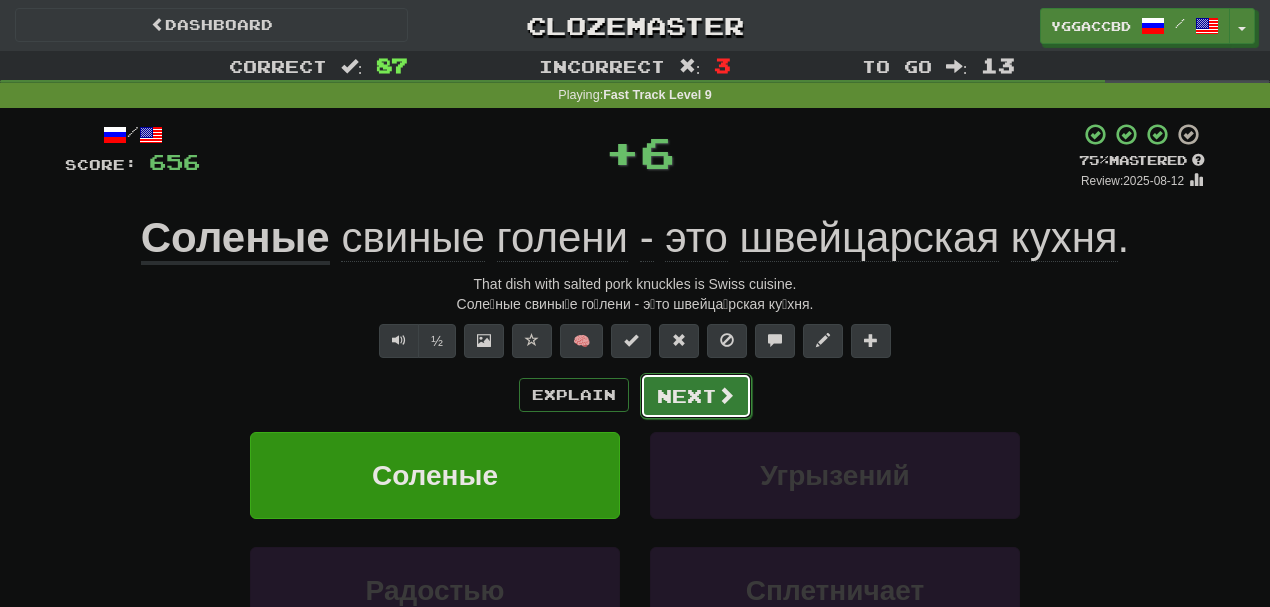 click on "Next" at bounding box center (696, 396) 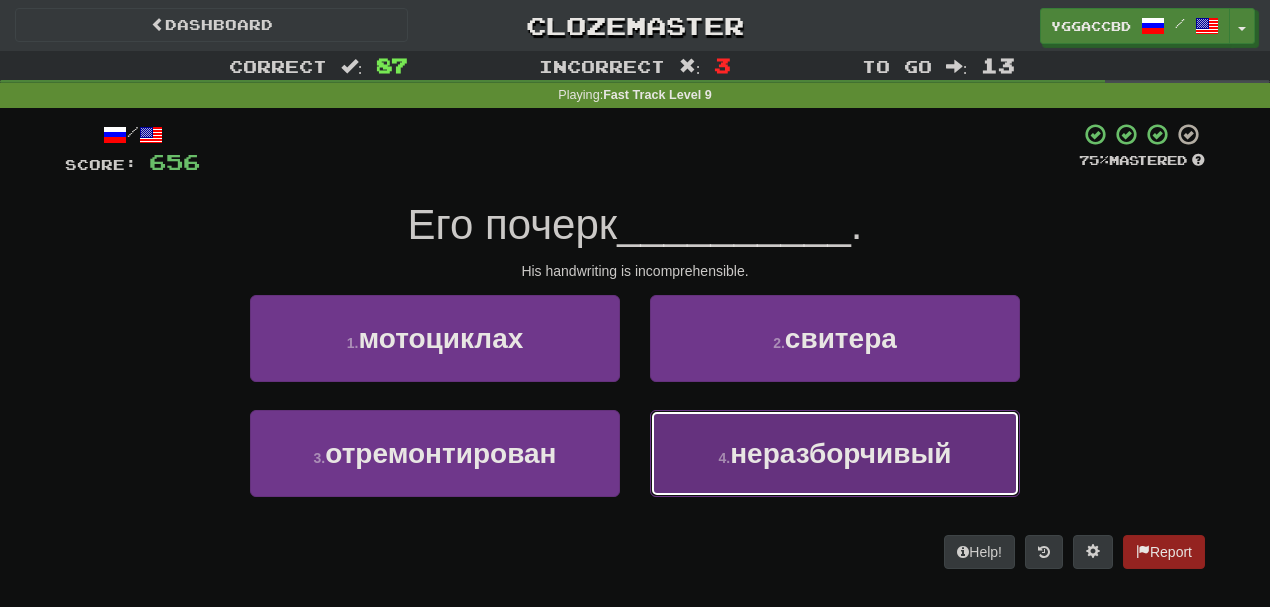 click on "неразборчивый" at bounding box center [840, 453] 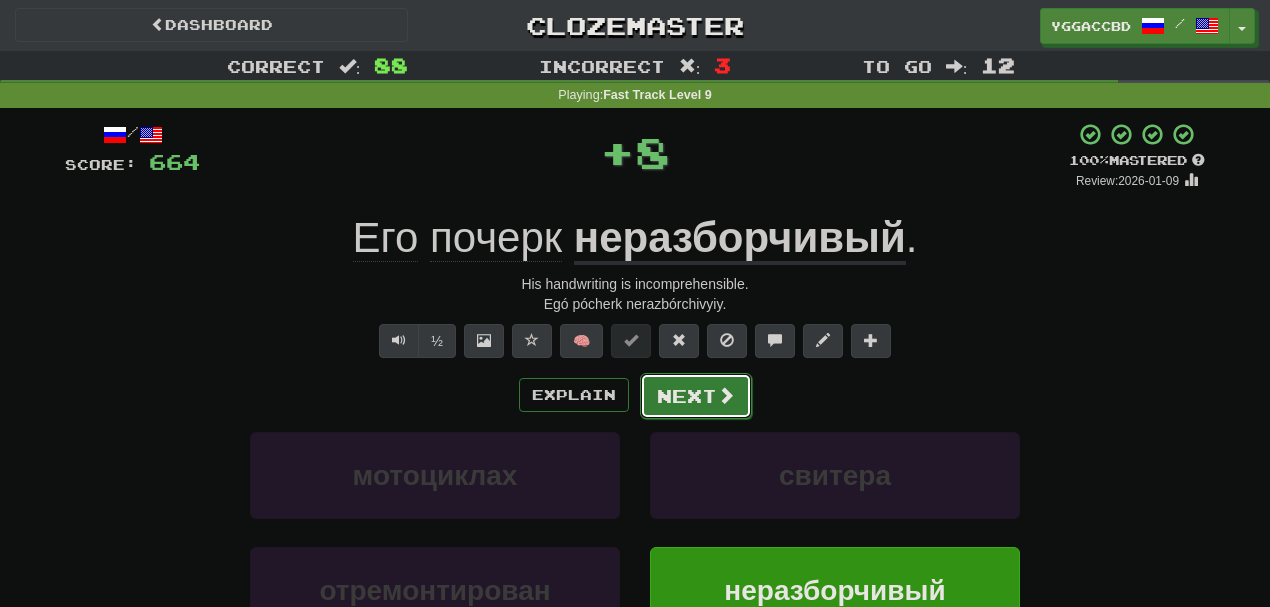 click on "Next" at bounding box center (696, 396) 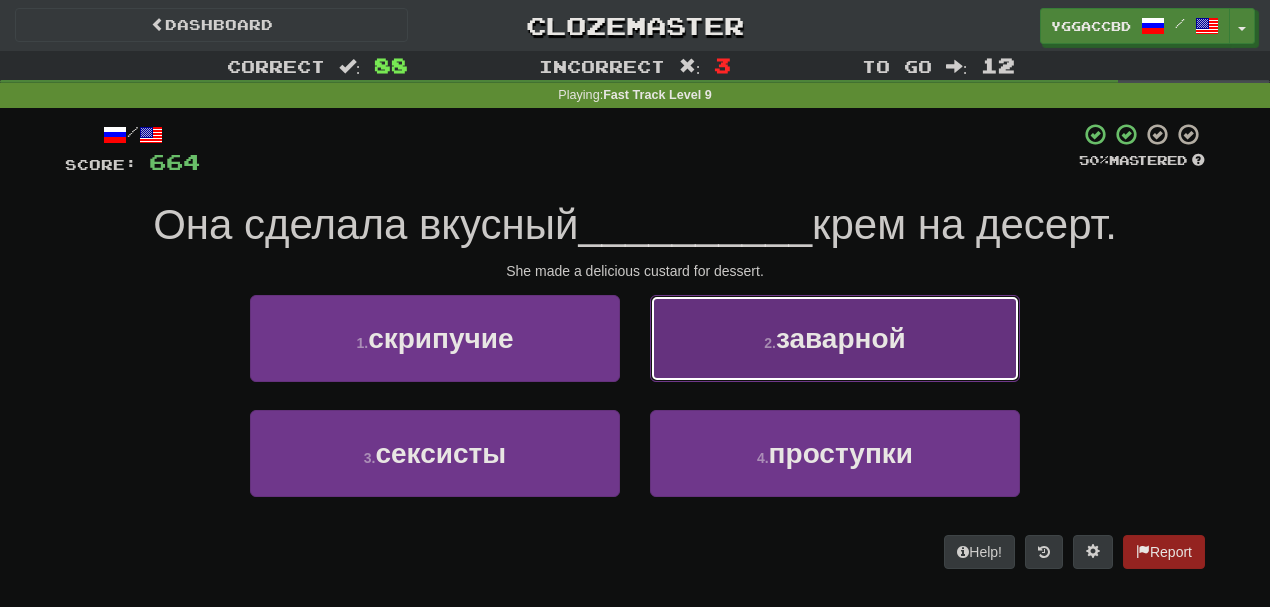 click on "2 .  заварной" at bounding box center [835, 338] 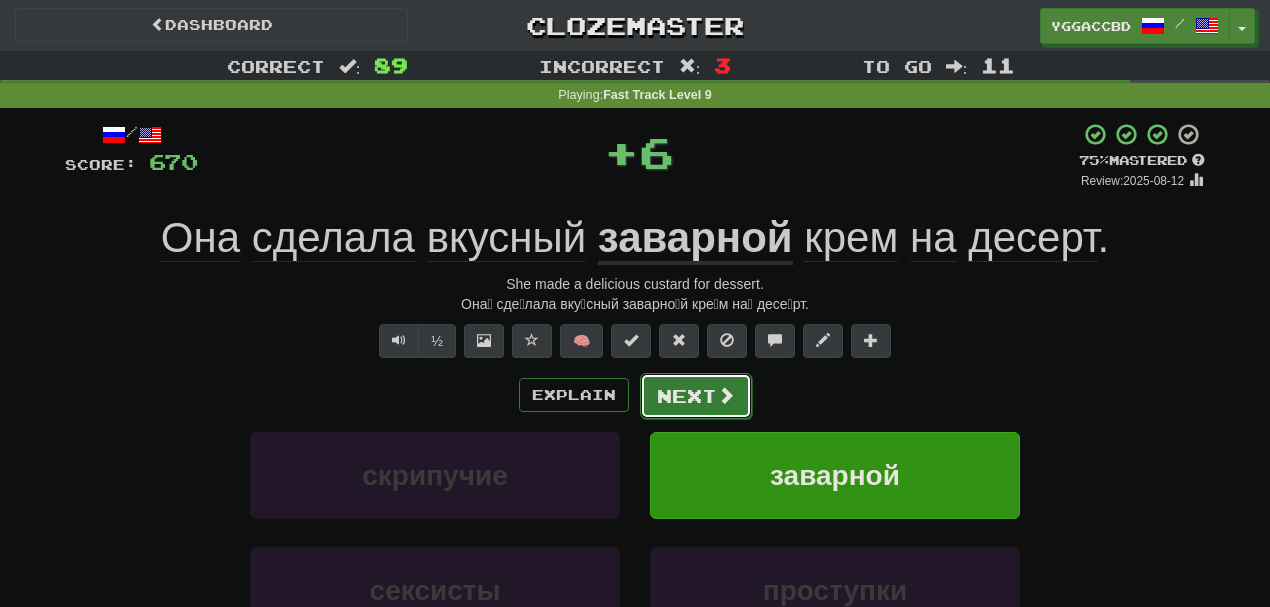 click on "Next" at bounding box center (696, 396) 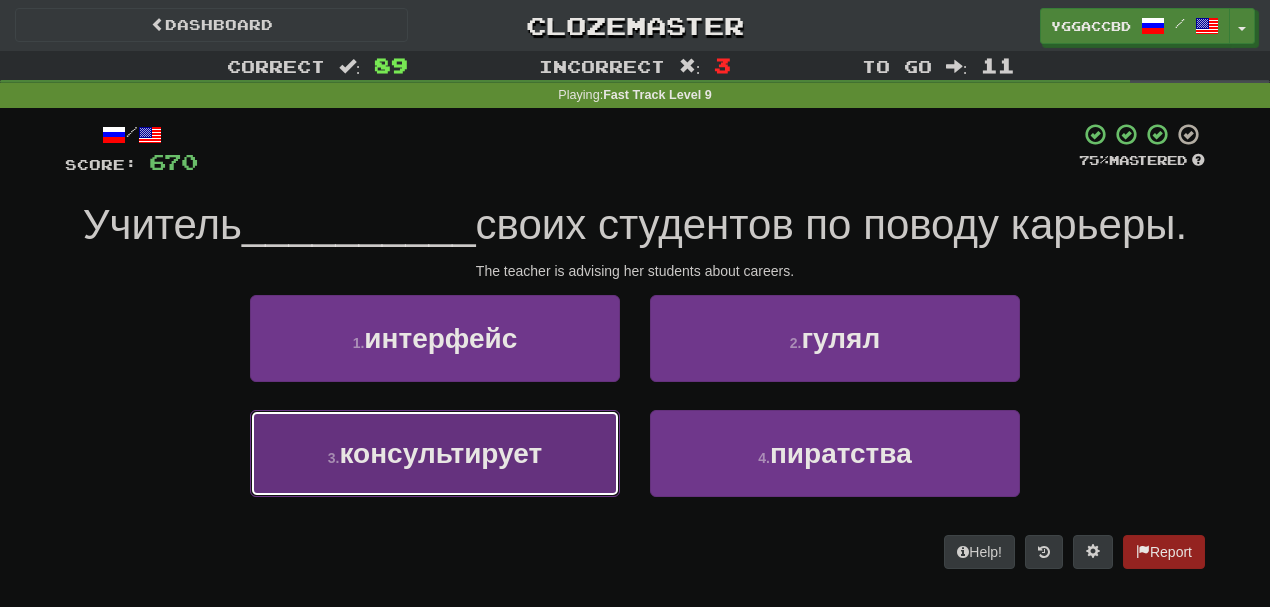 click on "консультирует" at bounding box center [440, 453] 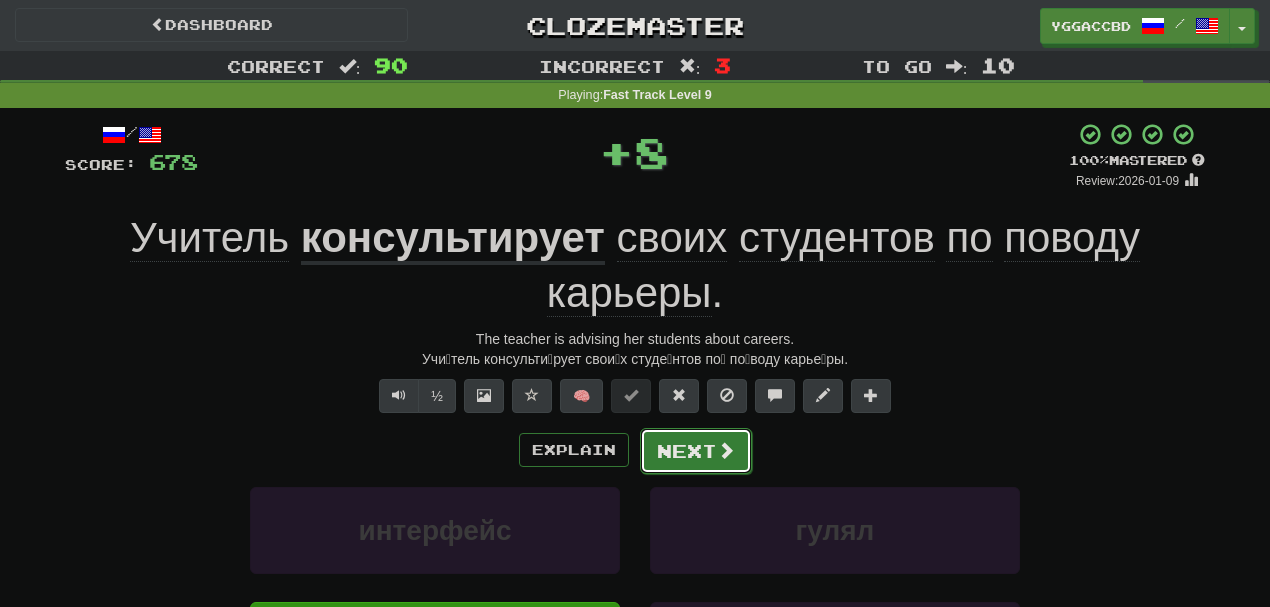 click on "Next" at bounding box center (696, 451) 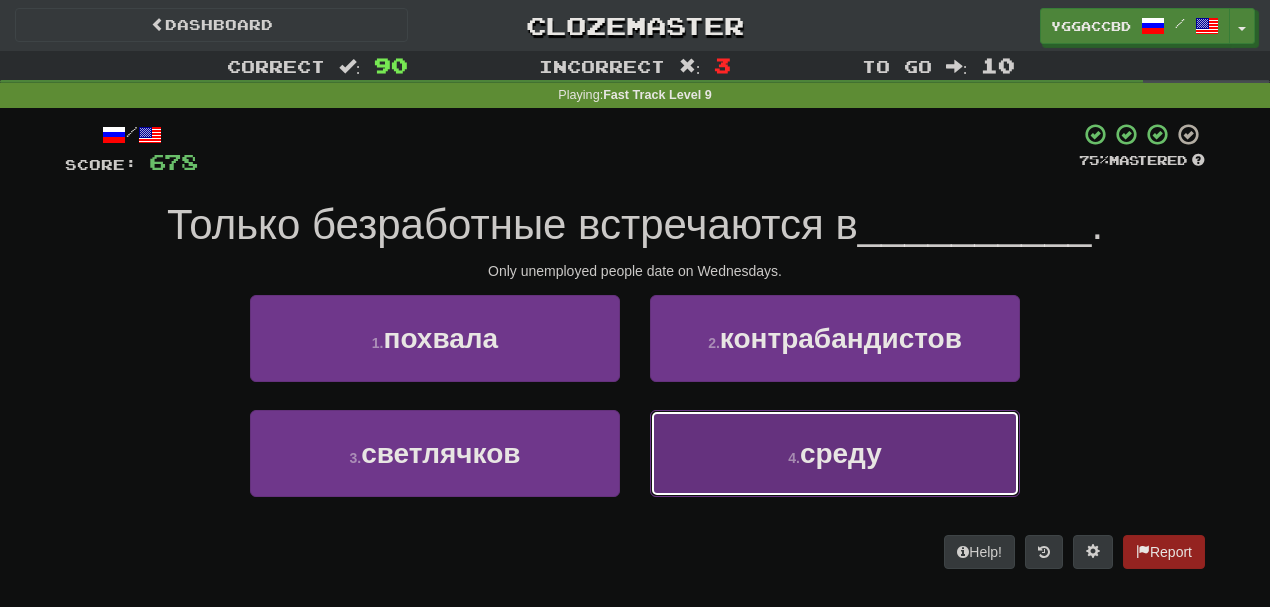 click on "4 .  среду" at bounding box center (835, 453) 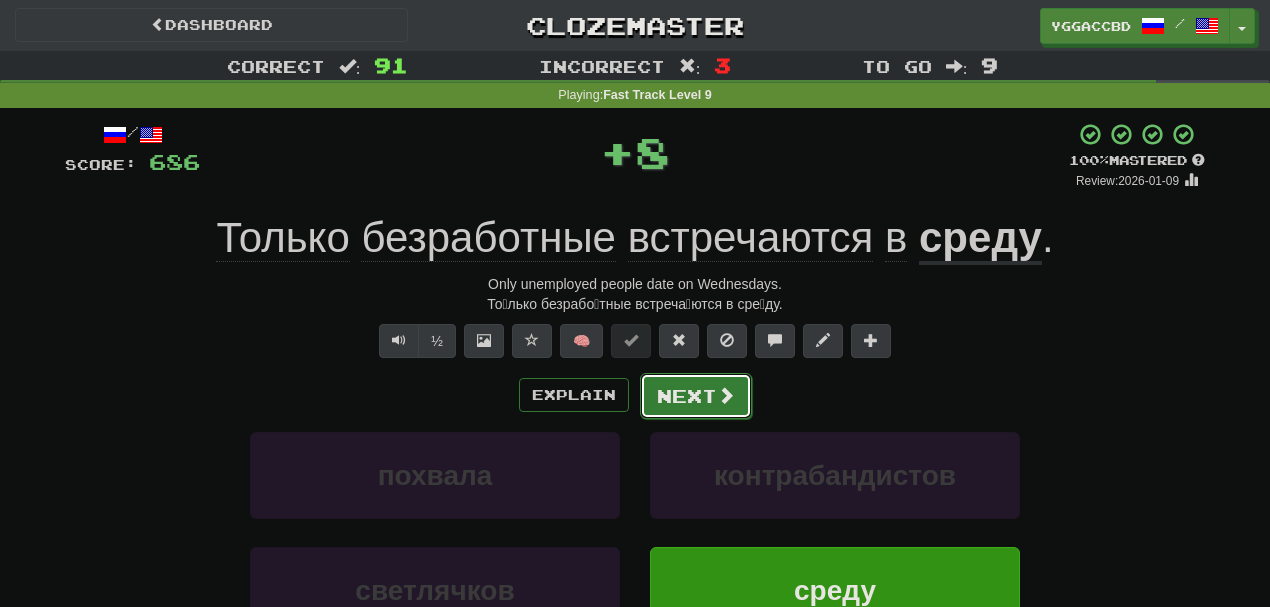 click on "Next" at bounding box center (696, 396) 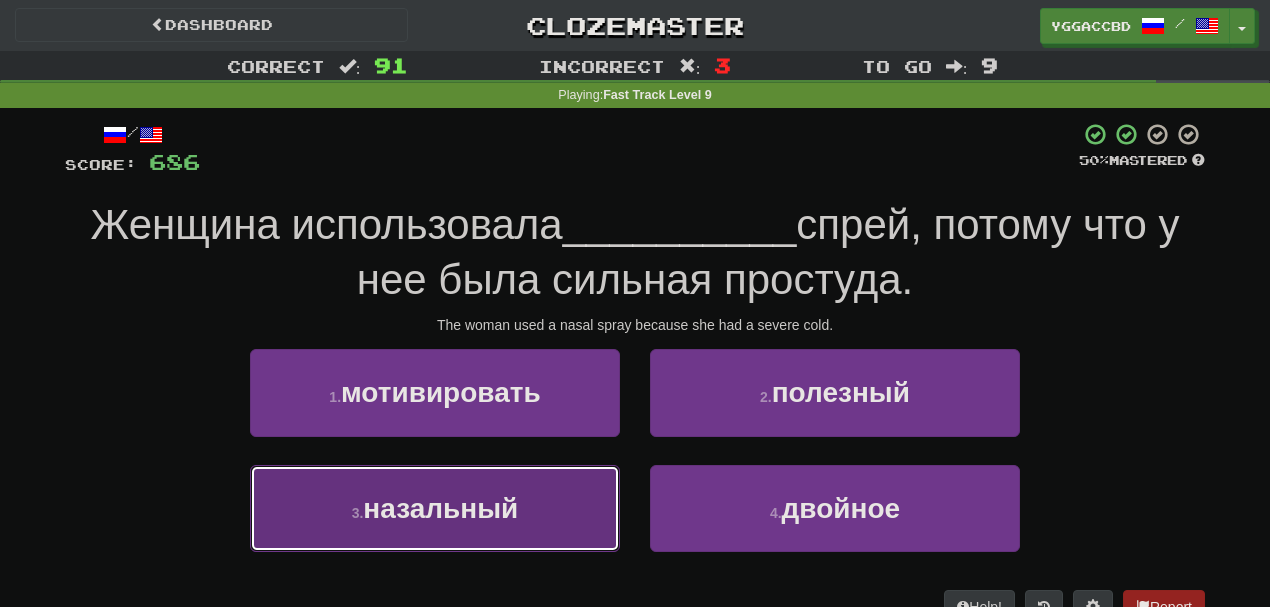 click on "назальный" at bounding box center (440, 508) 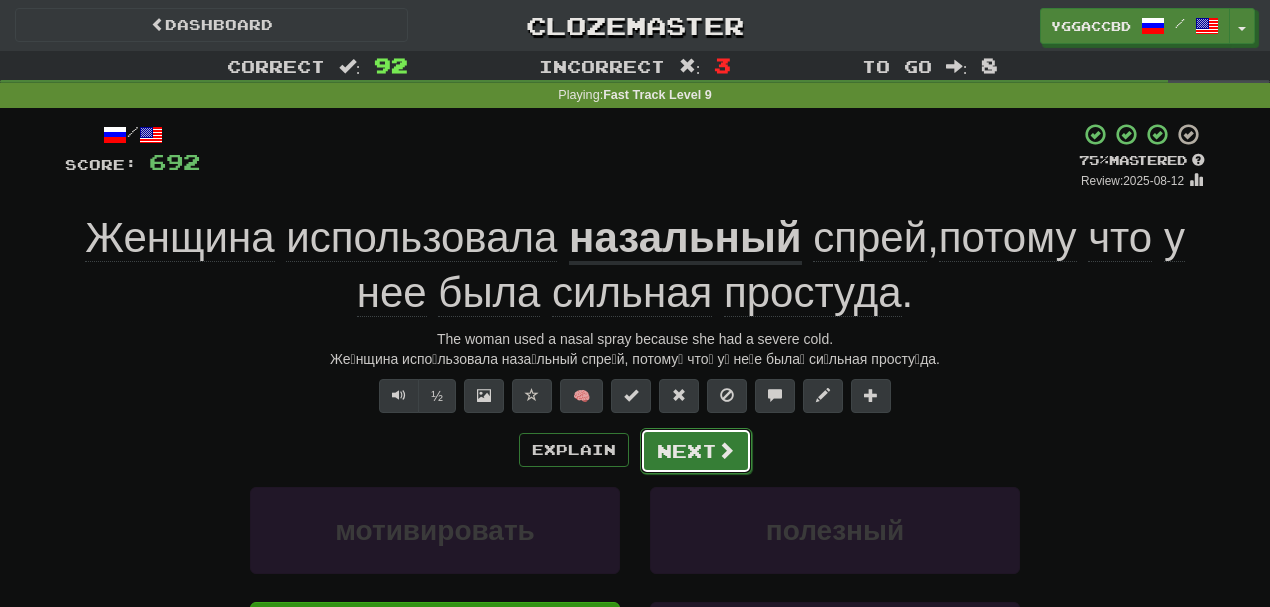 click on "Next" at bounding box center (696, 451) 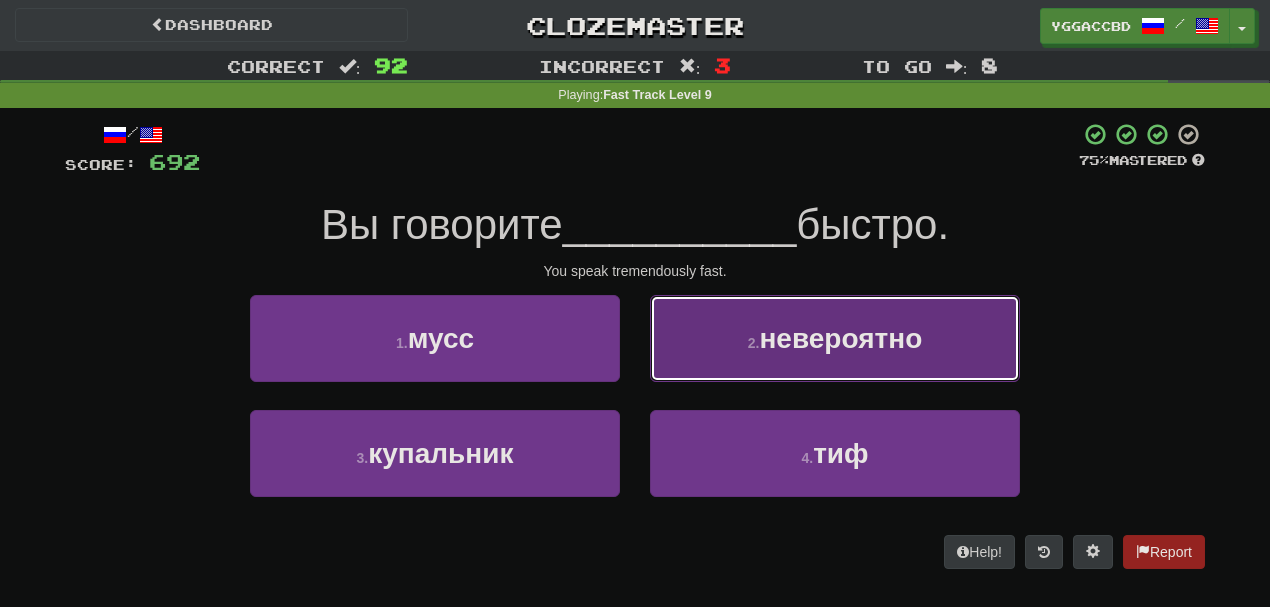 click on "2 .  невероятно" at bounding box center [835, 338] 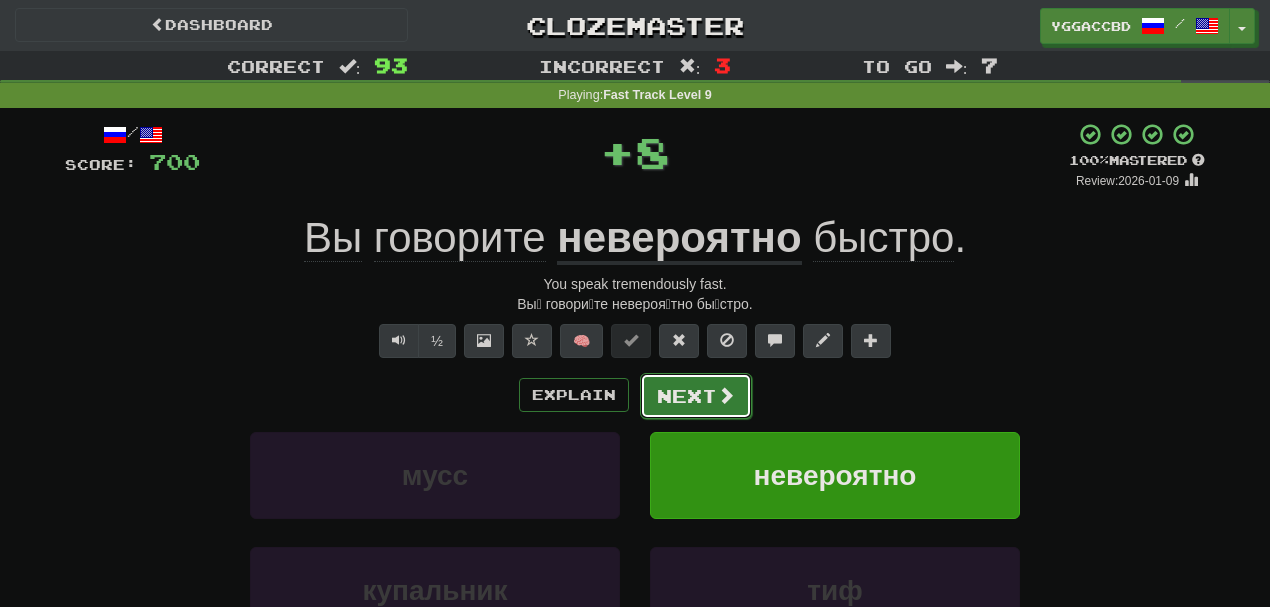 click on "Next" at bounding box center [696, 396] 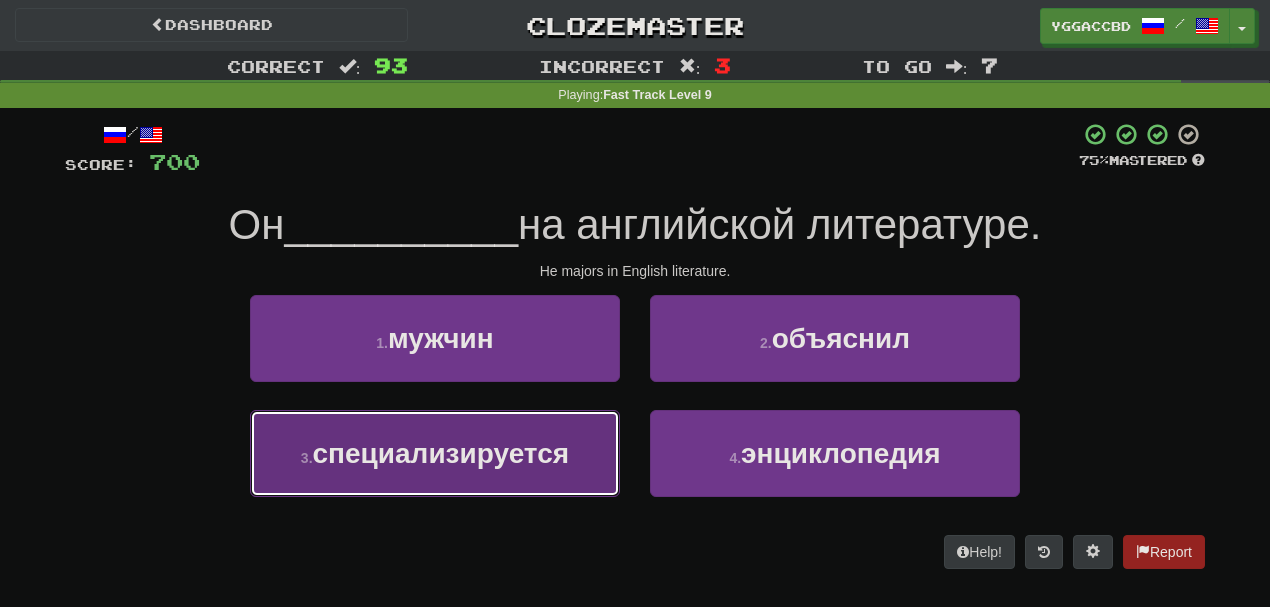 click on "3 .  специализируется" at bounding box center [435, 453] 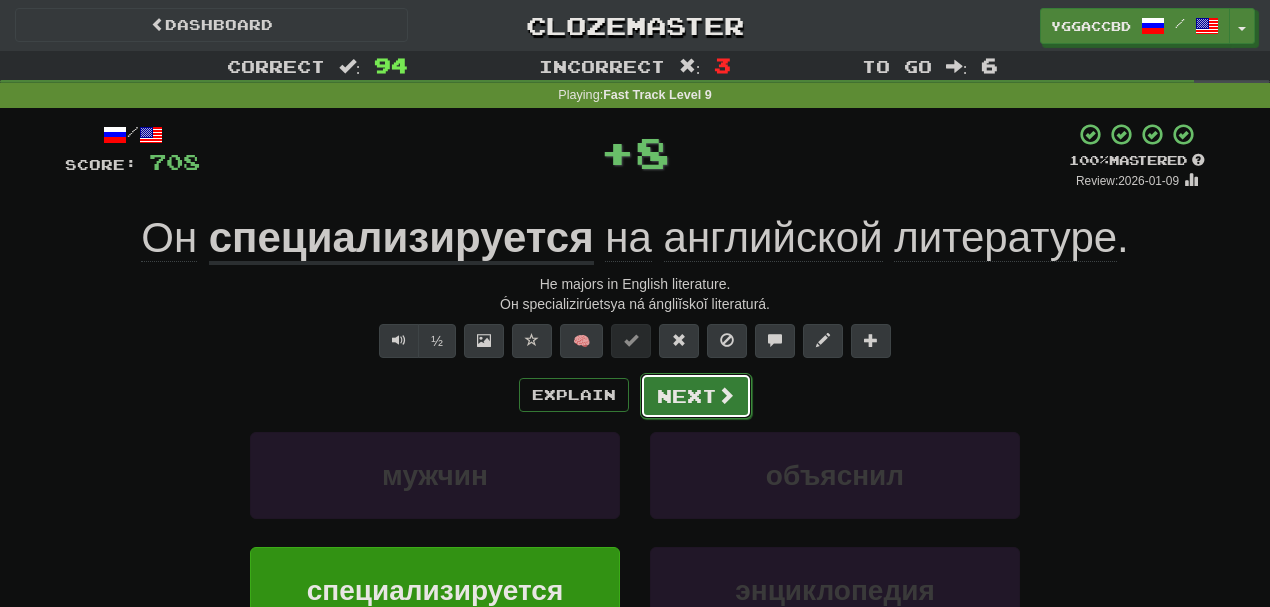 click on "Next" at bounding box center (696, 396) 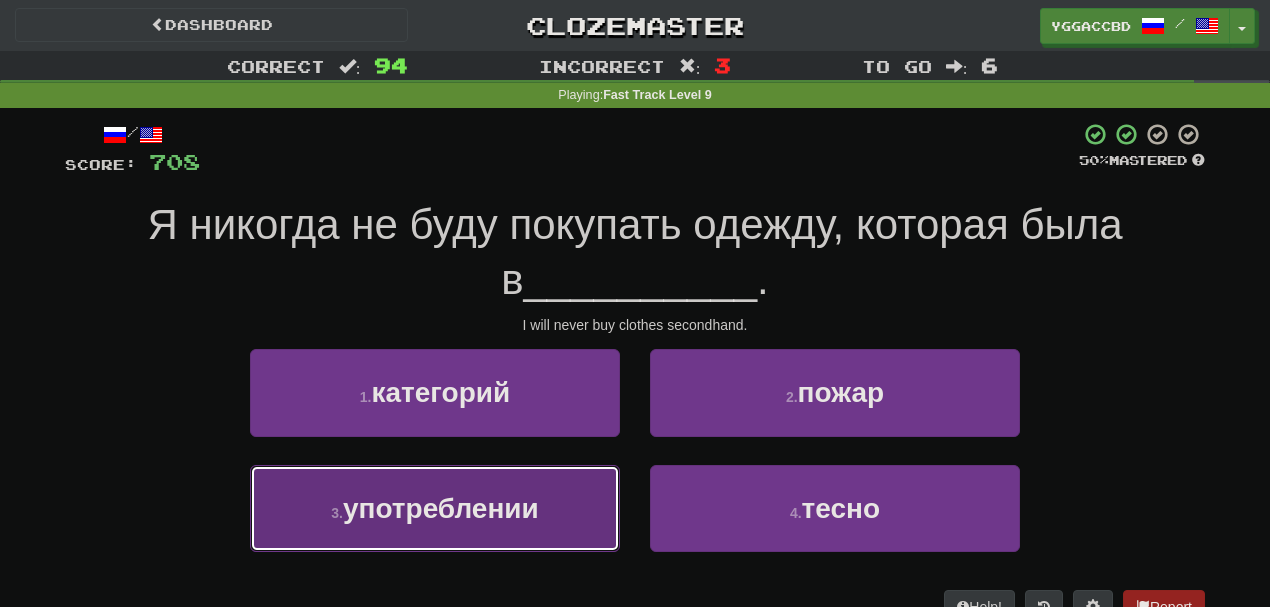 click on "3 .  употреблении" at bounding box center [435, 508] 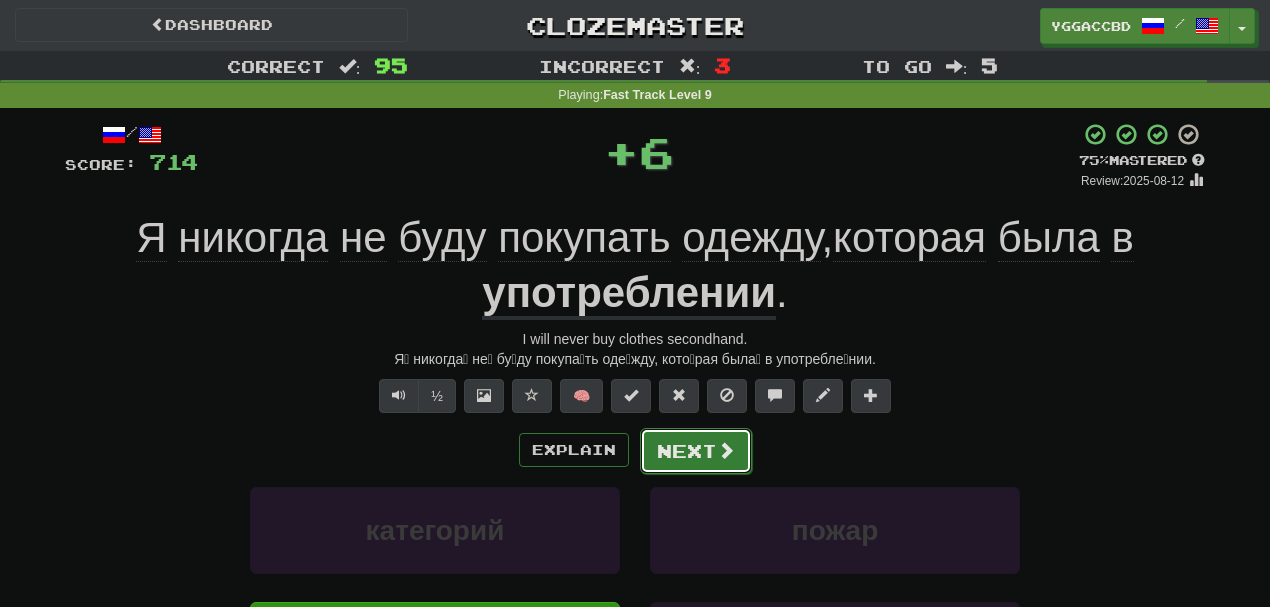 click on "Next" at bounding box center [696, 451] 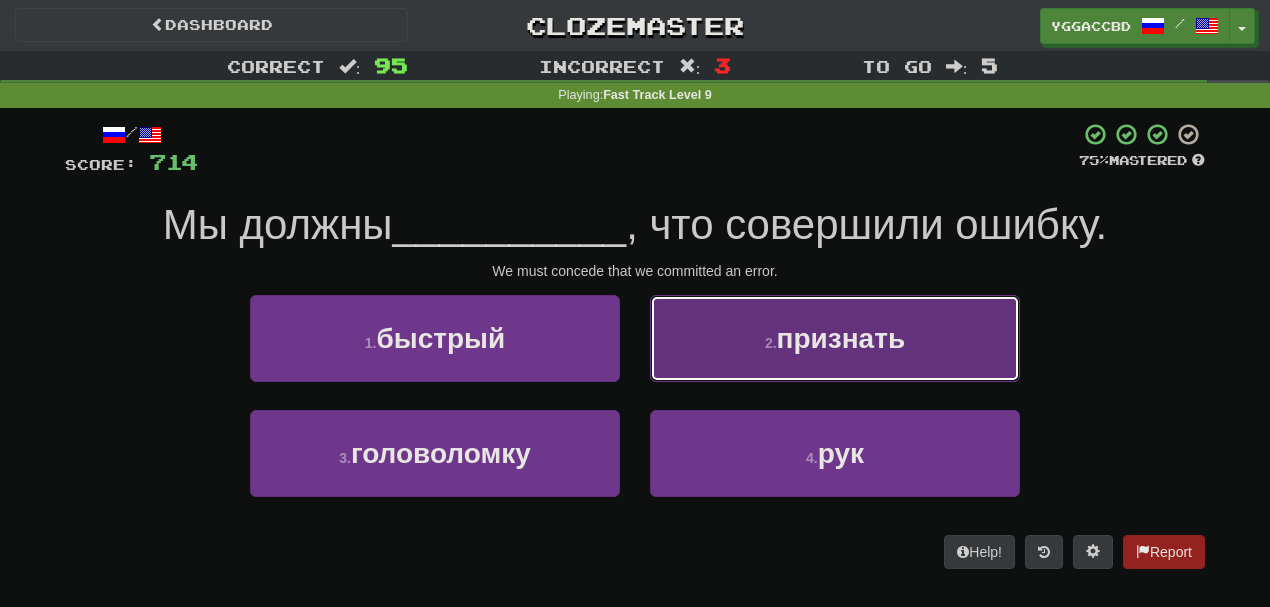 click on "2 .  признать" at bounding box center (835, 338) 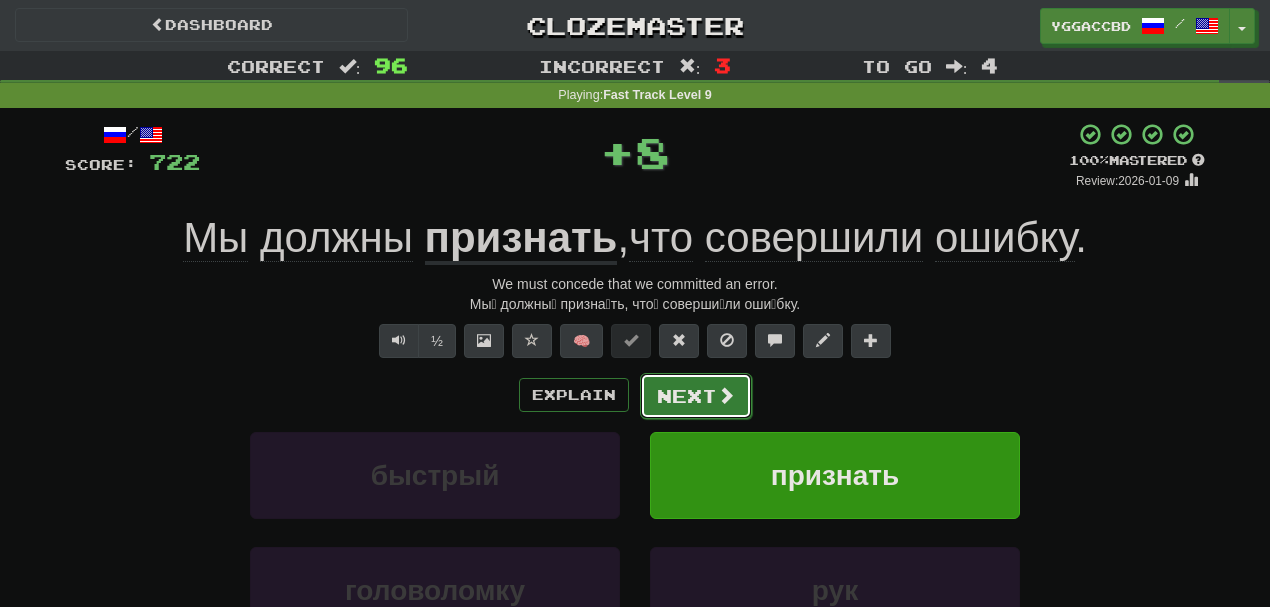 click on "Next" at bounding box center (696, 396) 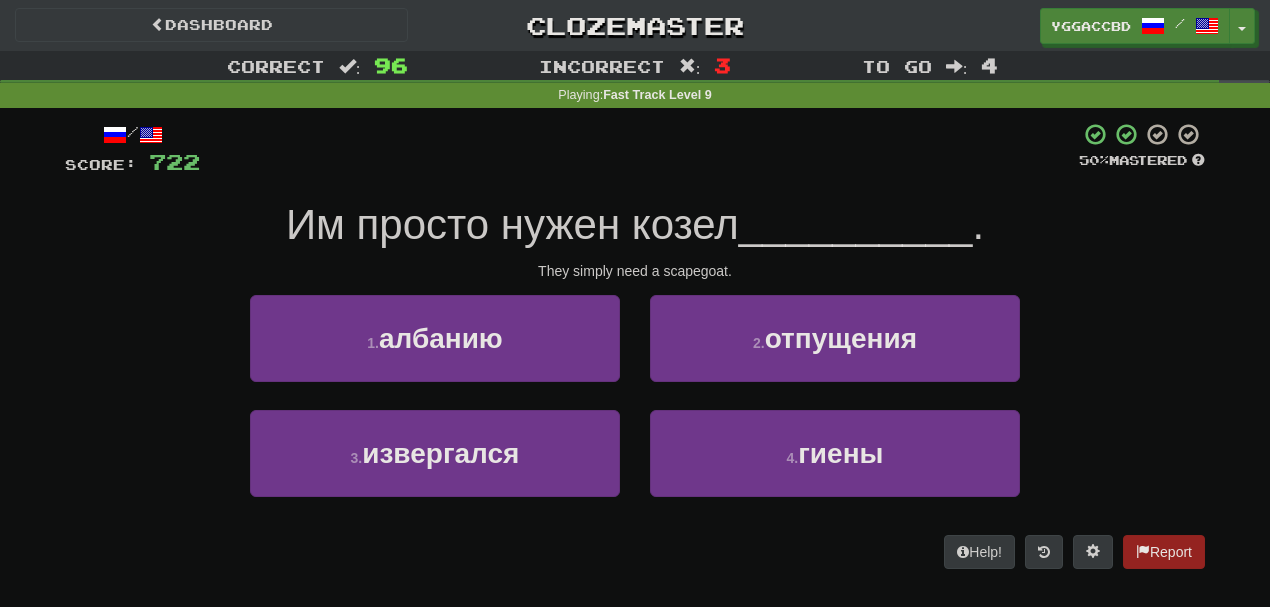 click on "Им просто нужен козел" at bounding box center [512, 224] 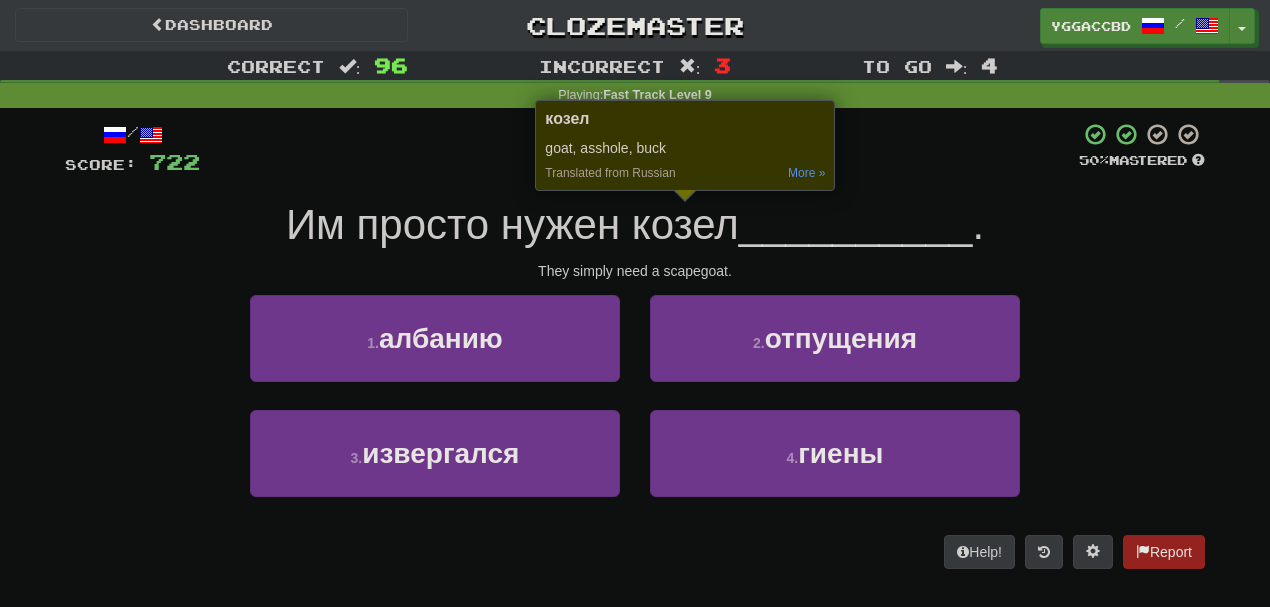 click on "/  Score:   722 50 %  Mastered Им просто нужен козел  __________ . They simply need a scapegoat. 1 .  албанию 2 .  отпущения 3 .  извергался 4 .  гиены  Help!  Report" at bounding box center [635, 345] 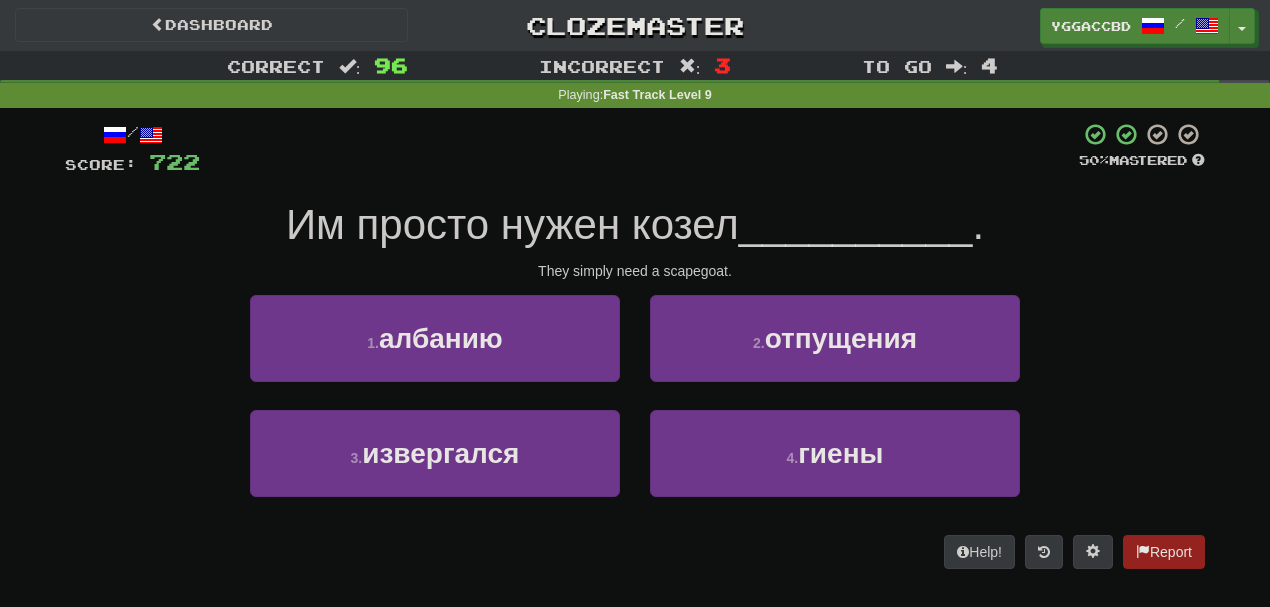 click on "Им просто нужен козел" at bounding box center [512, 224] 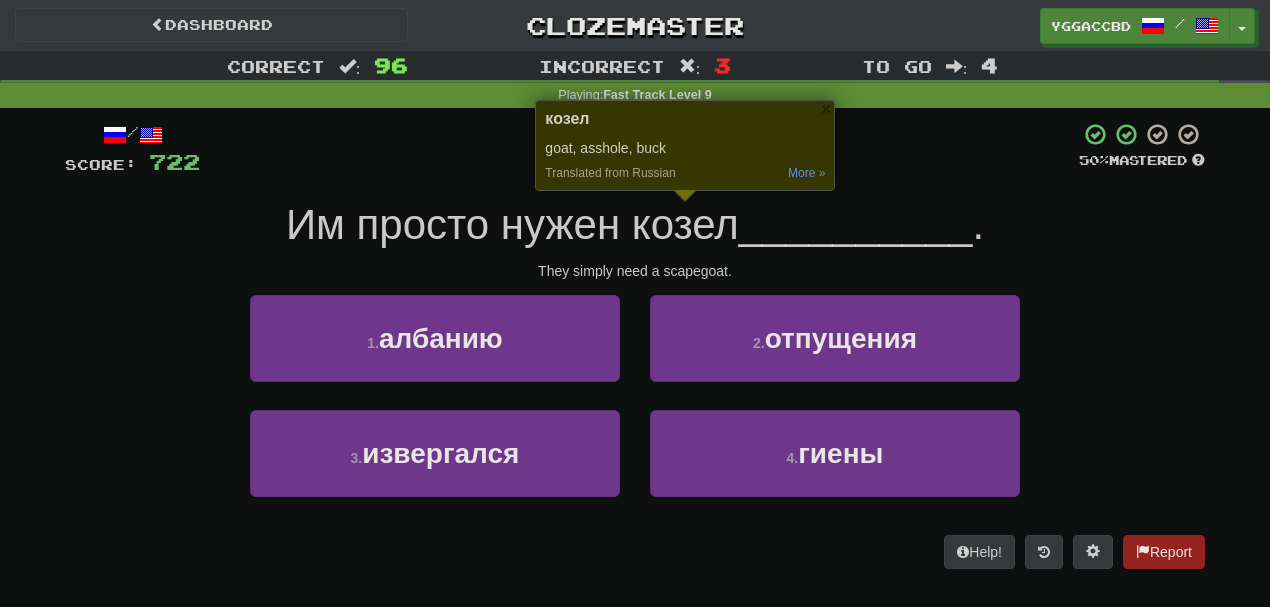 click at bounding box center (639, 149) 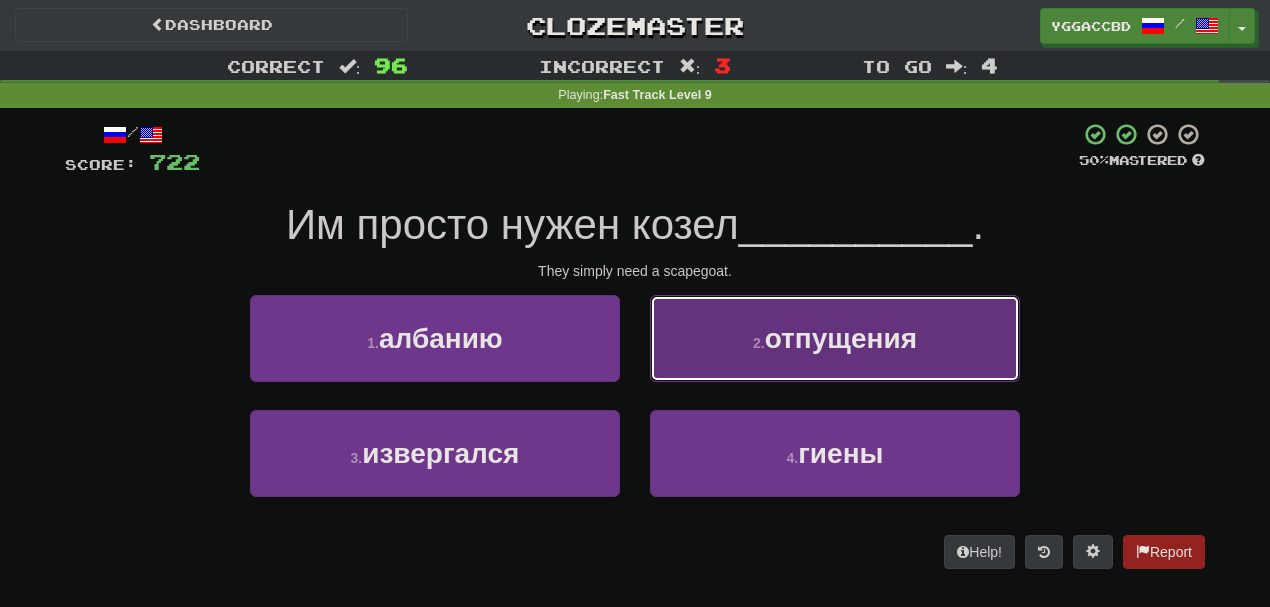 click on "2 .  отпущения" at bounding box center [835, 338] 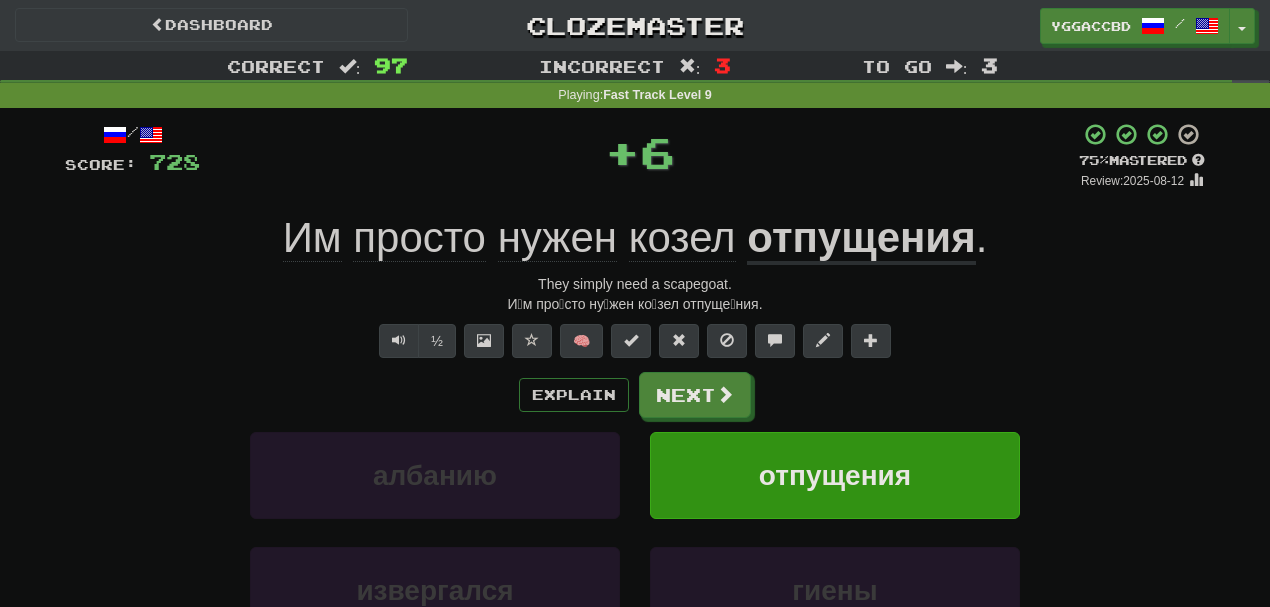 click on "козел" 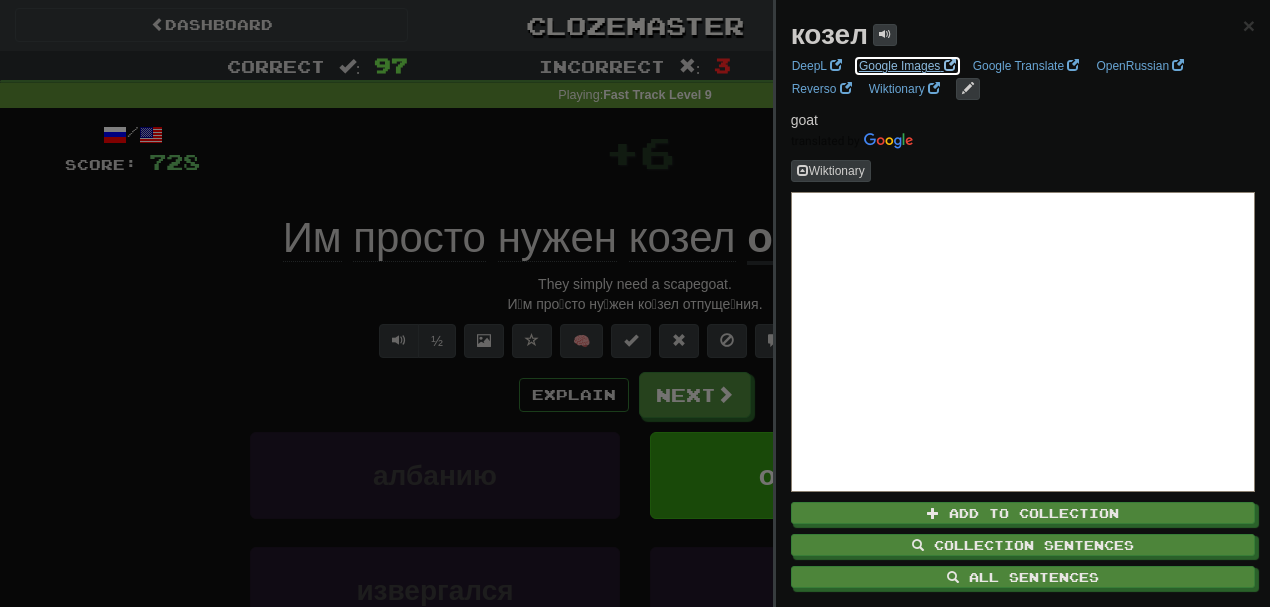 click on "Google Images" at bounding box center [907, 66] 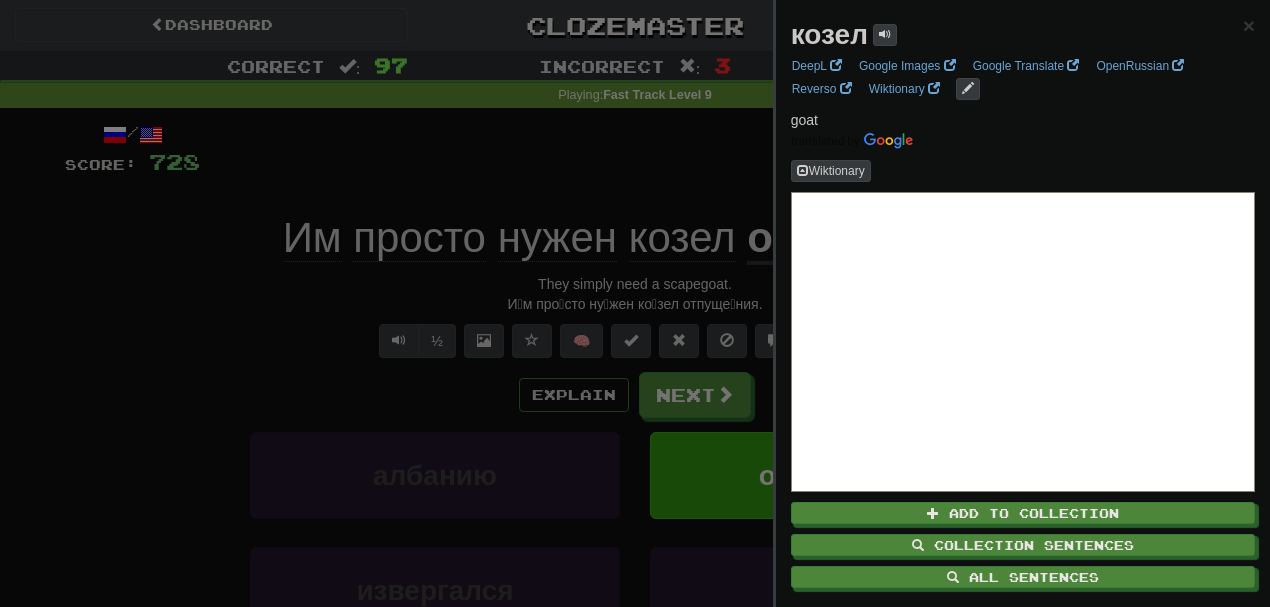 click at bounding box center (635, 303) 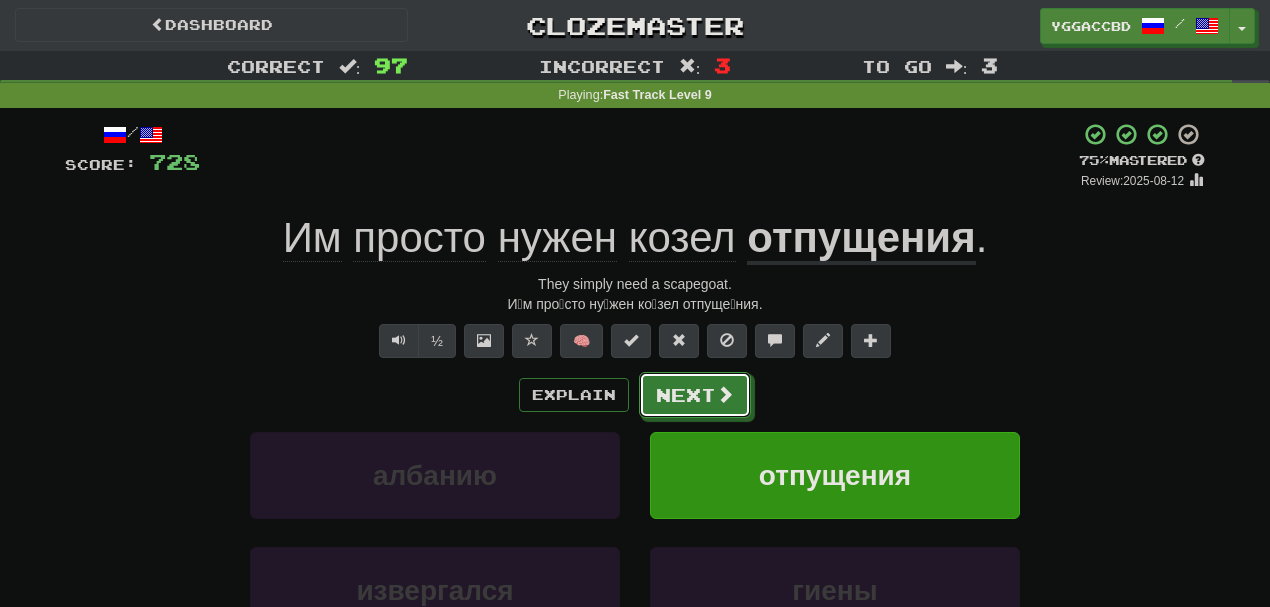 click at bounding box center (725, 394) 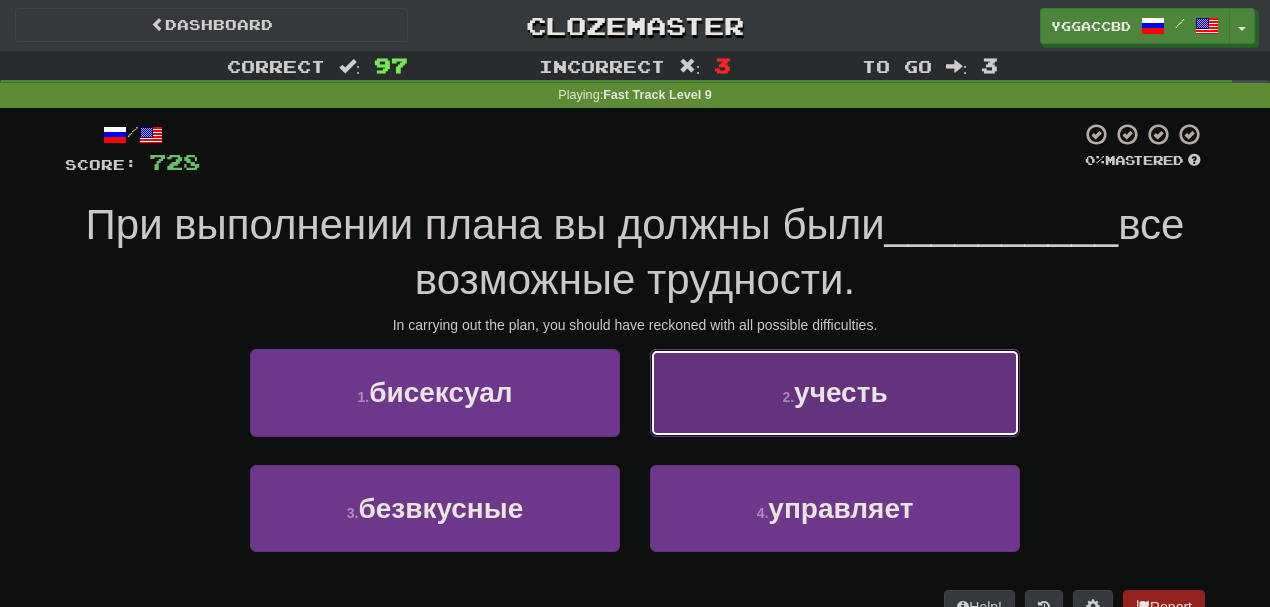 click on "2 .  учесть" at bounding box center [835, 392] 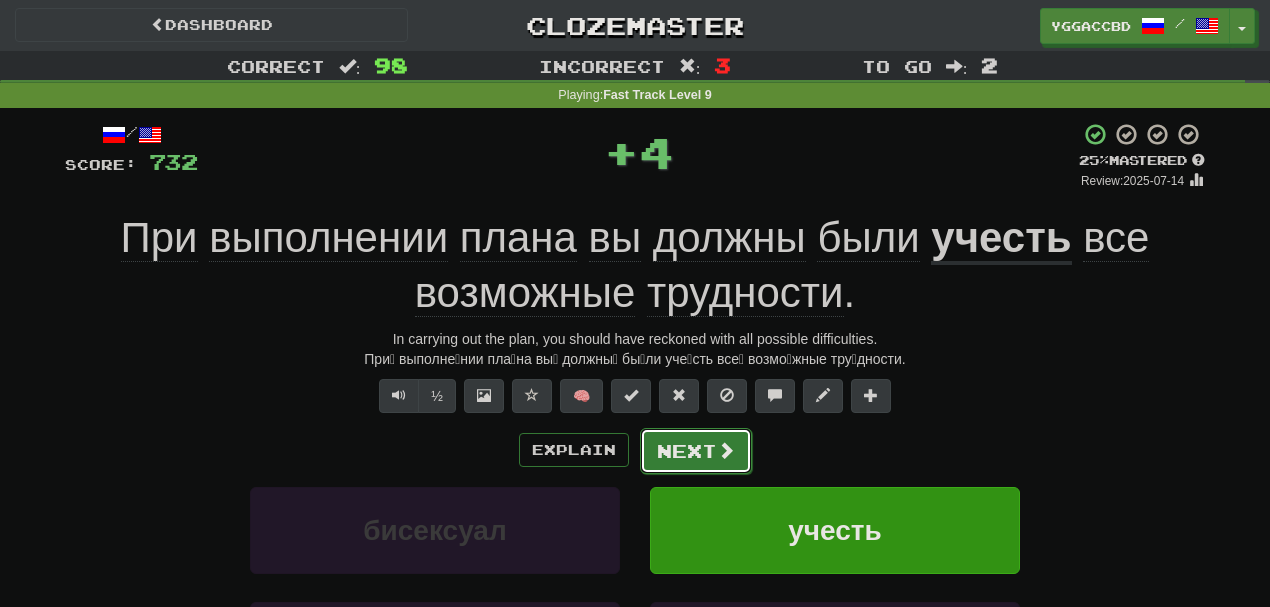 click on "Next" at bounding box center (696, 451) 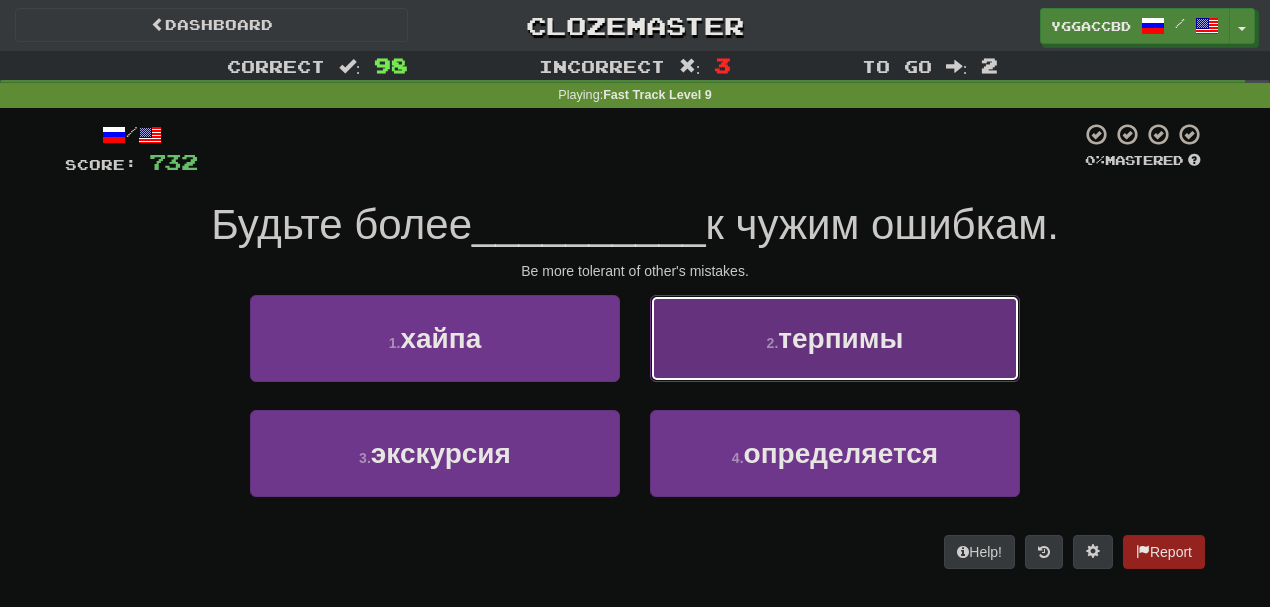 click on "2 .  терпимы" at bounding box center (835, 338) 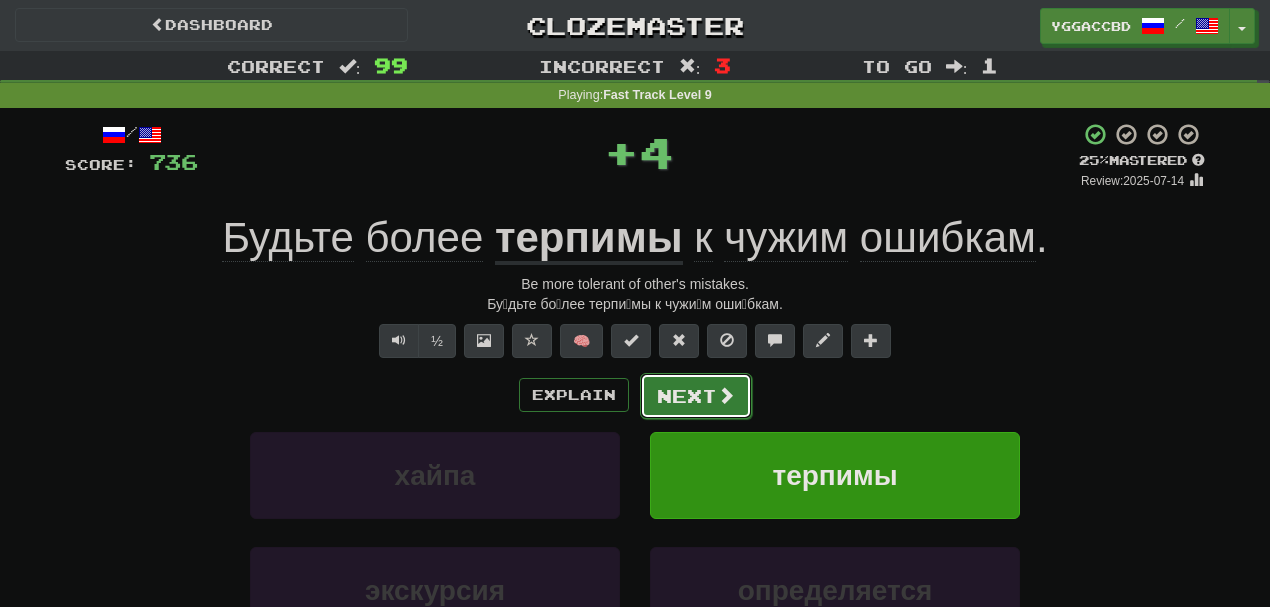 click on "Next" at bounding box center (696, 396) 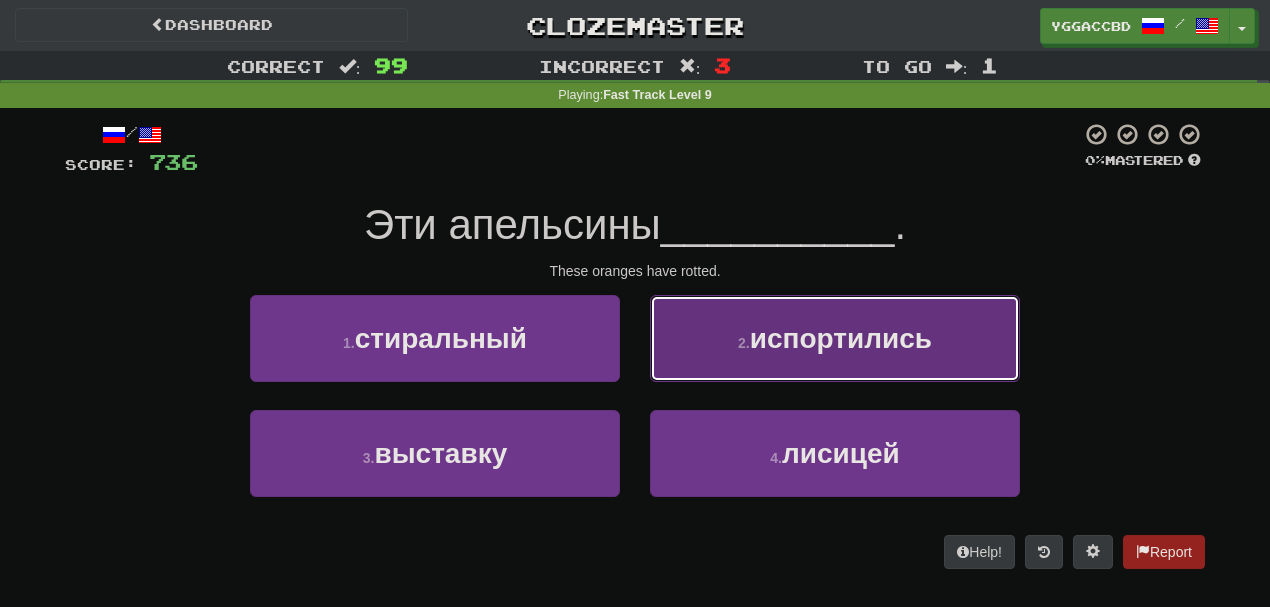 click on "испортились" at bounding box center [841, 338] 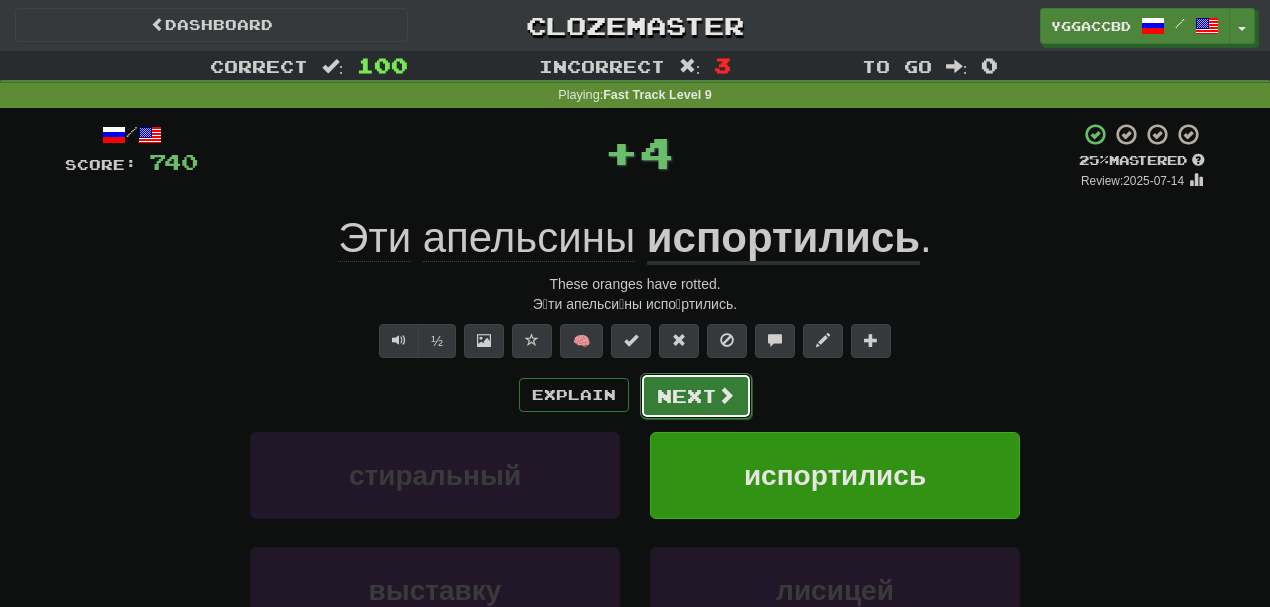 click on "Next" at bounding box center (696, 396) 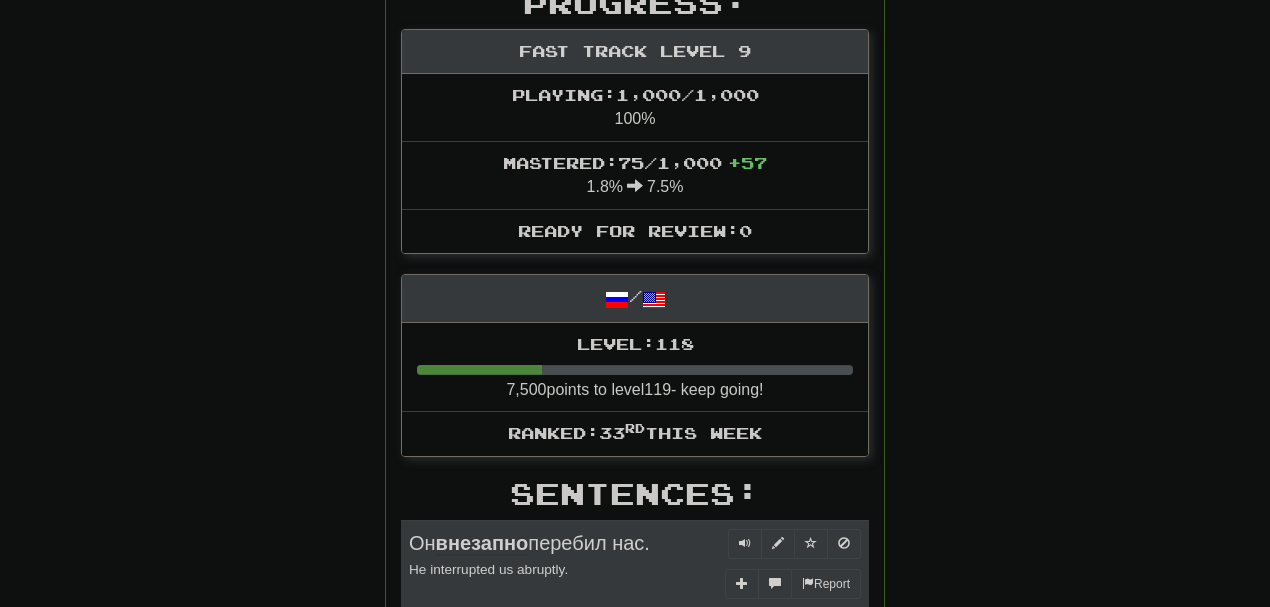 scroll, scrollTop: 0, scrollLeft: 0, axis: both 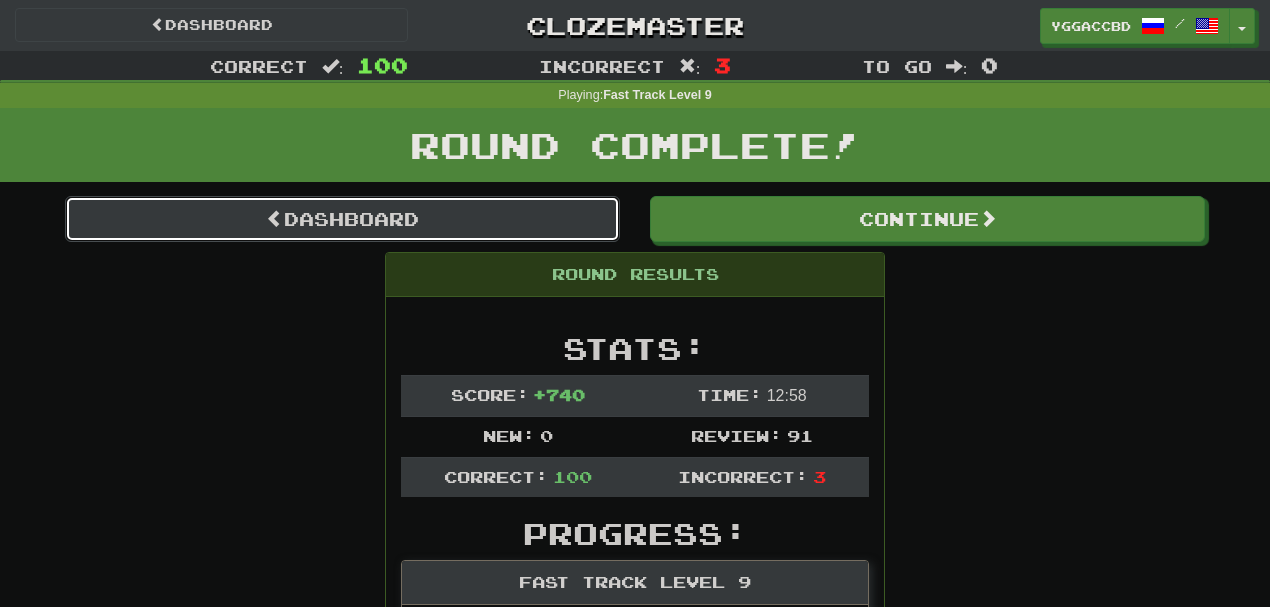 click on "Dashboard" at bounding box center [342, 219] 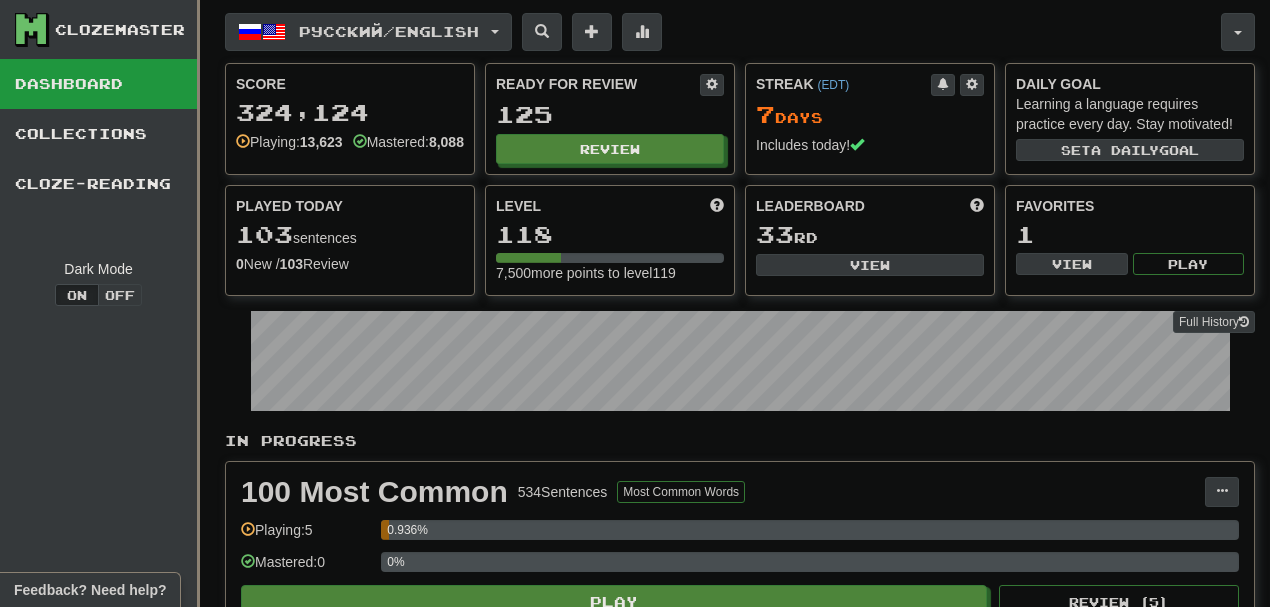 scroll, scrollTop: 0, scrollLeft: 0, axis: both 